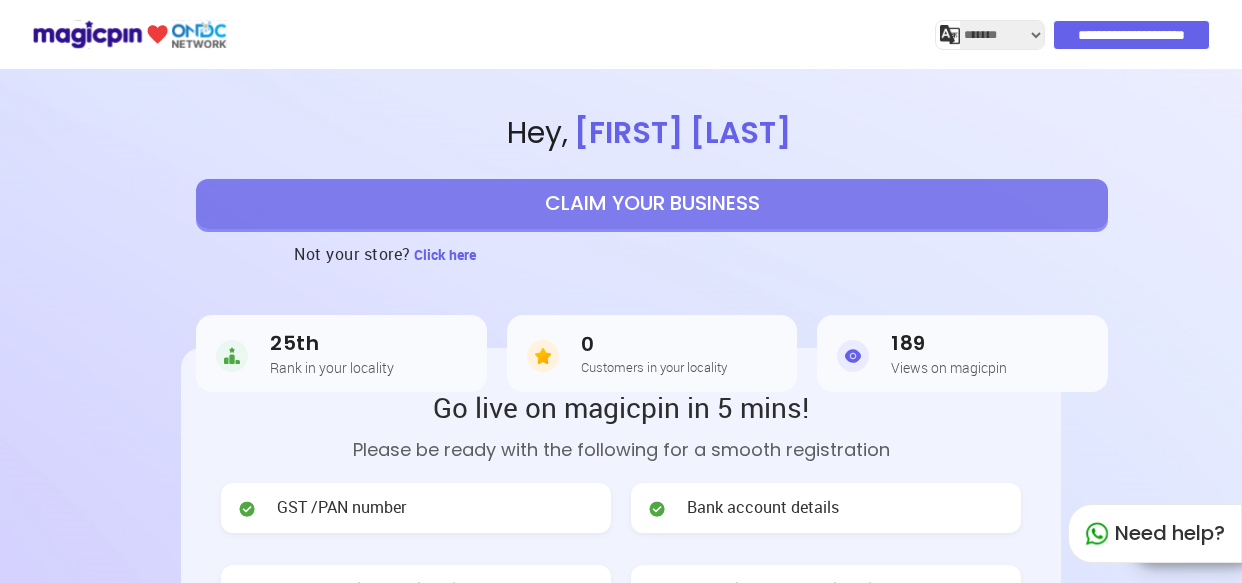 select on "**********" 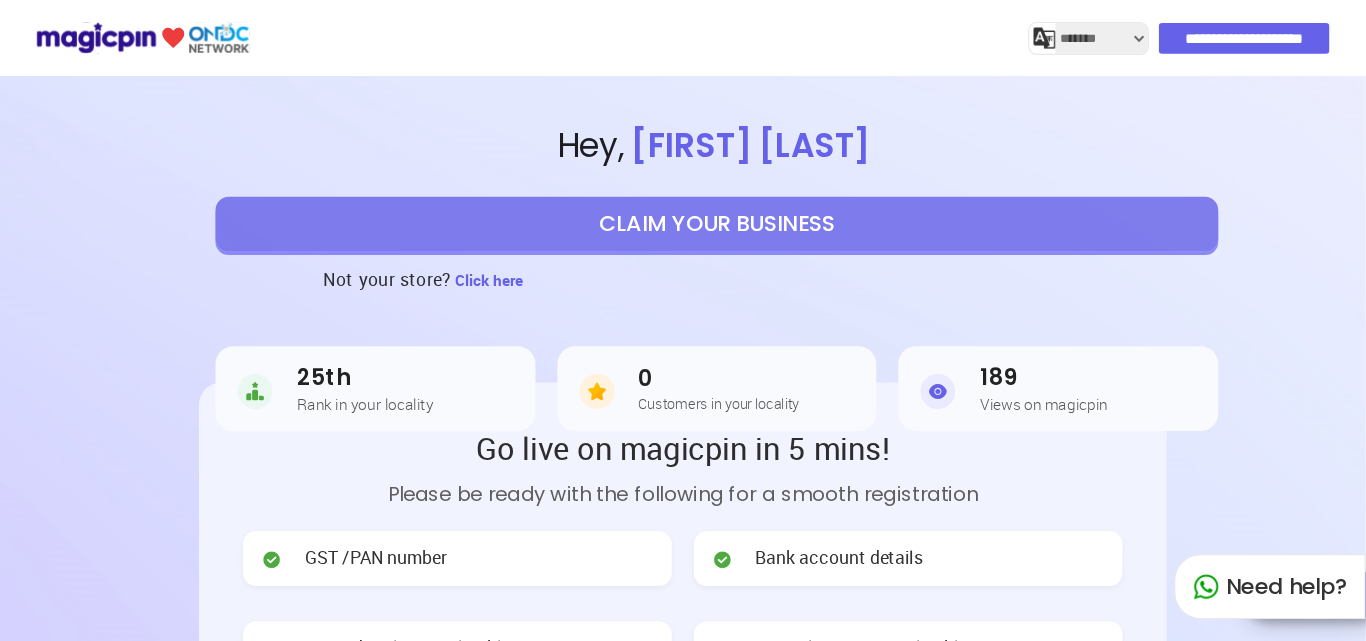 scroll, scrollTop: 0, scrollLeft: 0, axis: both 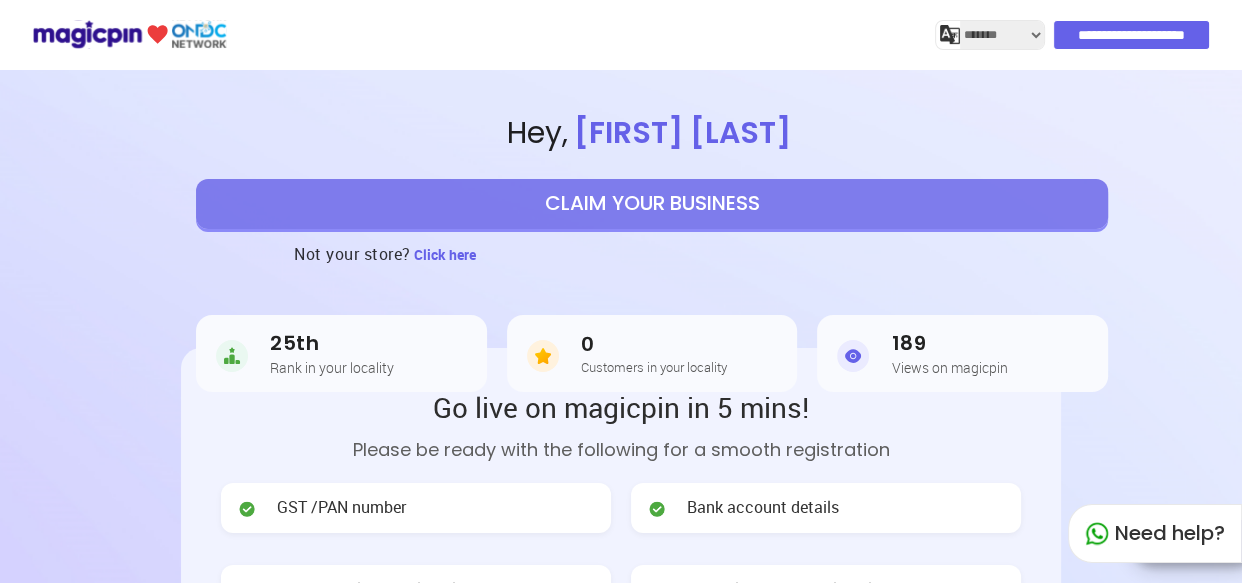 click at bounding box center [129, 34] 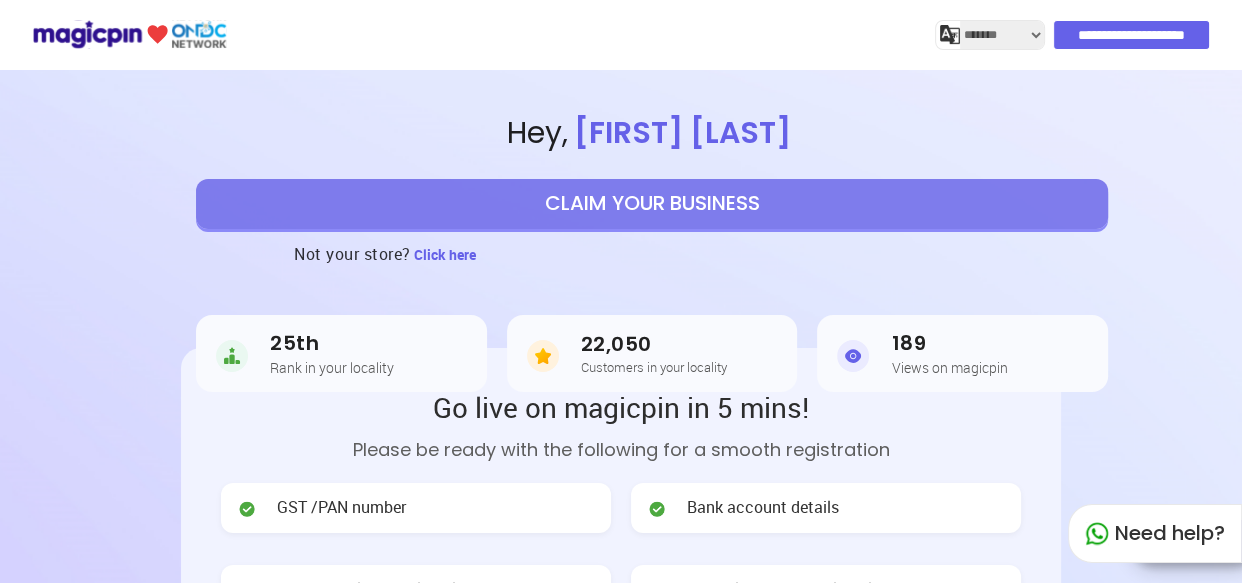 click at bounding box center [129, 34] 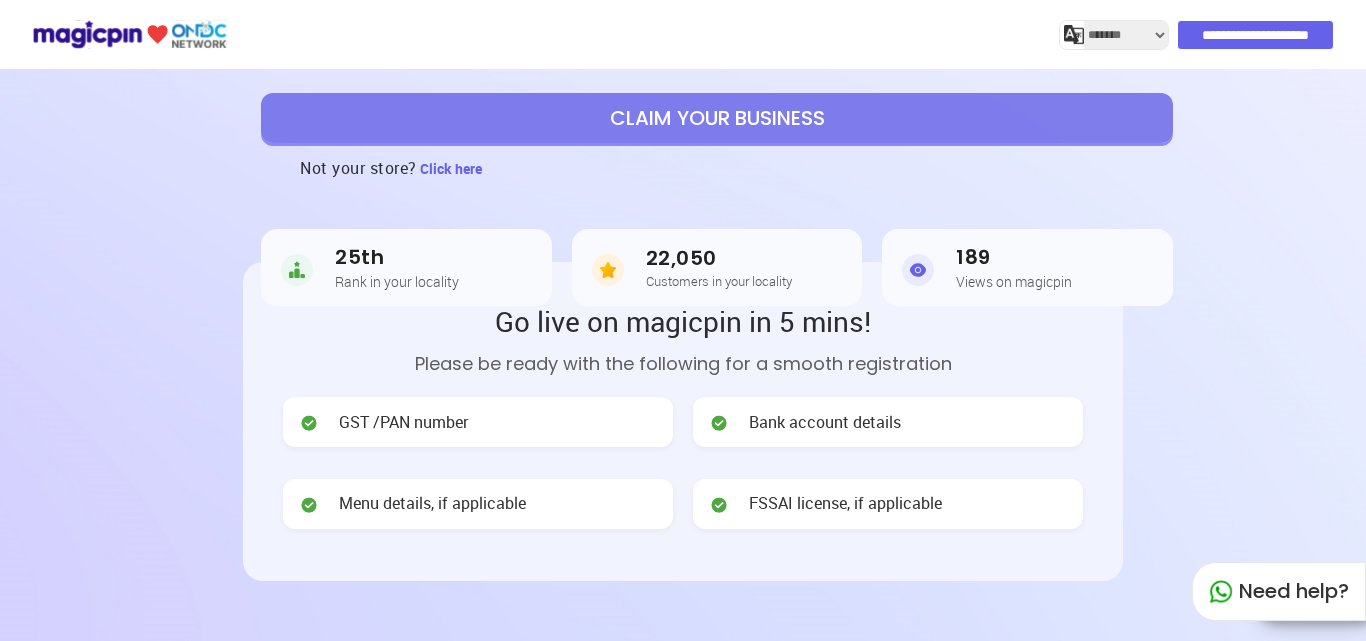 scroll, scrollTop: 90, scrollLeft: 0, axis: vertical 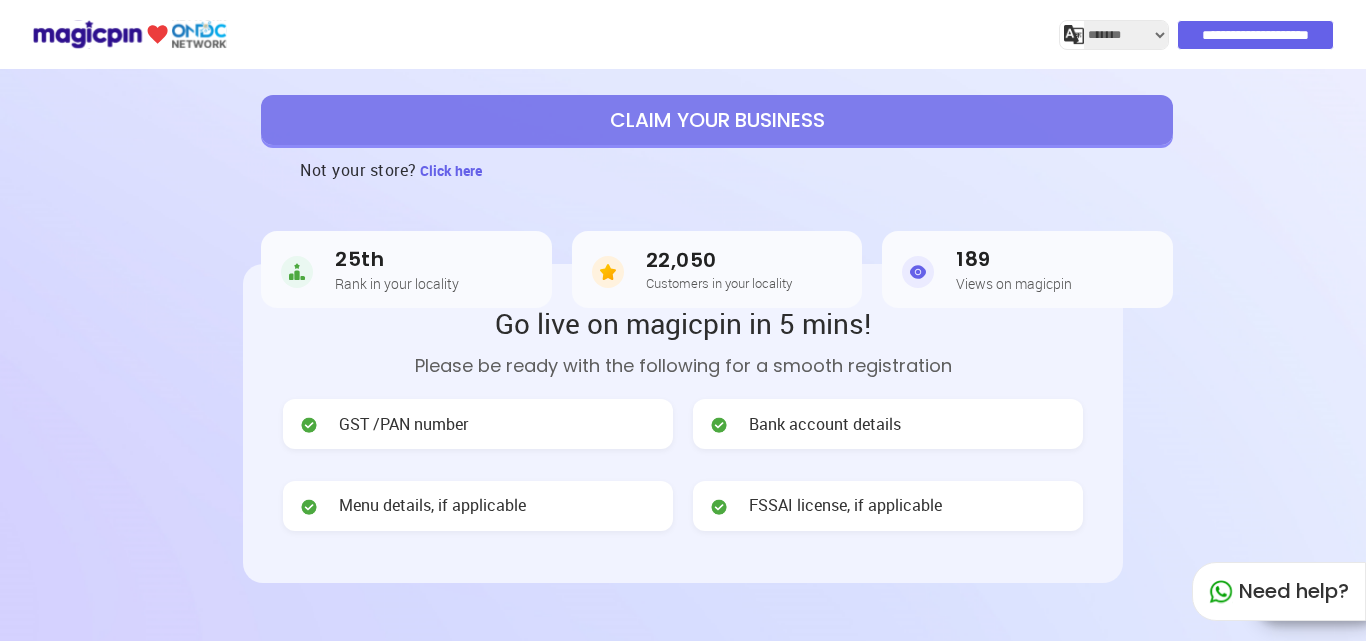 click at bounding box center [129, 34] 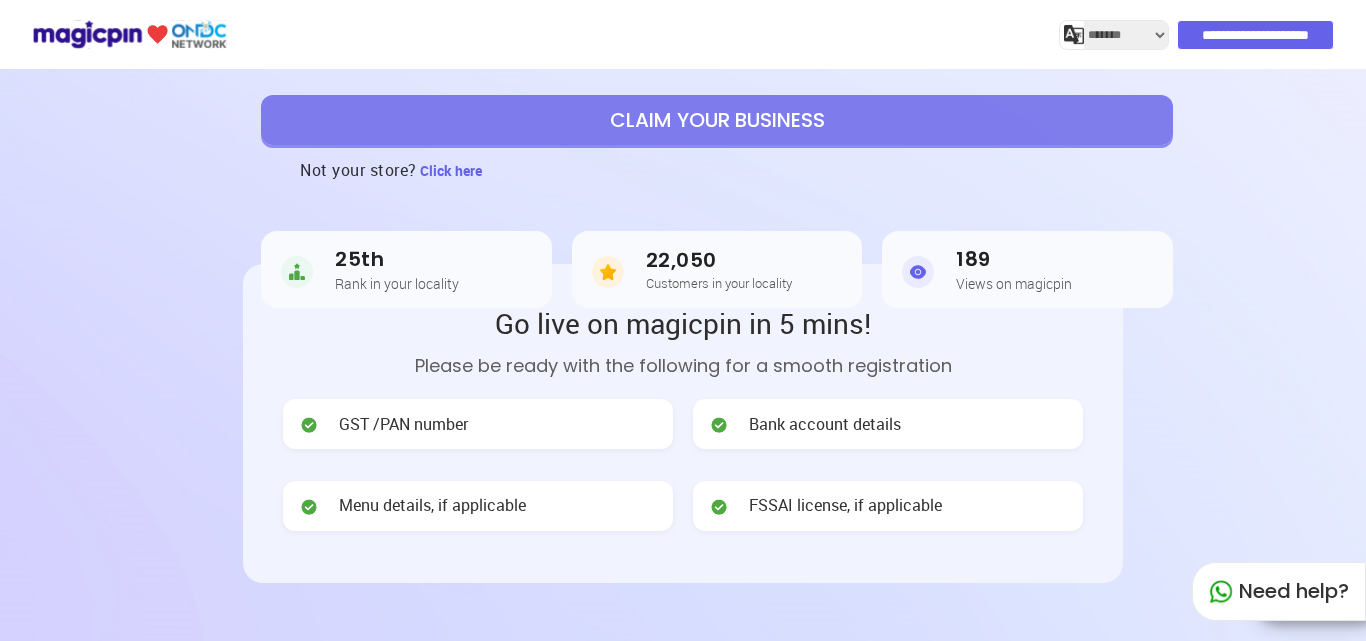 click at bounding box center [129, 34] 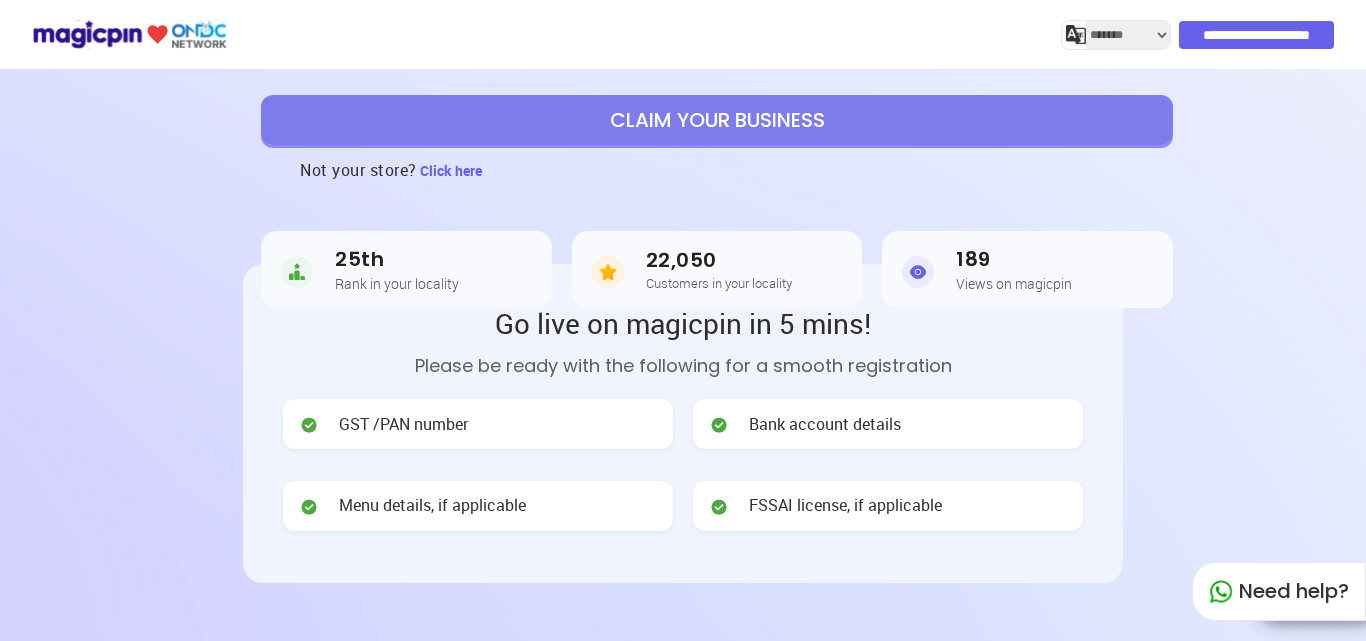 click on "**********" at bounding box center [1256, 35] 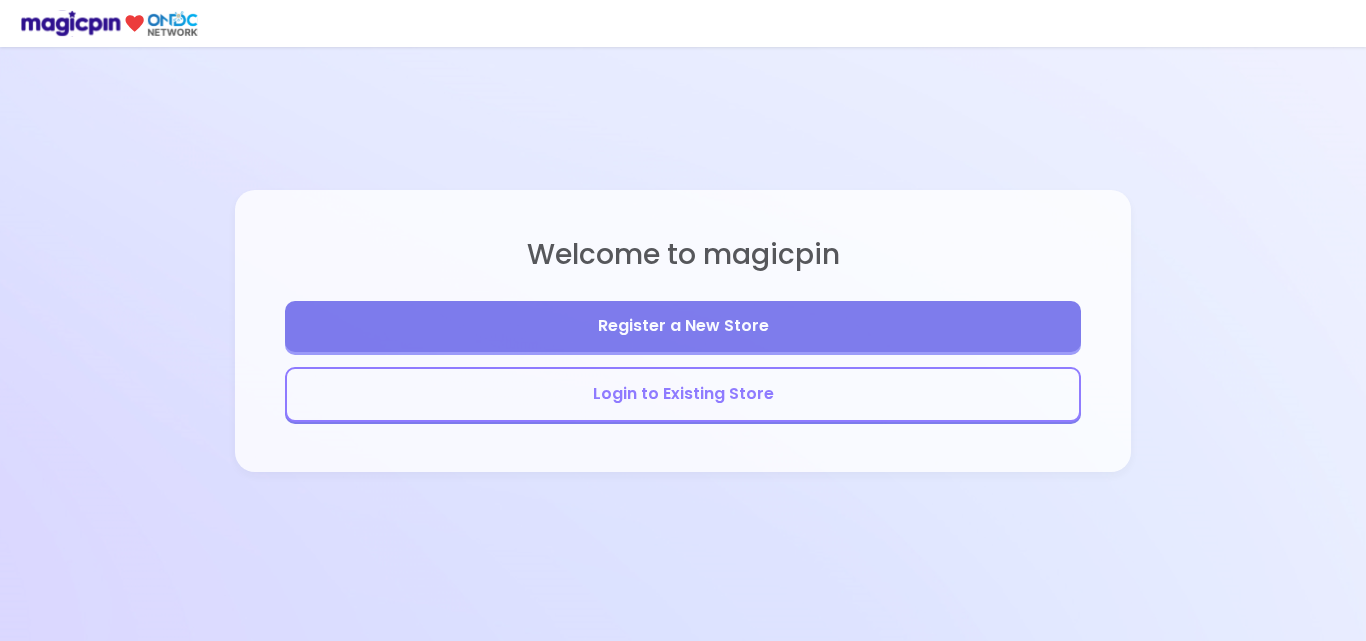 scroll, scrollTop: 0, scrollLeft: 0, axis: both 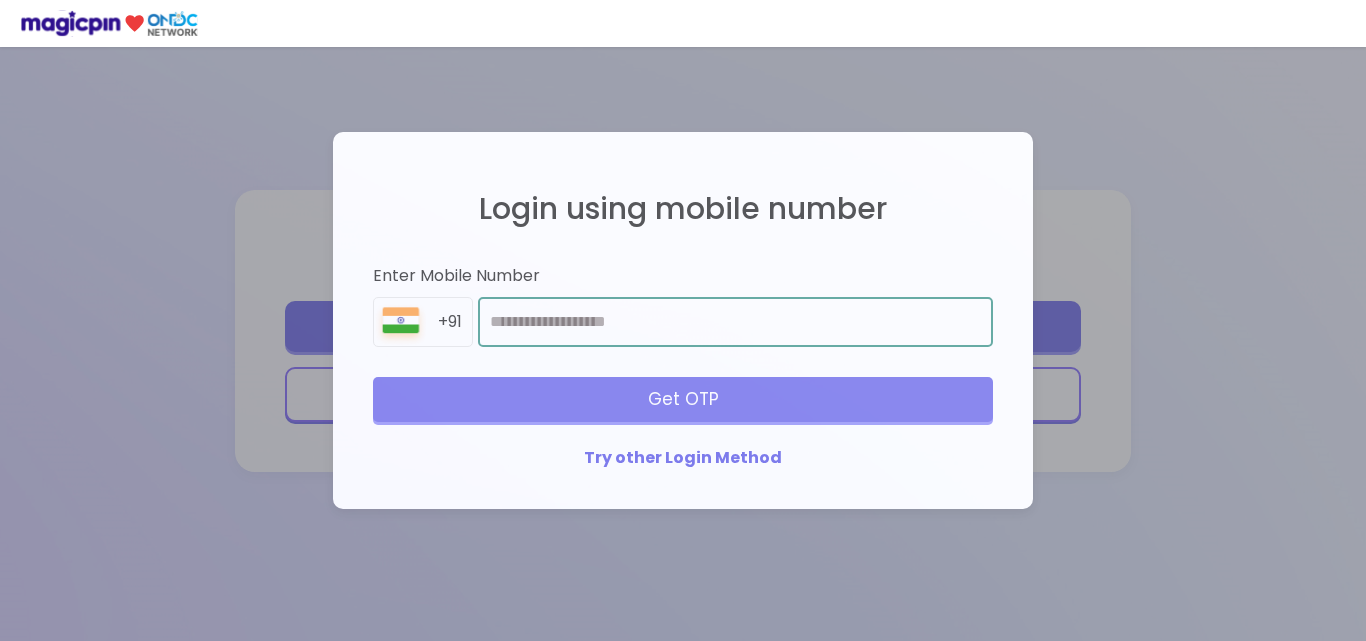 click at bounding box center [735, 322] 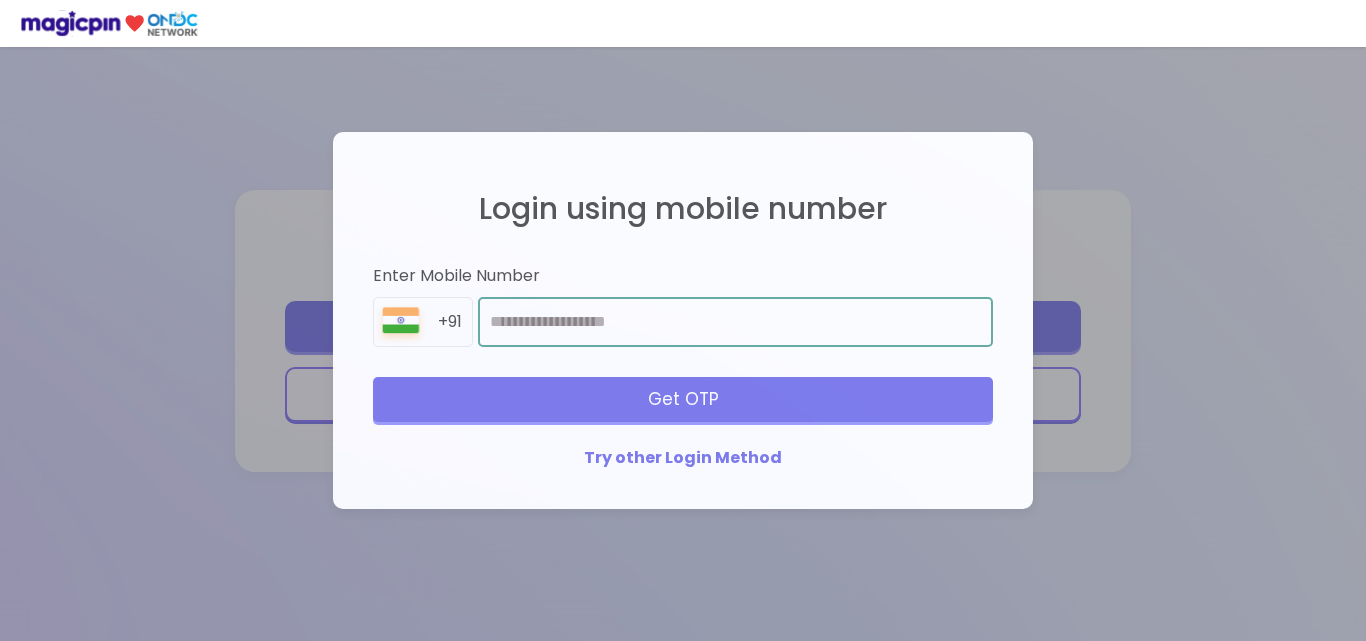 type on "**********" 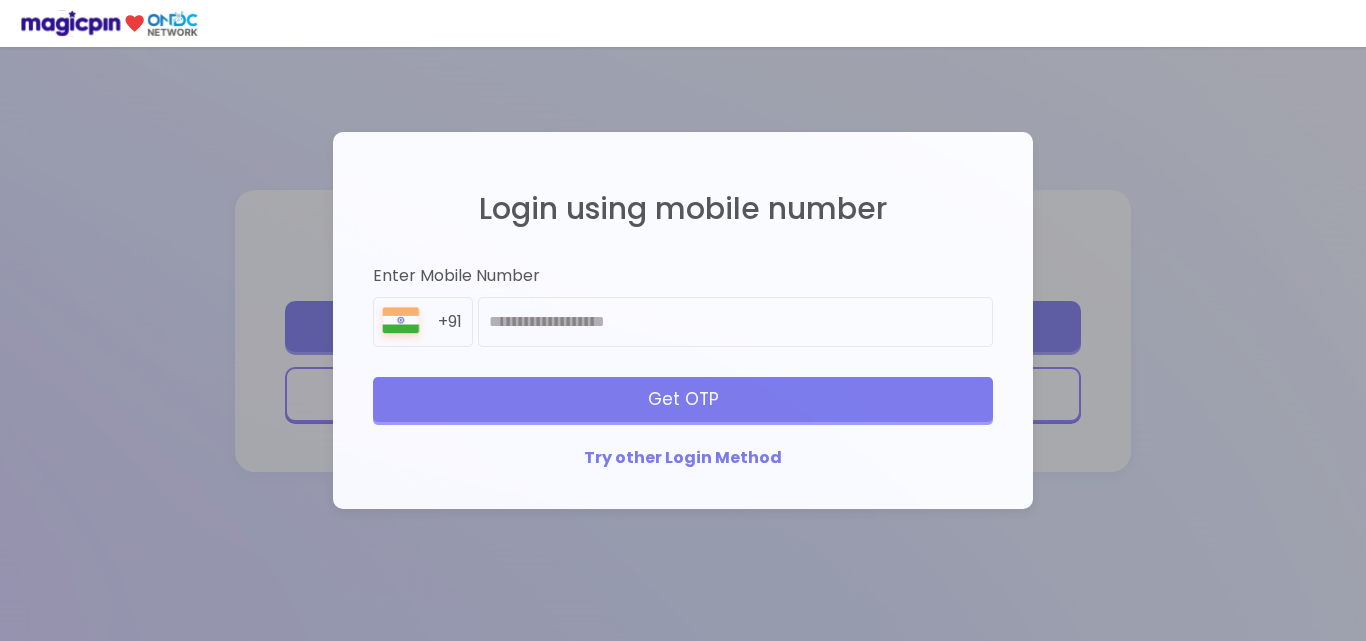 click on "Get OTP" at bounding box center [683, 399] 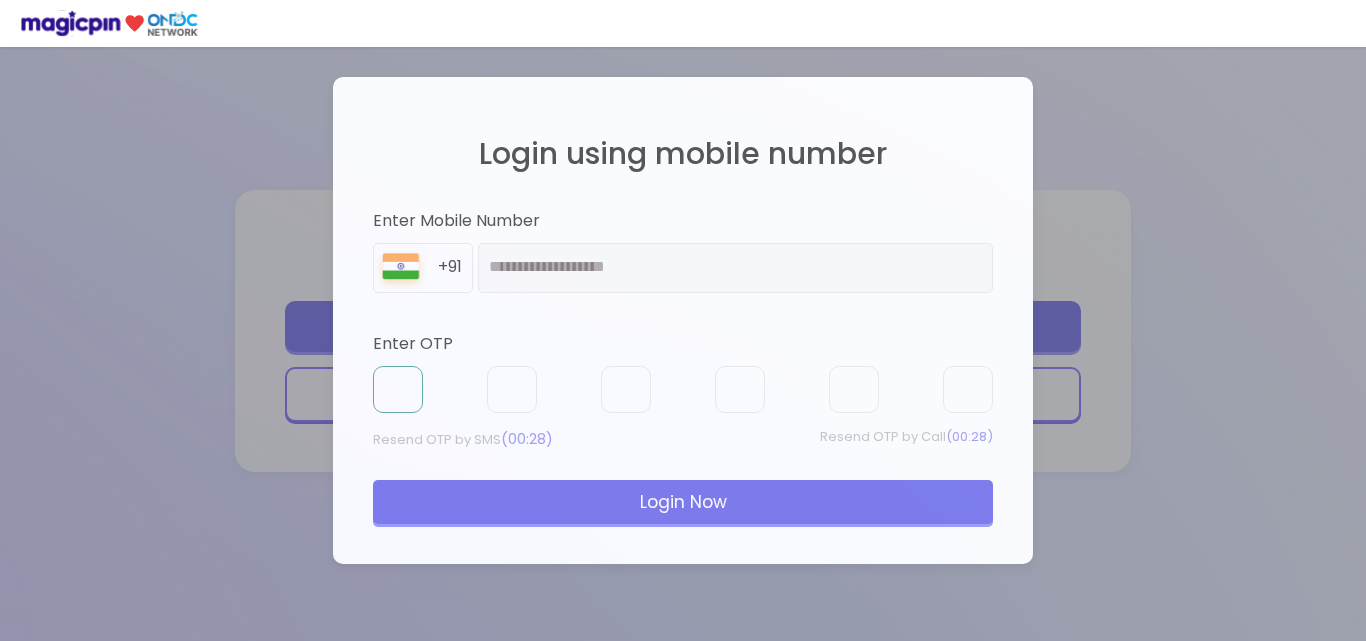 click at bounding box center [398, 390] 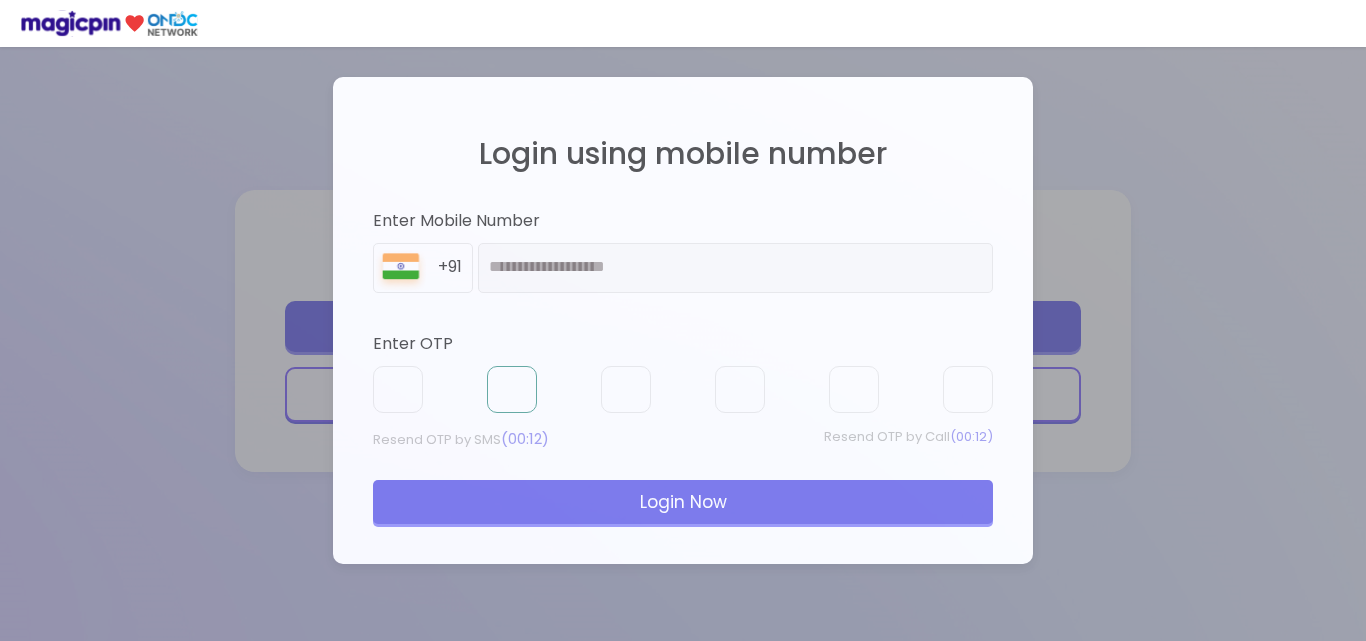 type on "*" 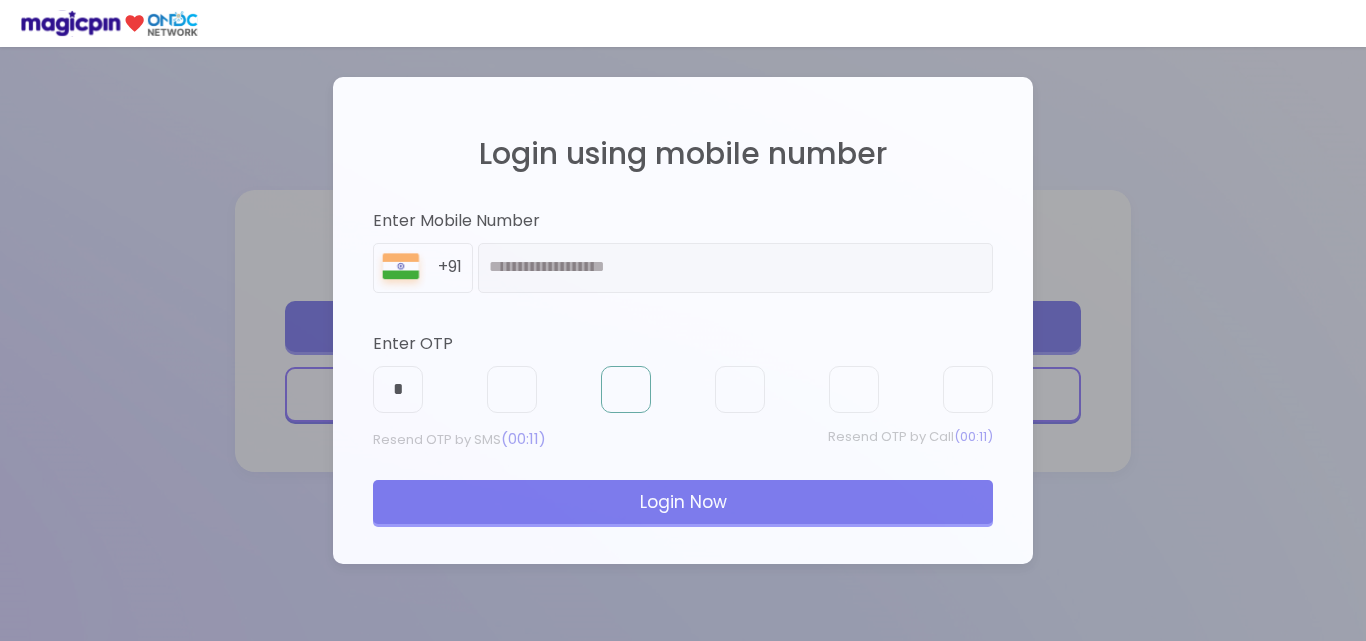 type on "*" 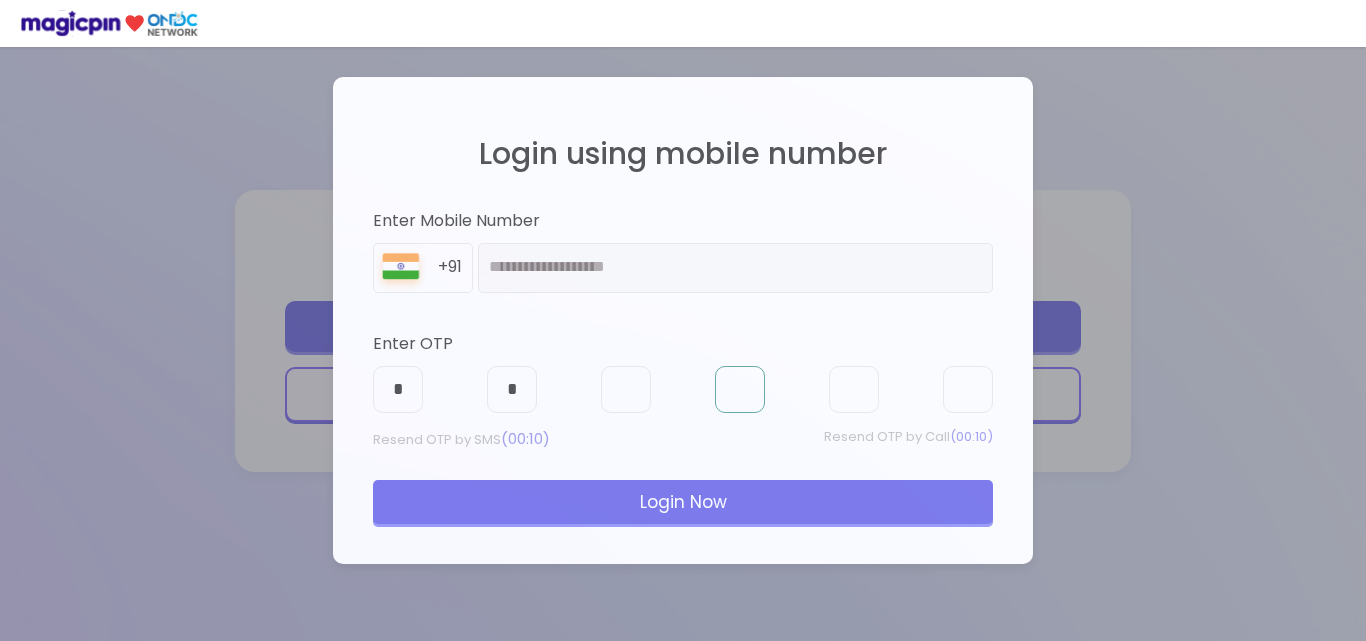 type on "*" 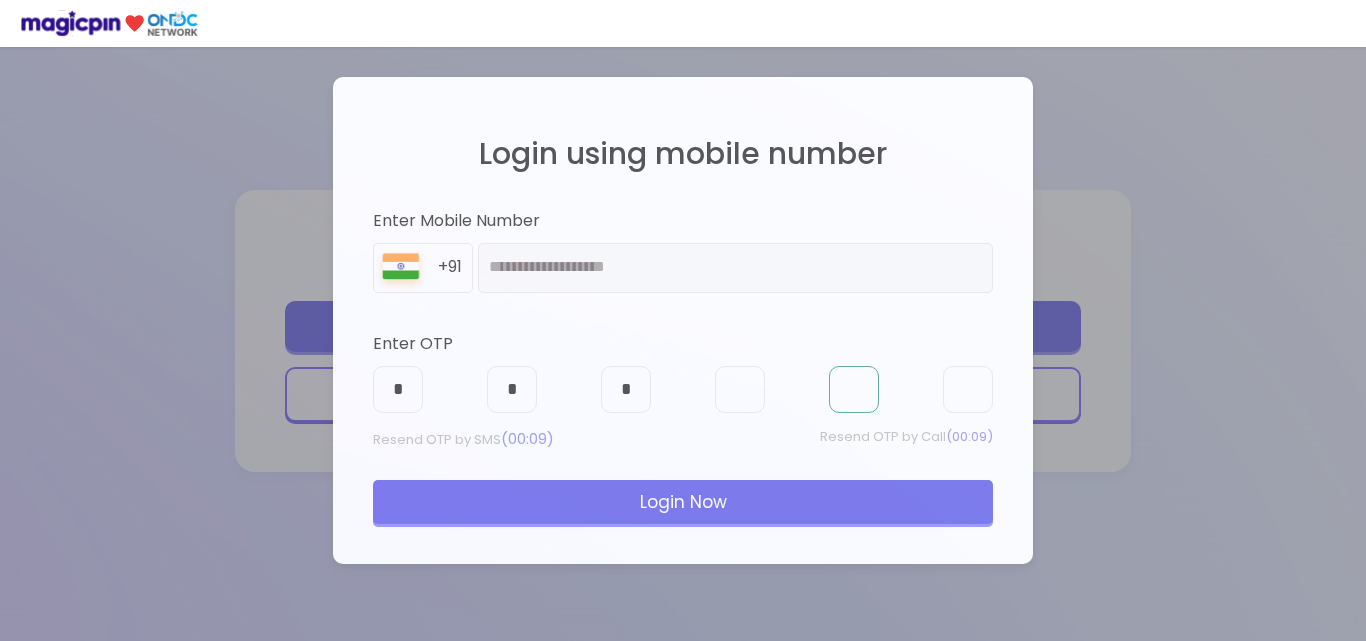 type on "*" 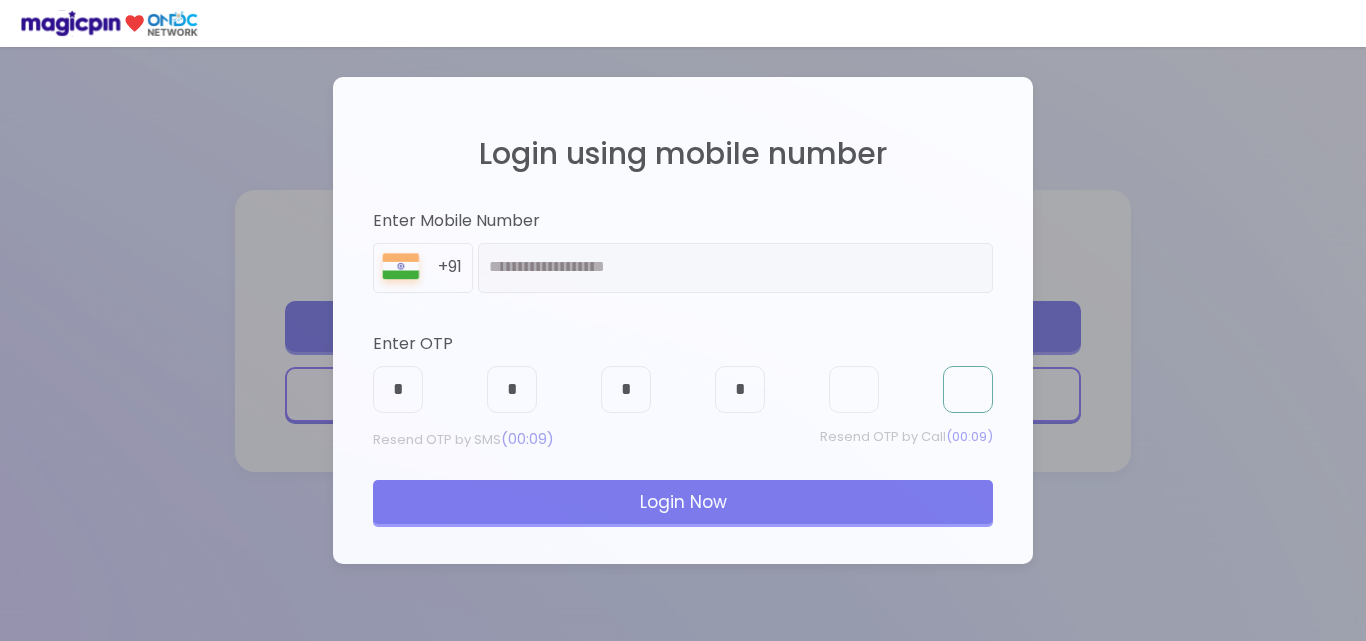 type on "*" 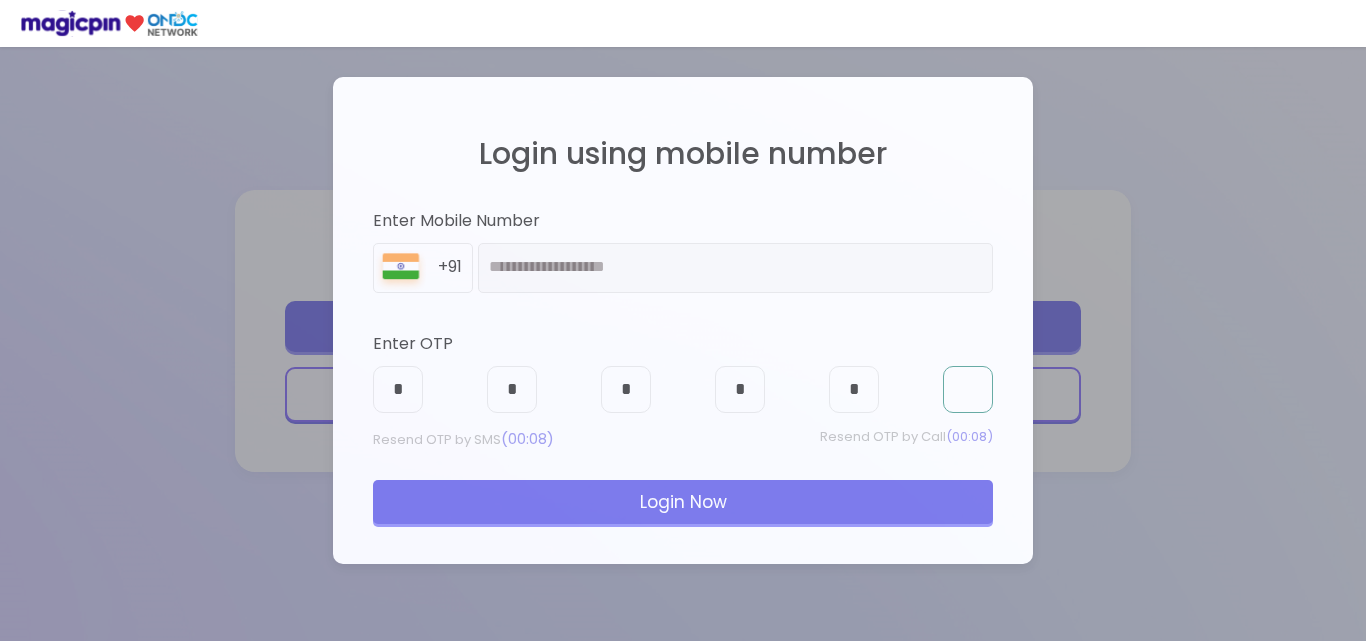 type on "*" 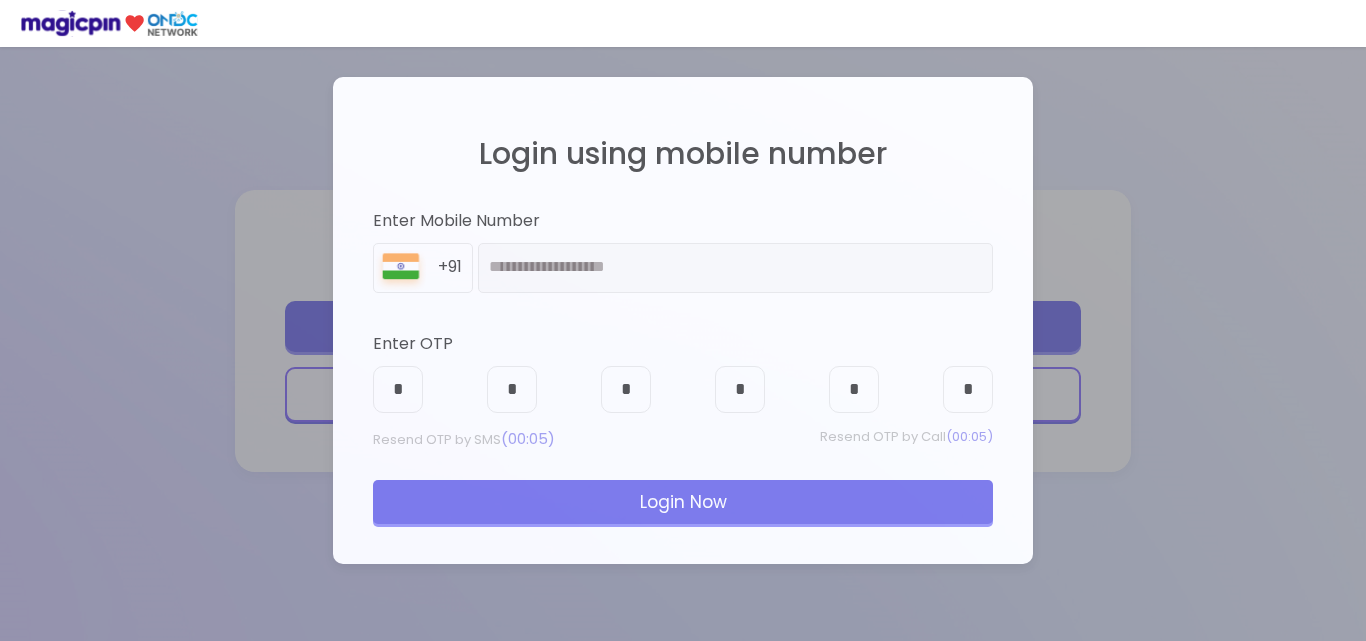 click on "Login Now" at bounding box center (683, 502) 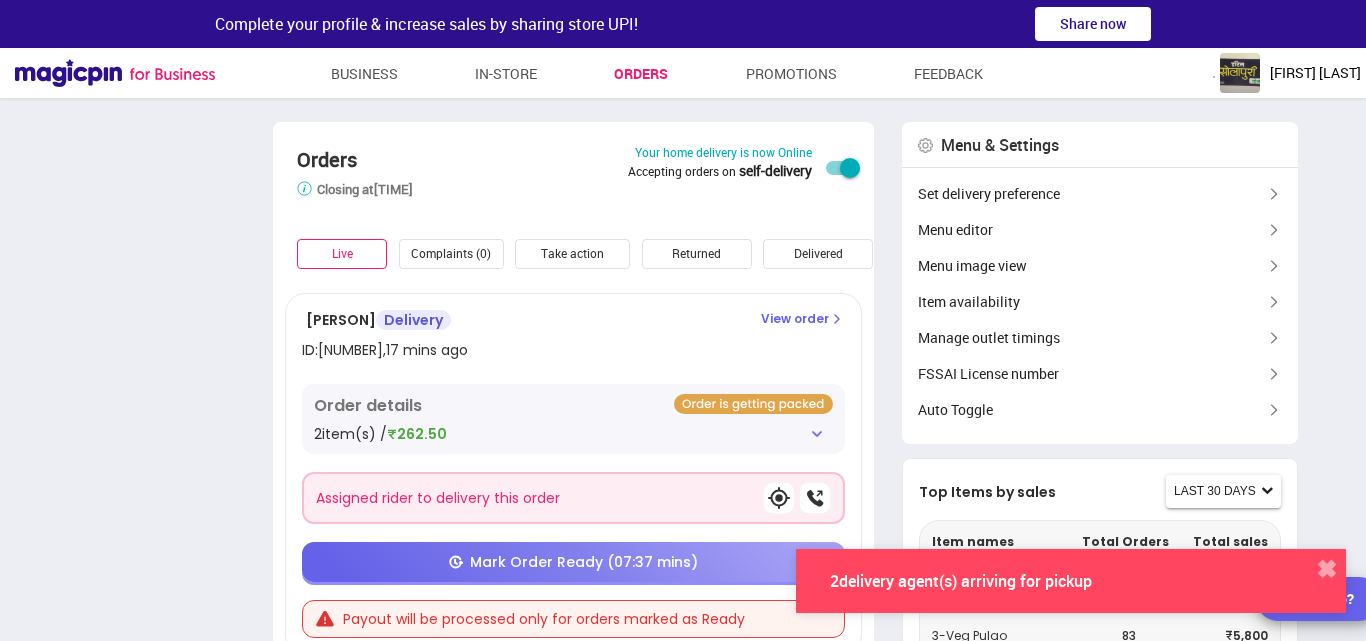 click on "✖" at bounding box center (1326, 569) 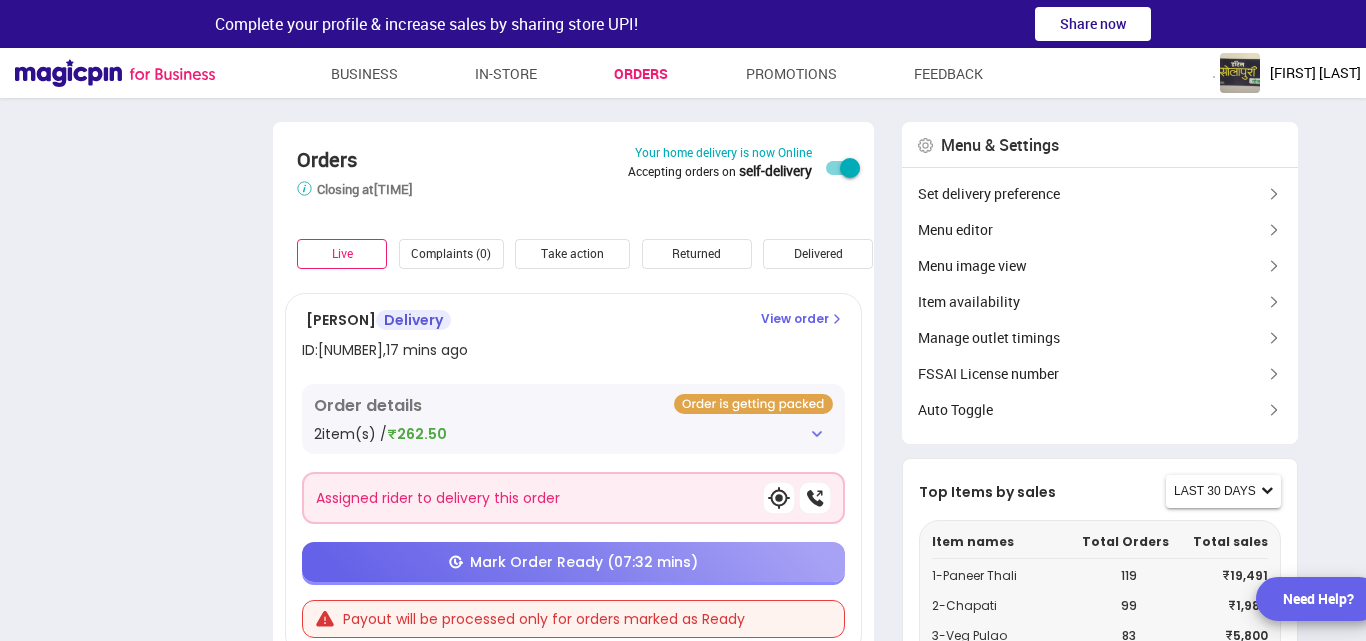 click at bounding box center (817, 434) 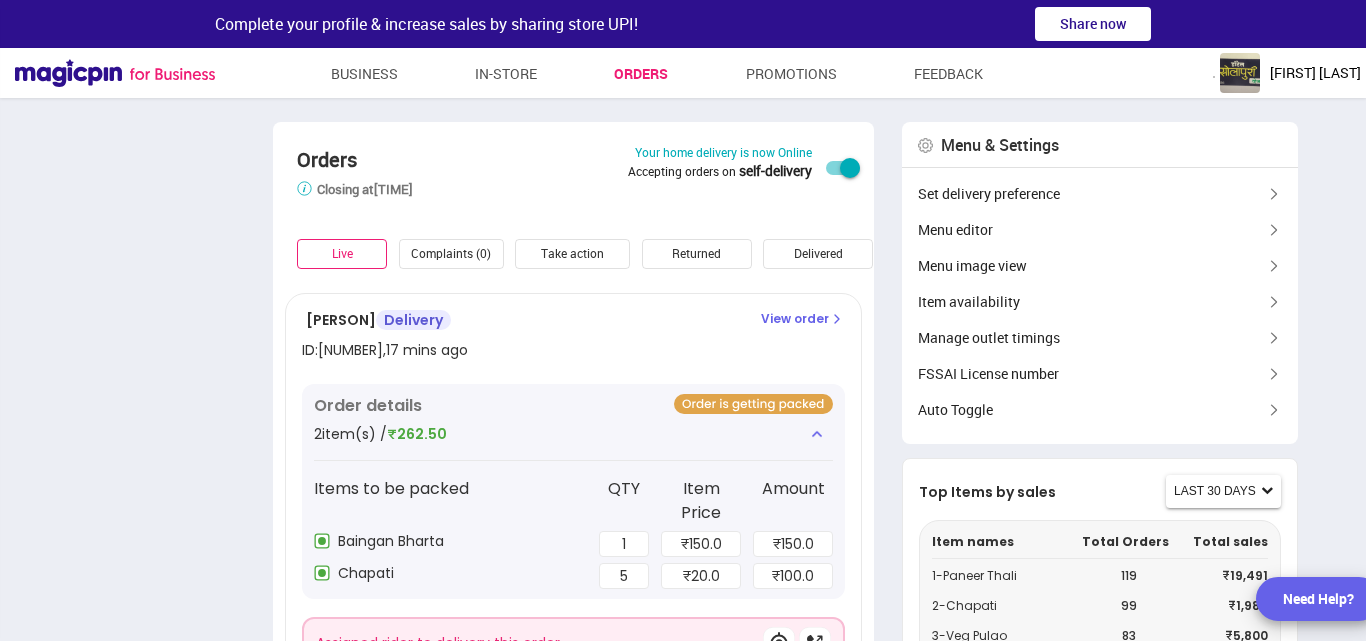 click at bounding box center [817, 434] 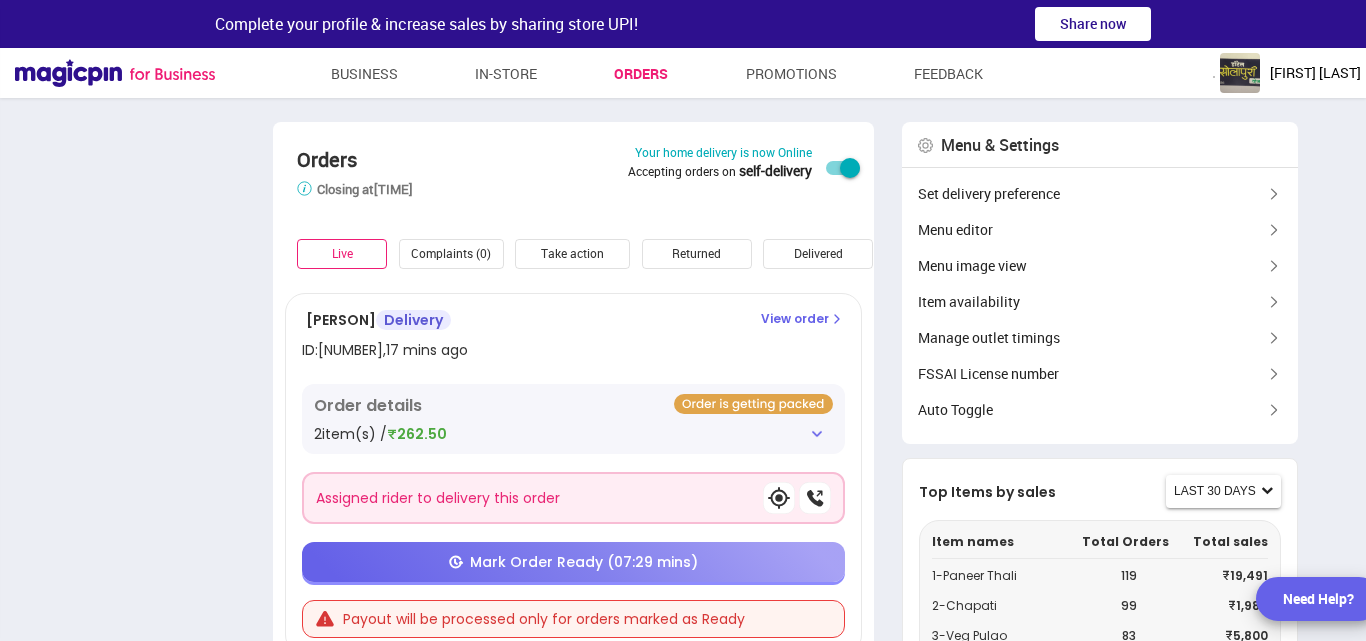 click at bounding box center [817, 434] 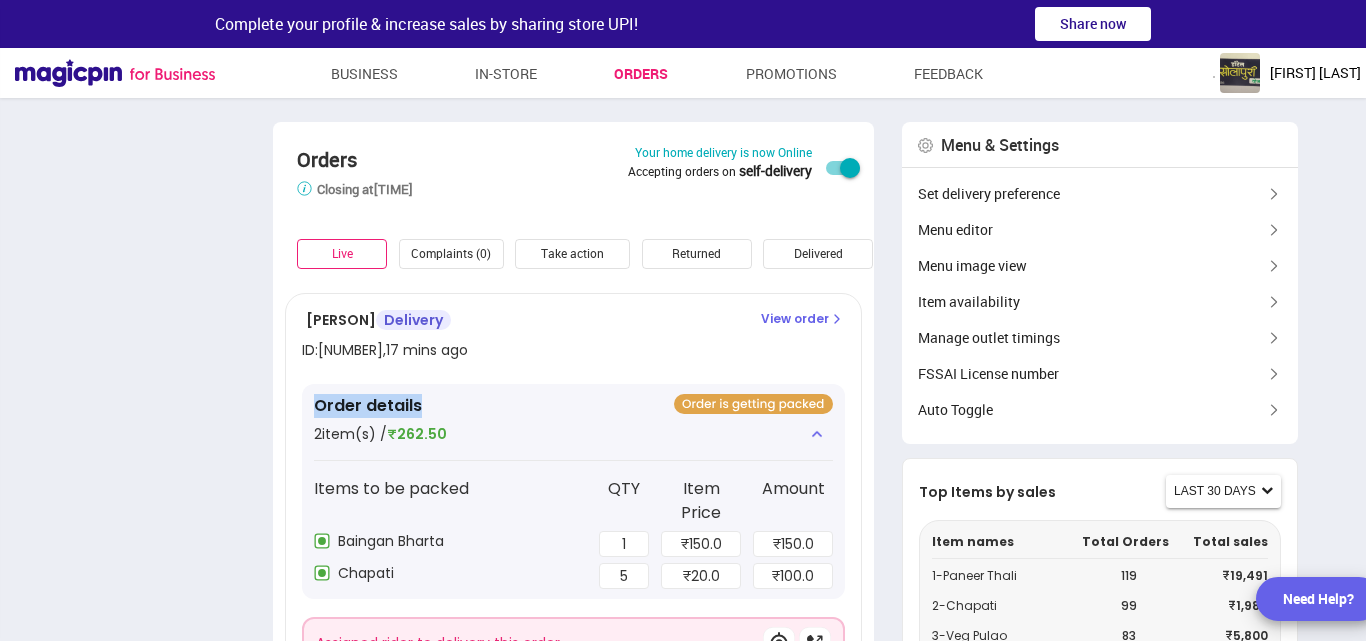 drag, startPoint x: 1339, startPoint y: 293, endPoint x: 1347, endPoint y: 386, distance: 93.34345 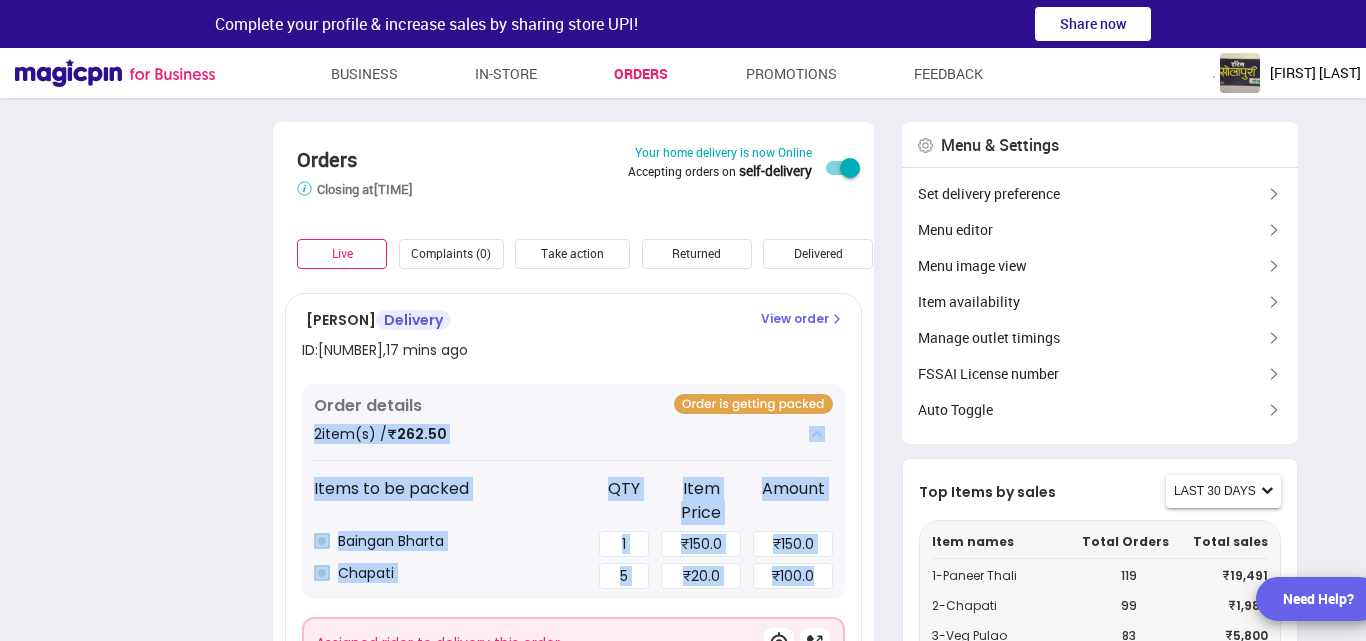 drag, startPoint x: 884, startPoint y: 421, endPoint x: 897, endPoint y: 540, distance: 119.70798 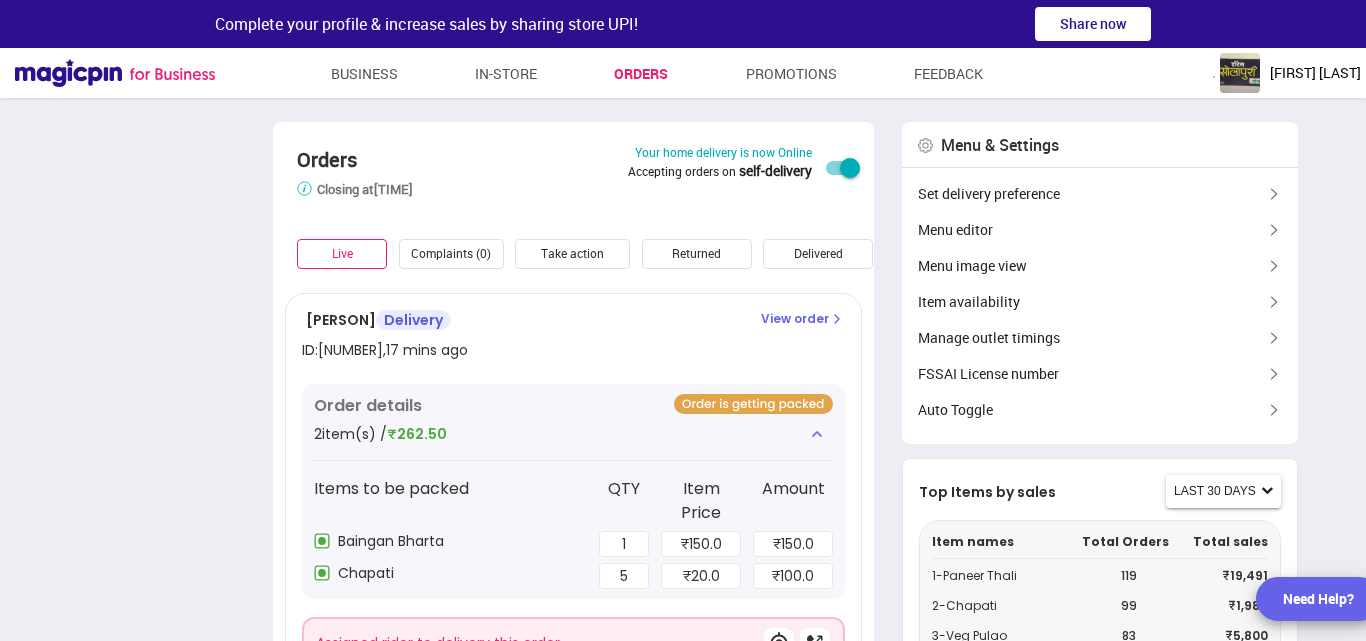 click on "Orders   Store closes 15 mins earlier than the selected time to prevent last minute orders. Closing at  11:59 pm Your home delivery is now Online Accepting orders on   self-delivery Live Complaints   (0) Take action Returned Delivered Rejected [FIRST] [LAST] Delivery ID:  [NUMBER] ,  [MINUTES] ago View order Order details [NUMBER]  item(s) /  [PRICE] Items to be packed QTY Item Price  Amount [ITEM] [ITEM] [NUMBER] ₹ [PRICE] ₹ [PRICE] Chapati [NUMBER] ₹ [PRICE] ₹ [PRICE] Assigned rider  to delivery this order Mark Order Ready   ([TIME] mins)   Payout will be processed only for orders marked as Ready [FIRST] [LAST] Delivery ID:  [NUMBER] ,  [MINUTES] ago View order Order details [NUMBER]  item(s) /  [PRICE] Rider  has reached your outlet Mark Order Ready   ([TIME] mins)   Payout will be processed only for orders marked as Ready [FIRST] [LAST] Delivery ID:  [NUMBER] ,  [MINUTES] ago View order Order details [NUMBER]  item(s) /  [PRICE] Rider  has picked up the order Order dispatched successfully Menu & Settings Set delivery preference Menu editor Item names" at bounding box center (683, 825) 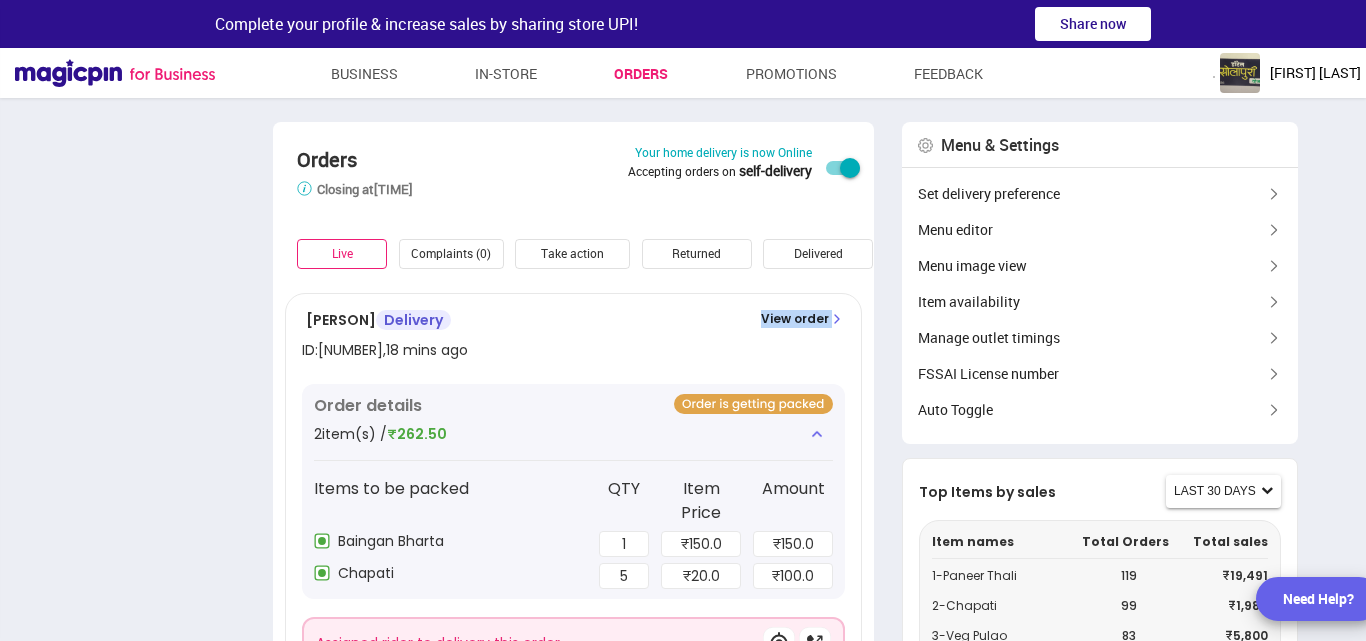click on "Orders Store closes 15 mins earlier than the selected time to prevent last minute orders. Closing at 11:59 pm Your home delivery is now Online Accepting orders on self-delivery Live Complaints (0) Take action Returned Delivered Rejected [FIRST] [LAST] Delivery ID: 247739094 , 18 mins ago View order Order details 2 item(s) / ₹262.50 Items to be packed QTY Item Price Amount Baingan Bharta 1 ₹ 150.0 ₹ 150.0 Chapati 5 ₹ 20.0 ₹ 100.0 Assigned rider to delivery this order Mark Order Ready (07:15 mins) Payout will be processed only for orders marked as Ready [FIRST] [LAST] Delivery ID: 247738716 , 18 mins ago View order Order details 1 item(s) / ₹563.85 Rider has reached your outlet Mark Order Ready (06:17 mins) Payout will be processed only for orders marked as Ready [FIRST] Delivery ID: 247730089 , 41 mins ago View order Order details 1 item(s) / ₹220.50 Rider has picked up the order Order dispatched successfully Menu & Settings Set delivery preference Menu editor Item names" at bounding box center [683, 825] 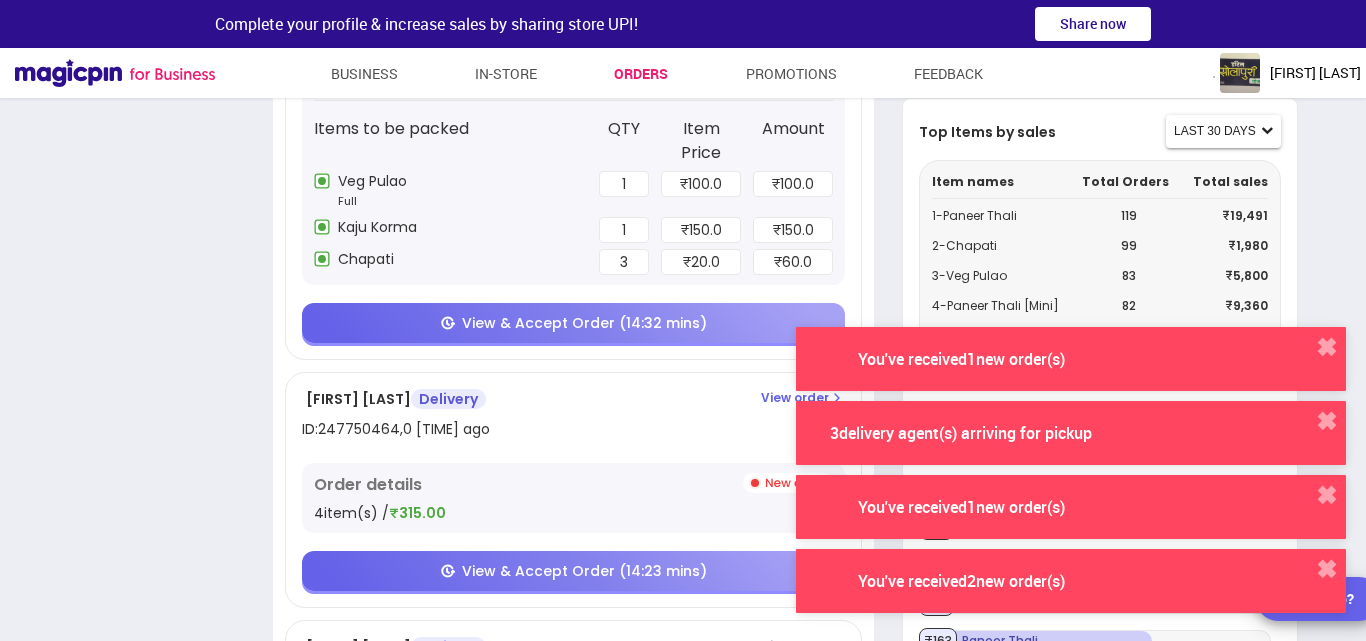 scroll, scrollTop: 400, scrollLeft: 0, axis: vertical 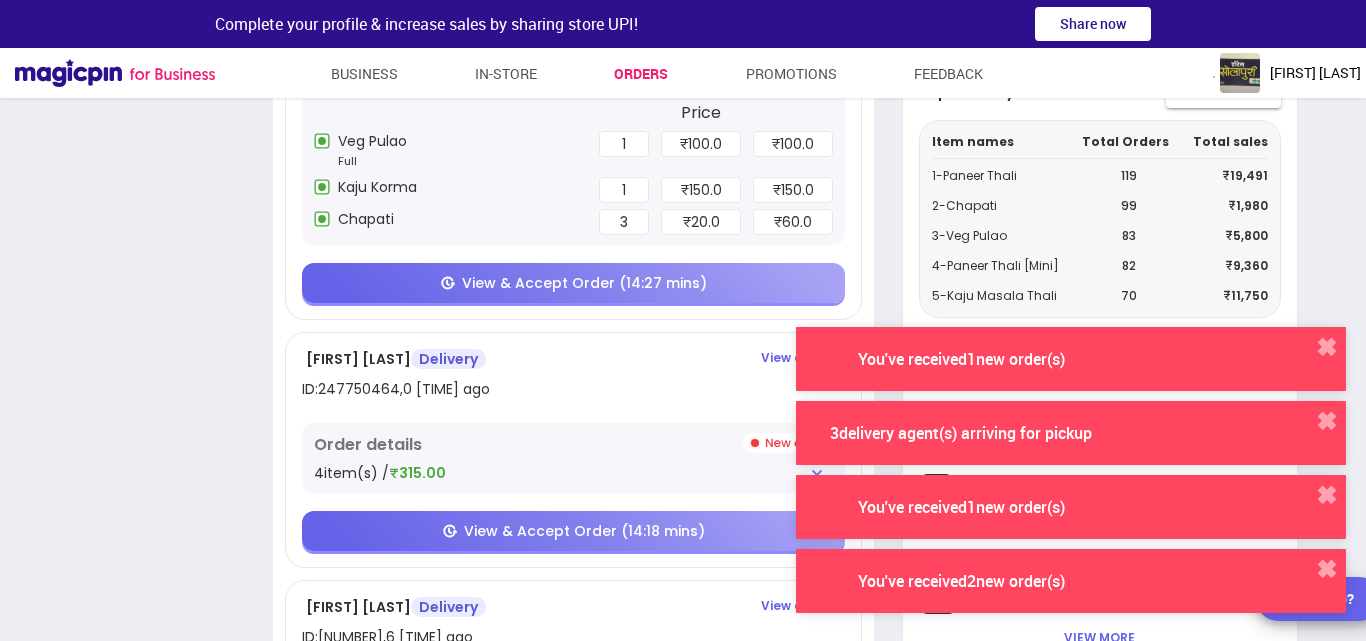 click on "View & Accept Order   (14:27 mins)" at bounding box center (584, 283) 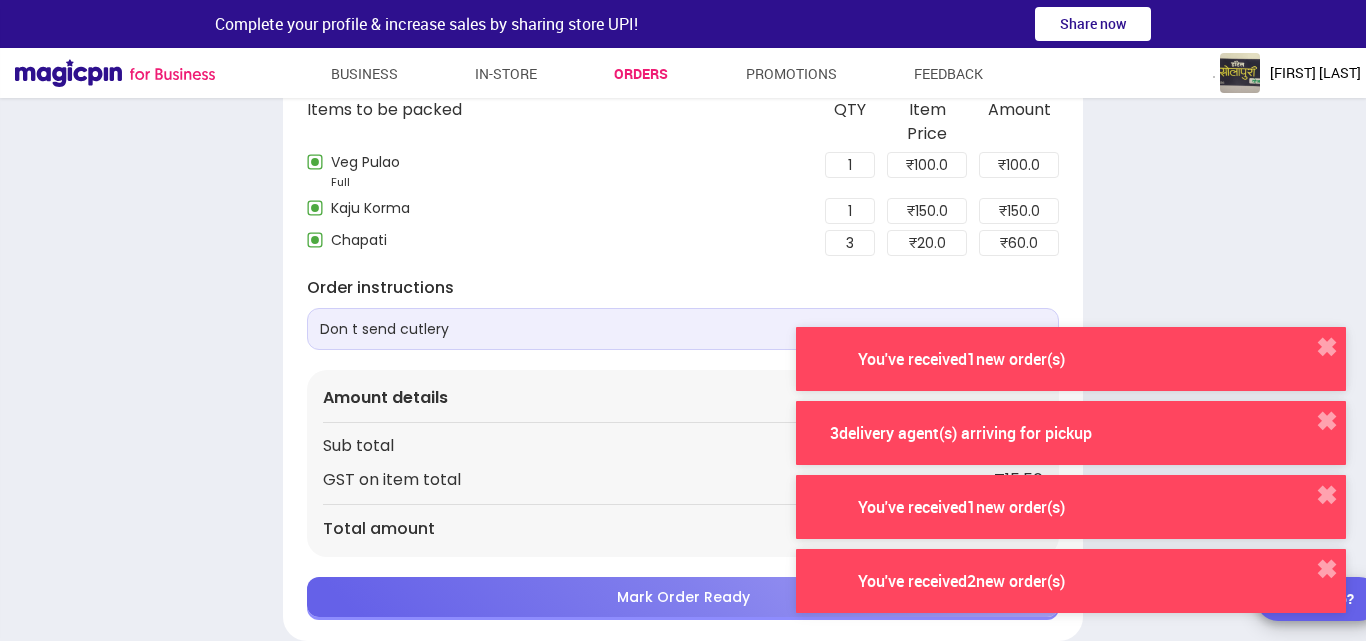 scroll, scrollTop: 233, scrollLeft: 0, axis: vertical 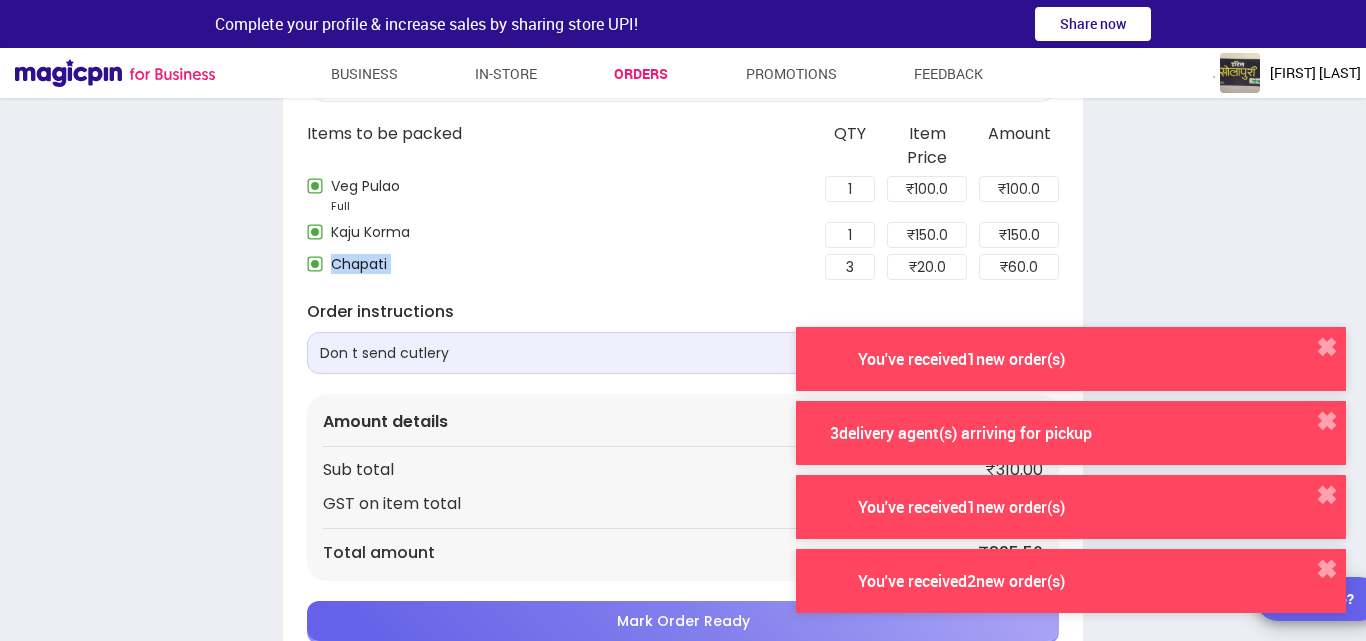 click on "Order ID:   [ORDER_ID] [TIME_AGO] Delivery Help Reject Print bill [FIRST] [LAST] ,   [DISTANCE] away Zolo kingstown, Third floor , 302, Nilakh Nilakh ,  [CITY] - [POSTAL_CODE] Phone:  [PHONE_NUMBER] Delivery Mode Items to be packed QTY Item Price  Amount Veg Pulao Full 1 ₹ 100.0 ₹ 100.0 Kaju Korma 1 ₹ 150.0 ₹ 150.0 Chapati 3 ₹ 20.0 ₹ 60.0 Order instructions  Don t send cutlery  Amount details Sub total ₹310.00 GST on item total ₹15.50 Total amount ₹325.50 Mark Order Ready" at bounding box center (683, 265) 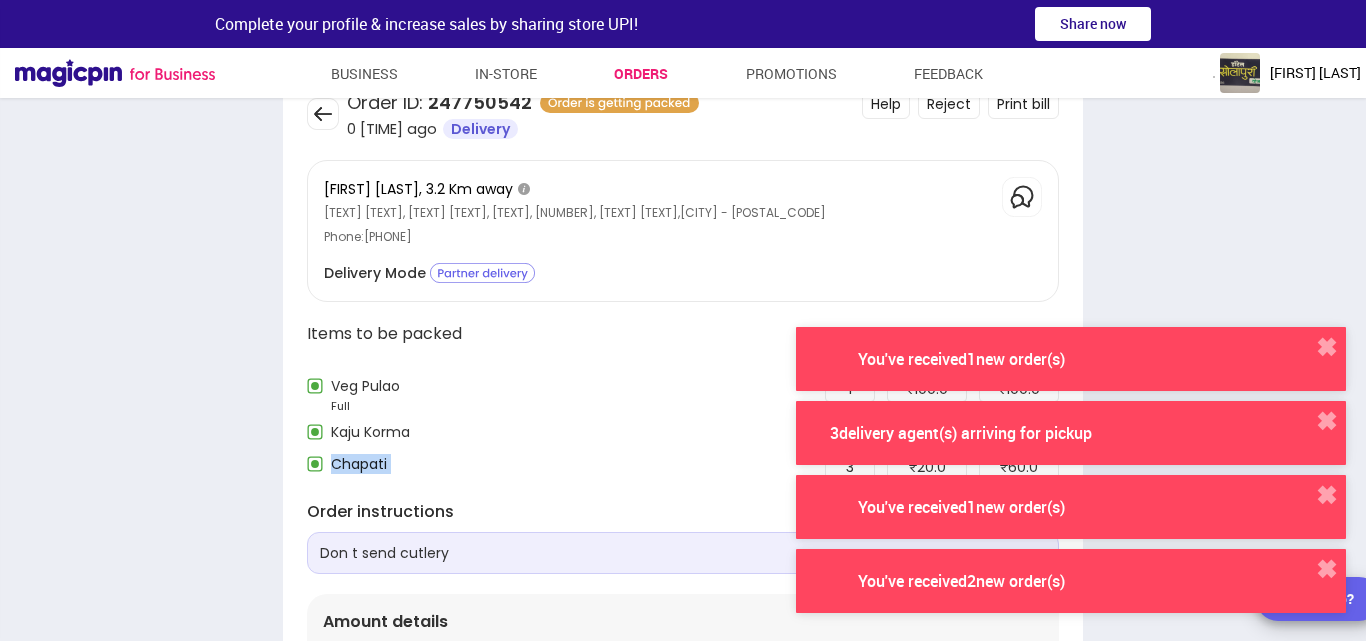 scroll, scrollTop: 0, scrollLeft: 0, axis: both 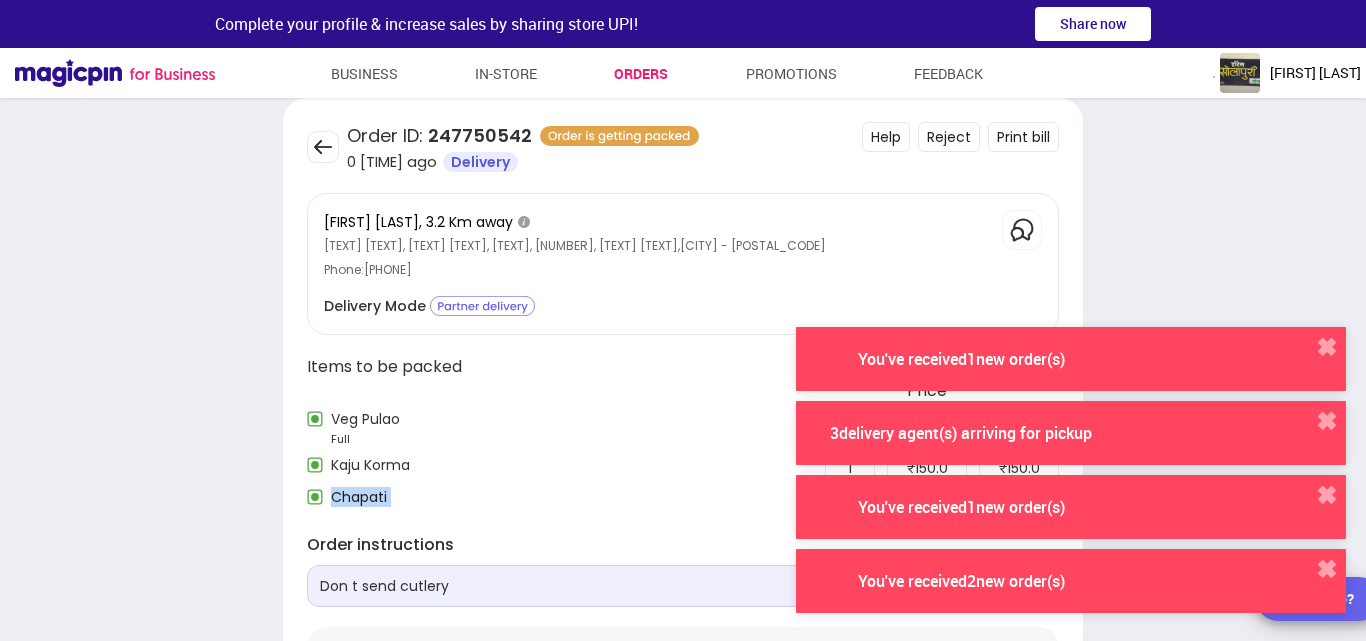 click at bounding box center [323, 147] 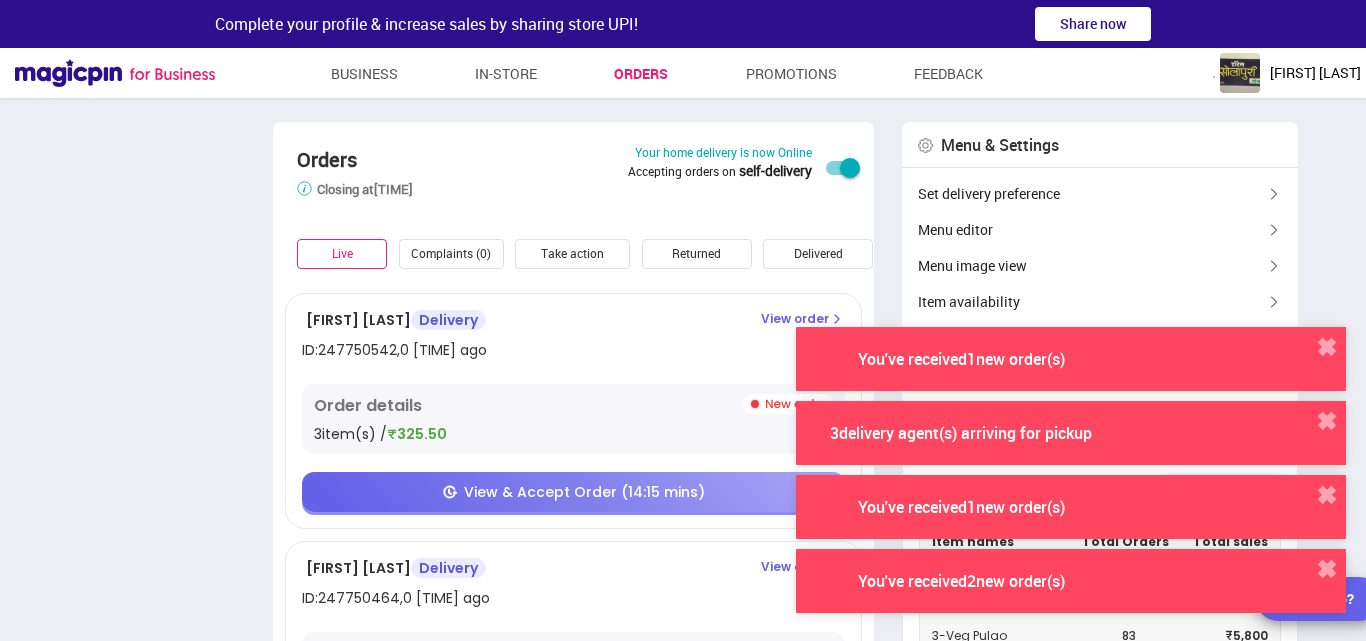 click on "View & Accept Order   (14:15 mins)" at bounding box center (573, 492) 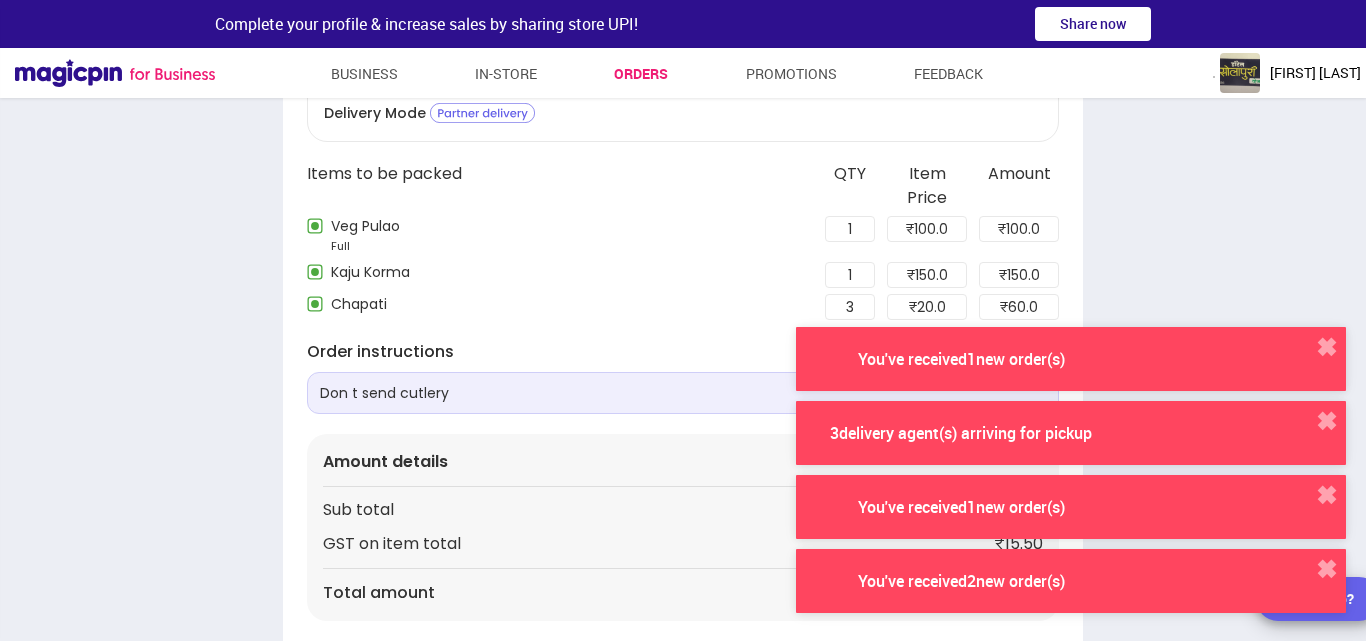 scroll, scrollTop: 0, scrollLeft: 0, axis: both 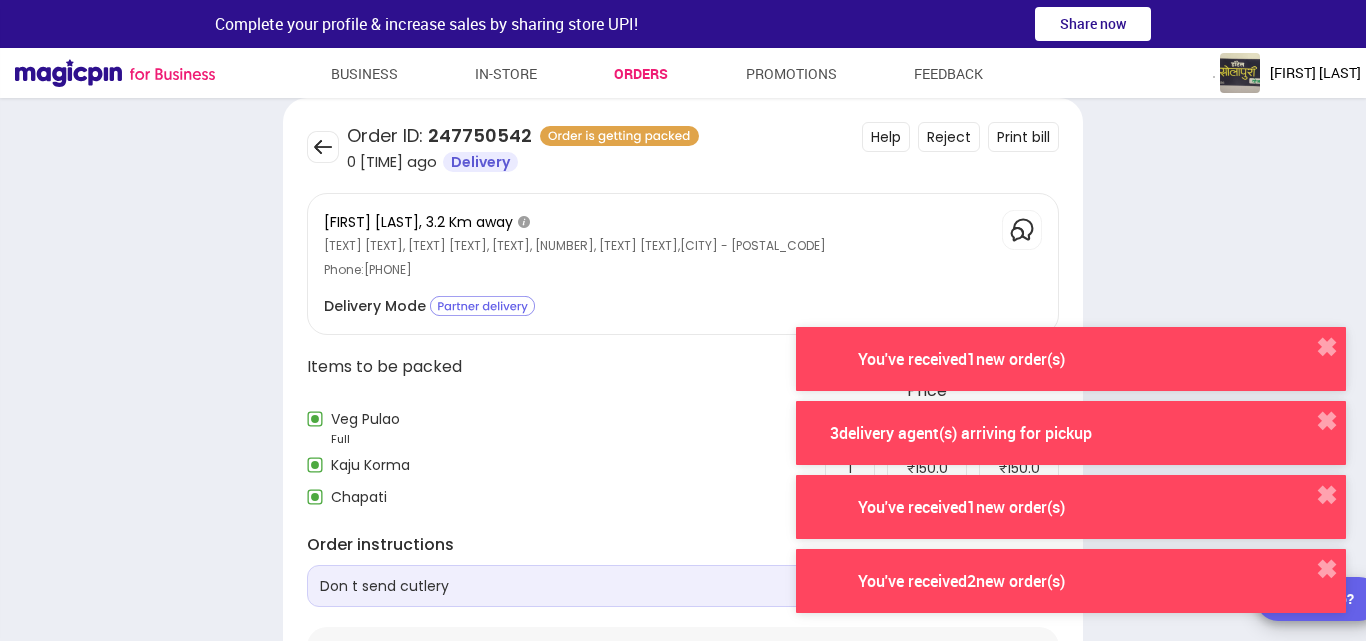 click at bounding box center [323, 147] 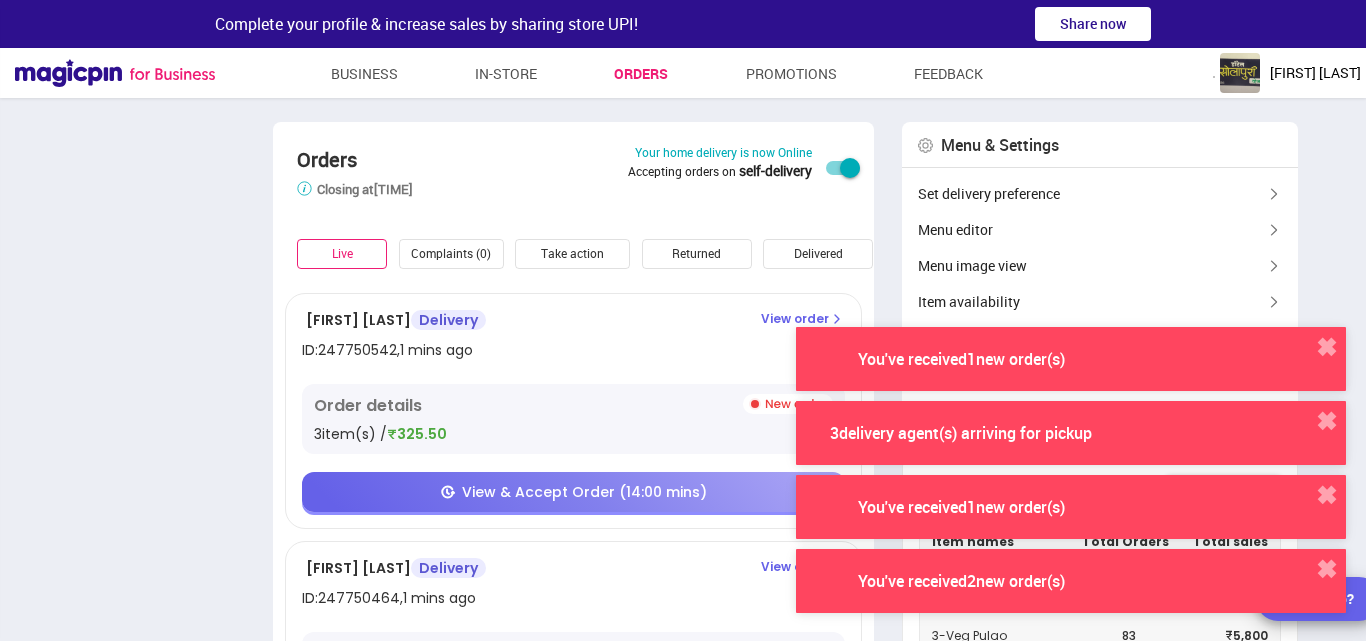 click on "View & Accept Order   (14:00 mins)" at bounding box center (573, 492) 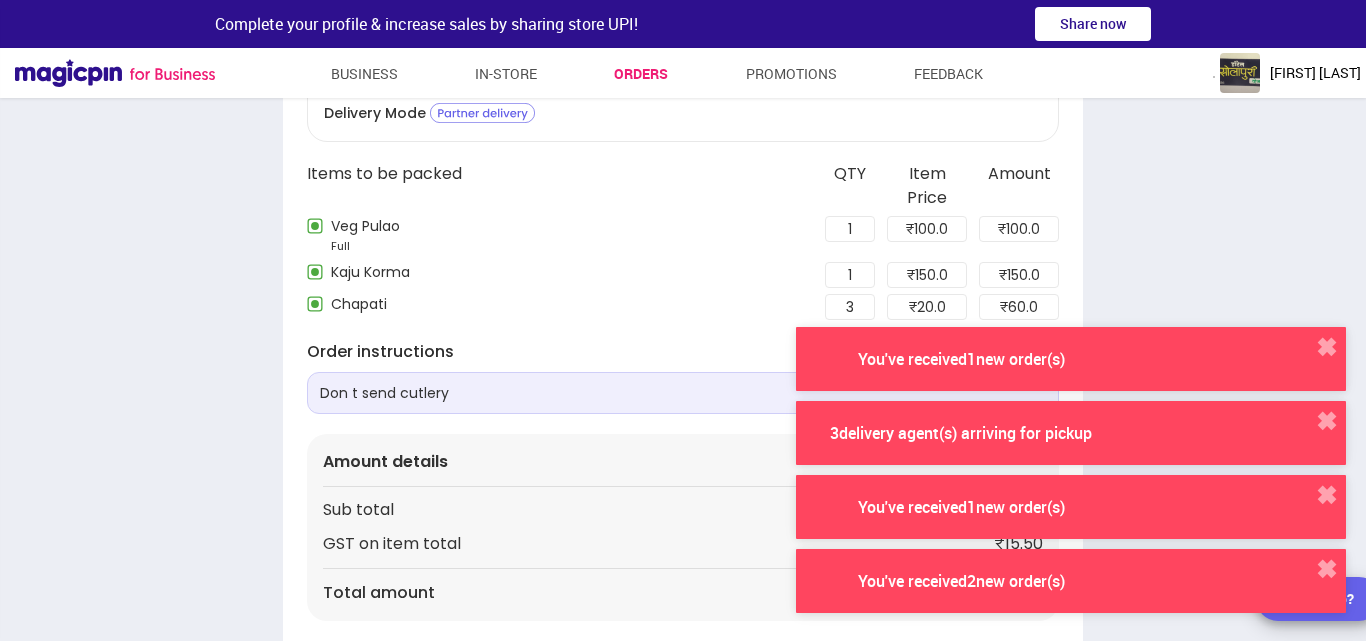 scroll, scrollTop: 0, scrollLeft: 0, axis: both 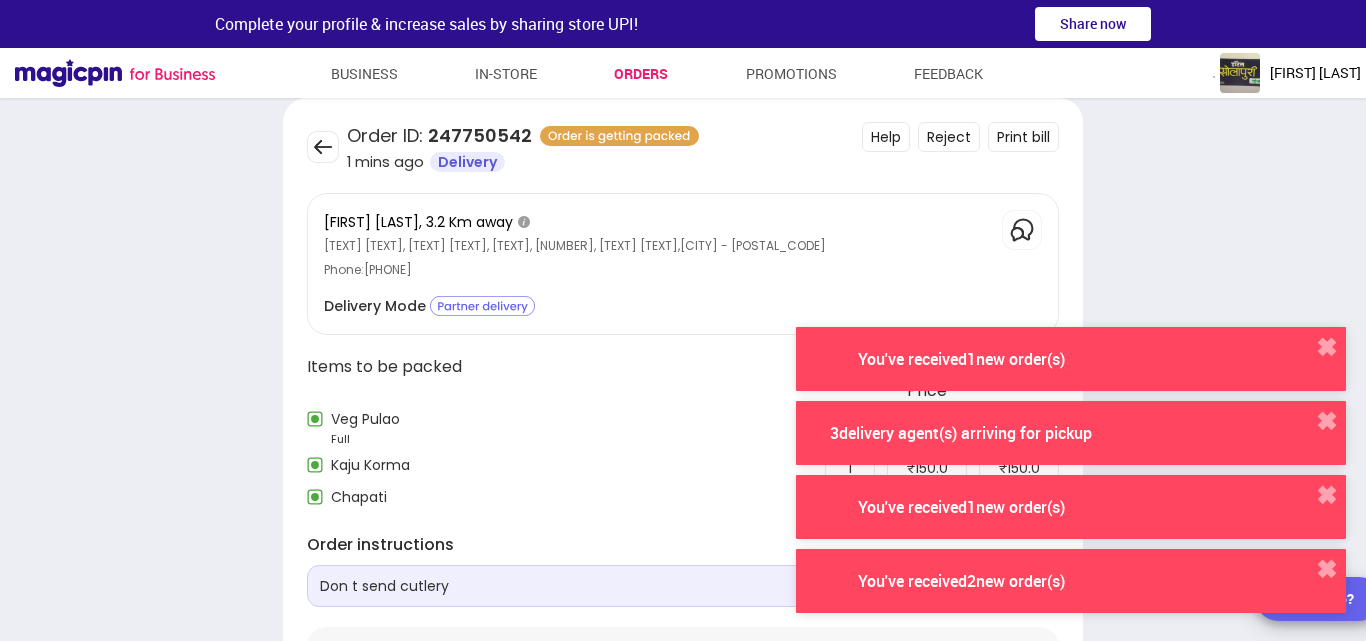 click at bounding box center (323, 147) 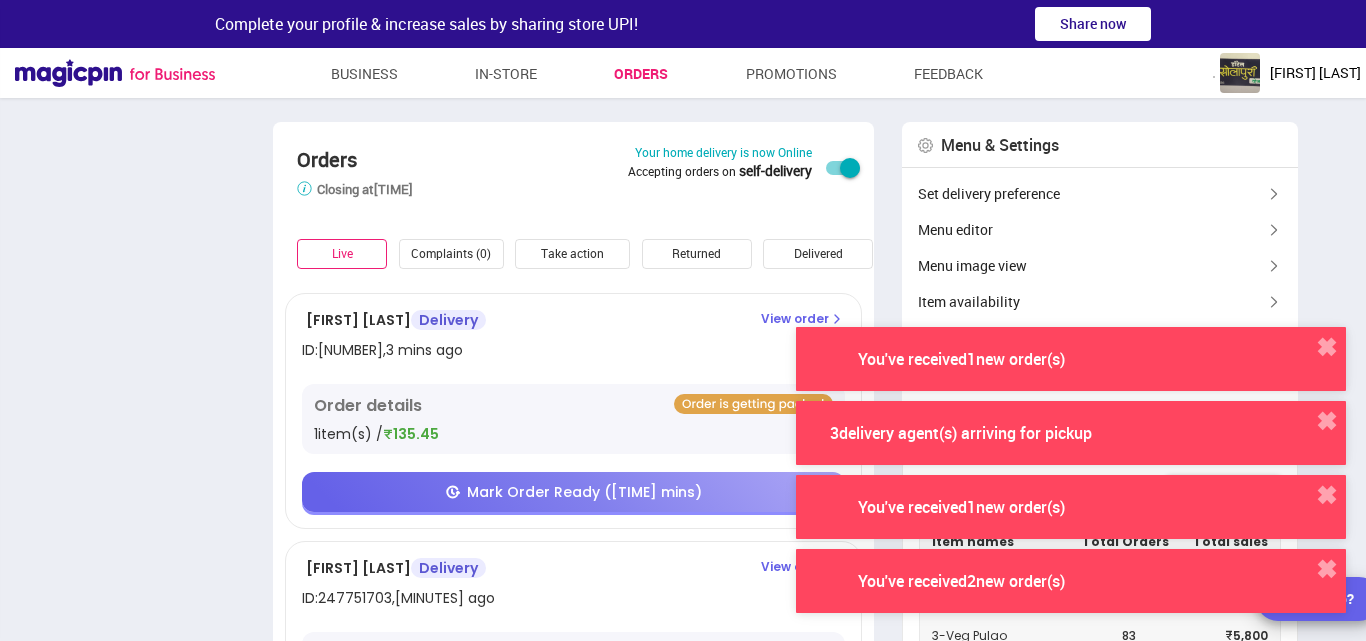 click on "✖" at bounding box center [1326, 347] 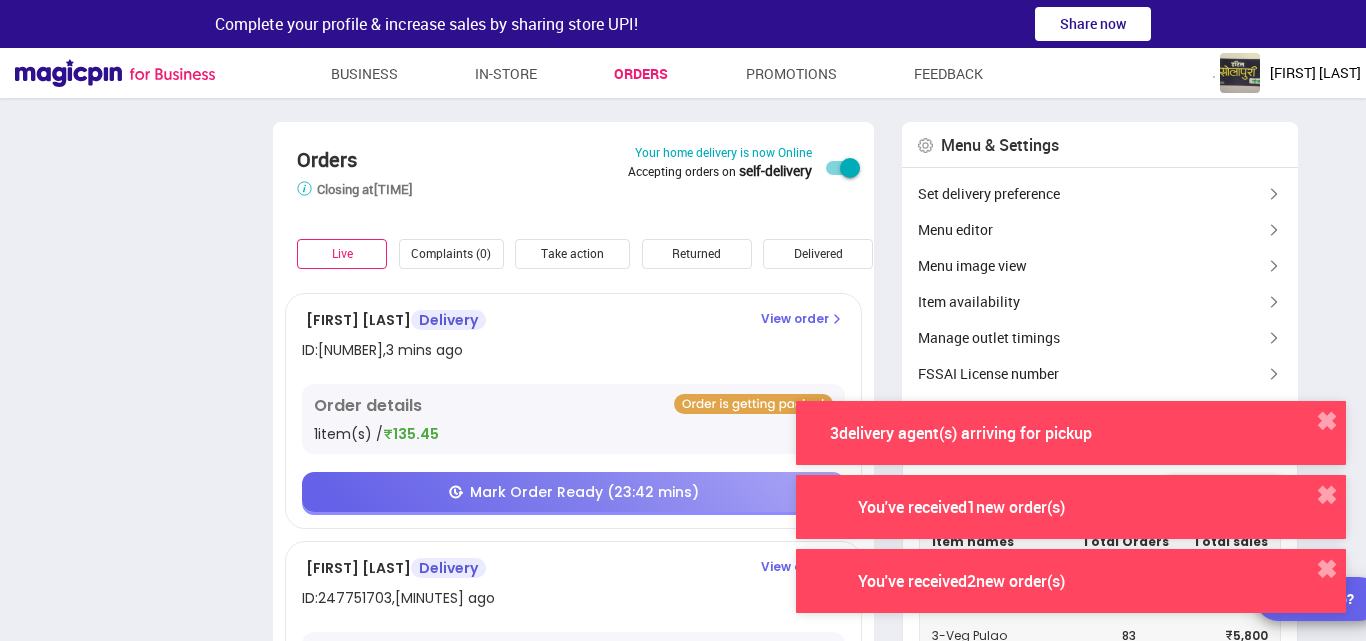 click on "✖" at bounding box center (1326, 421) 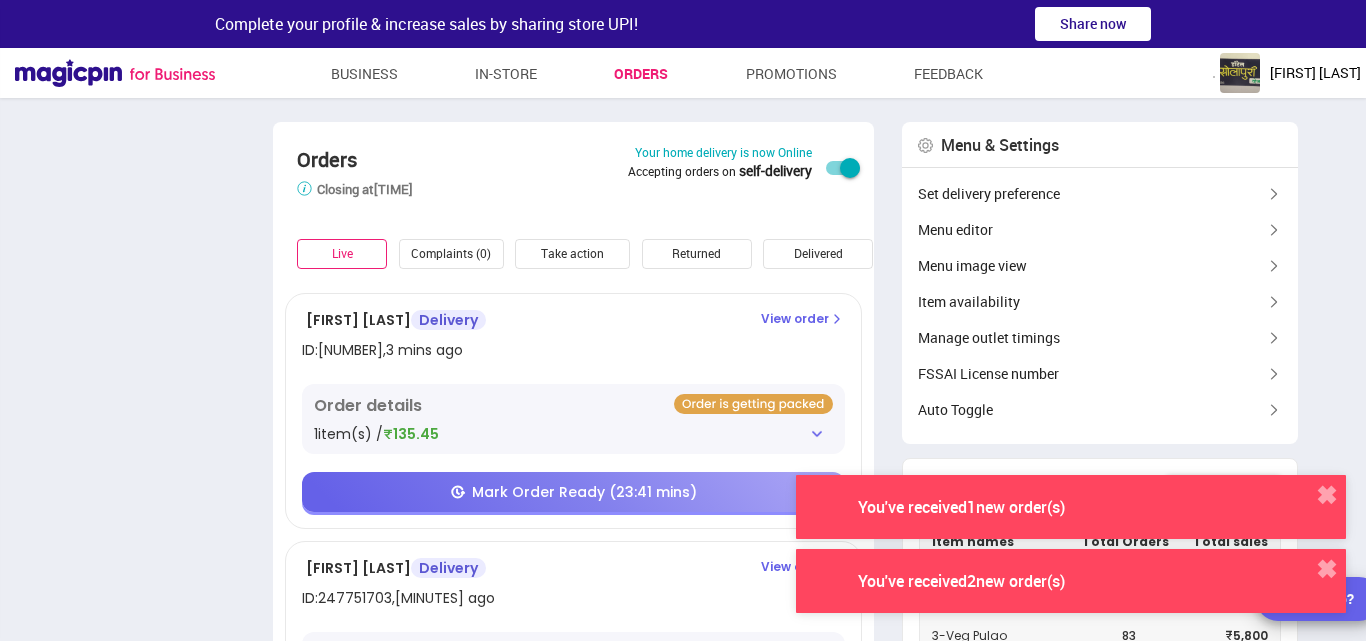 click on "✖" at bounding box center [1326, 495] 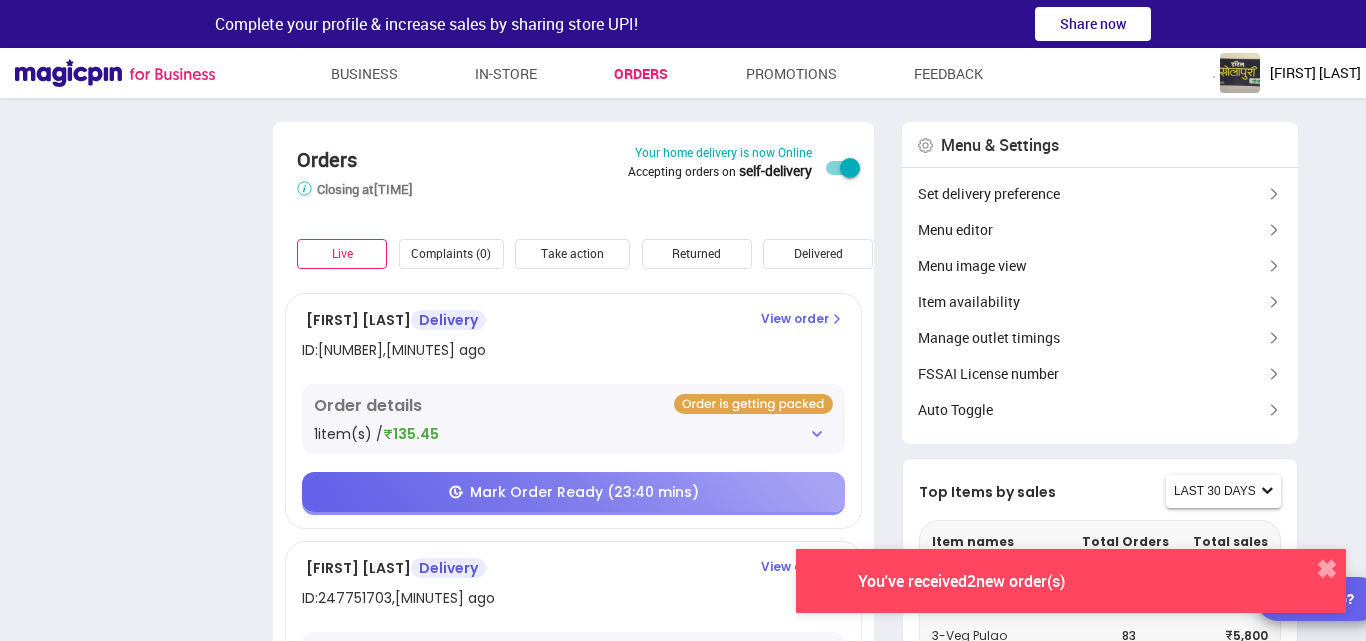 click on "✖" at bounding box center (1326, 569) 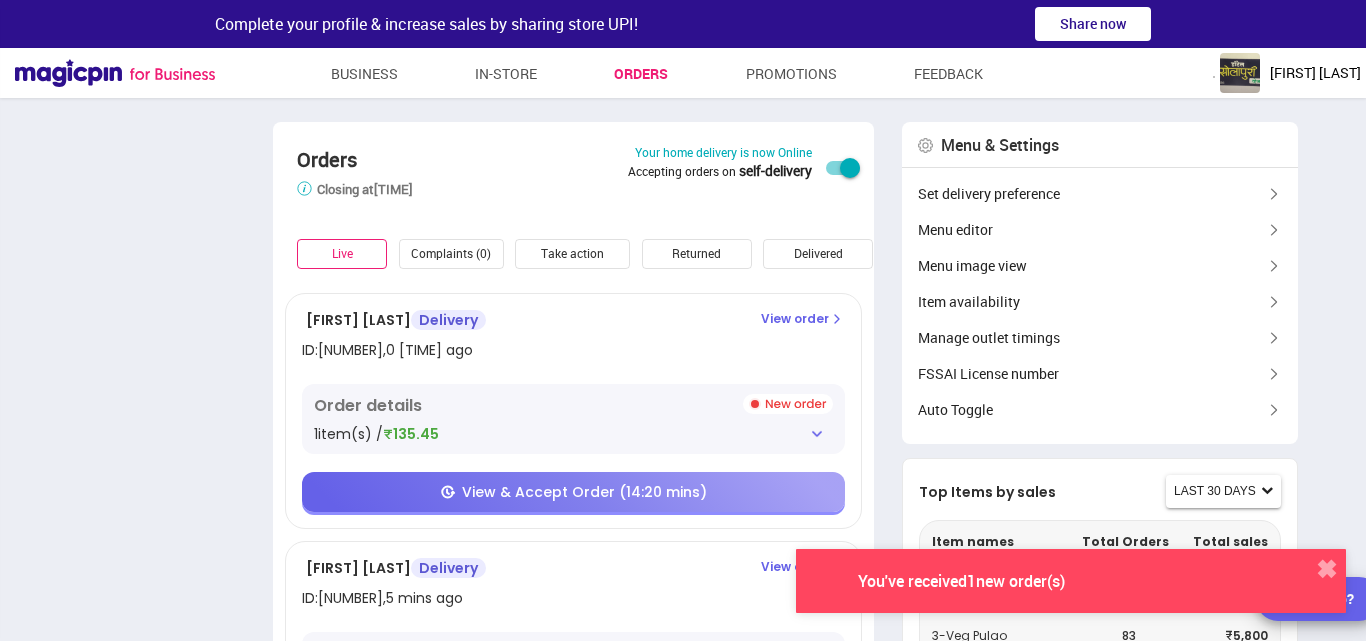 click on "Orders   Store closes 15 mins earlier than the selected time to prevent last minute orders. Closing at  11:59 pm Your home delivery is now Online Accepting orders on   self-delivery Live Complaints   (0) Take action Returned Delivered Rejected [PERSON] Delivery ID:  [NUMBER] ,  0 mins ago View order Order details 1  item(s) /  ₹135.45 View & Accept Order   (14:20 mins) [PERSON] Delivery ID:  [NUMBER] ,  5 mins ago View order Order details 1  item(s) /  ₹135.45 Mark Order Ready   (22:03 mins) [PERSON] Delivery ID:  [NUMBER] ,  5 mins ago View order Order details 2  item(s) /  ₹151.20 Mark Order Ready   (19:25 mins) [PERSON] Delivery ID:  [NUMBER] ,  5 mins ago View order Order details 1  item(s) /  ₹135.45 Mark Order Ready   (19:12 mins) [PERSON] Delivery ID:  [NUMBER] ,  8 mins ago View order Order details 3  item(s) /  ₹325.50 Mark Order Ready   (17:15 mins) [PERSON] Delivery ID:  [NUMBER] ,  8 mins ago View order Order details 4  item(s) /  ₹315.00   1" at bounding box center (683, 1496) 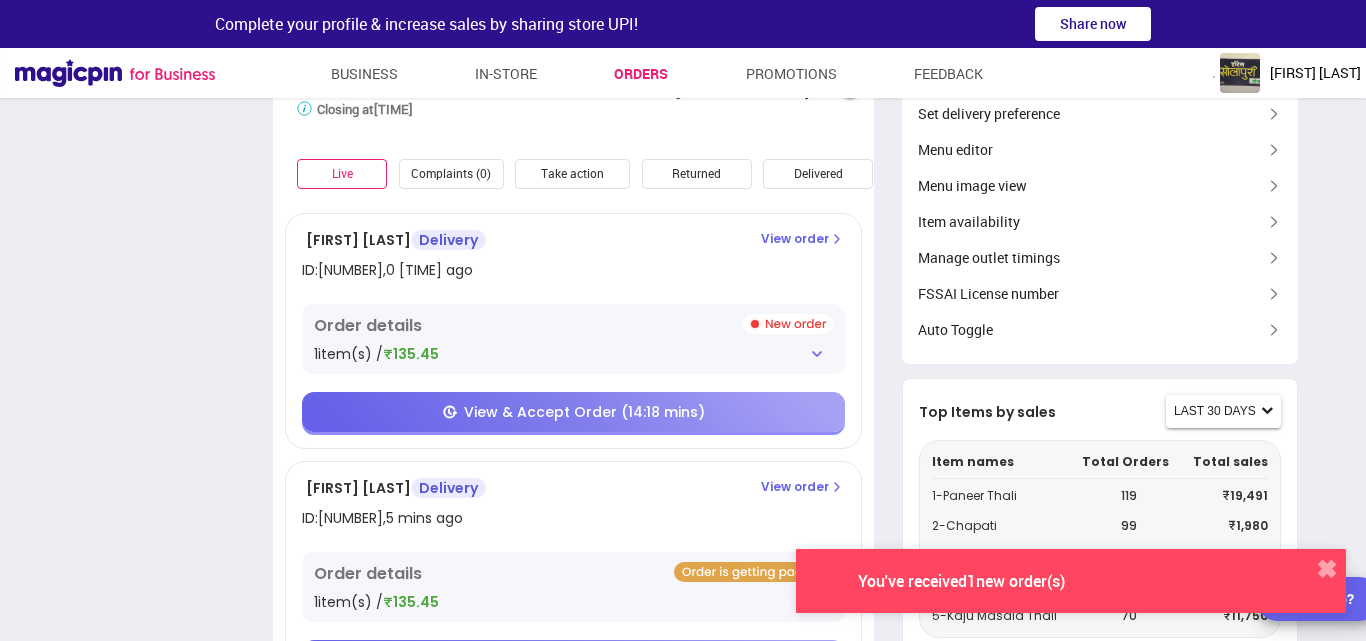 scroll, scrollTop: 120, scrollLeft: 0, axis: vertical 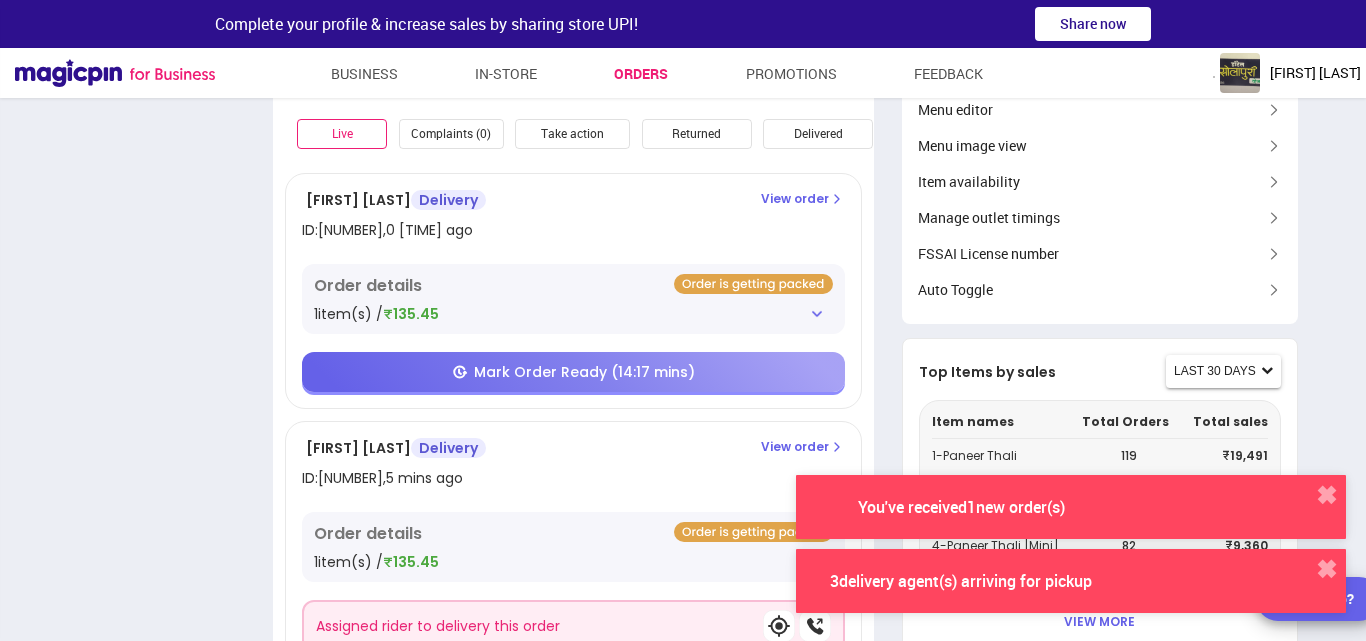 click on "Mark Order Ready   ([TIME] mins)" at bounding box center [573, 372] 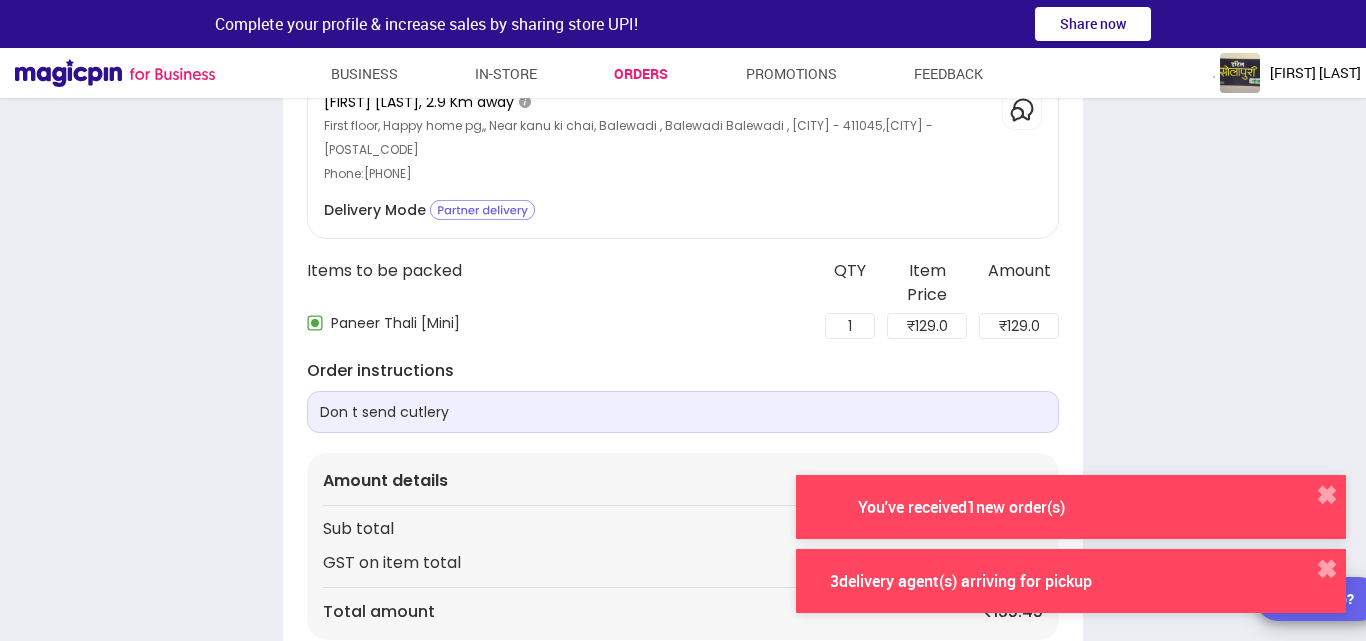 scroll, scrollTop: 155, scrollLeft: 0, axis: vertical 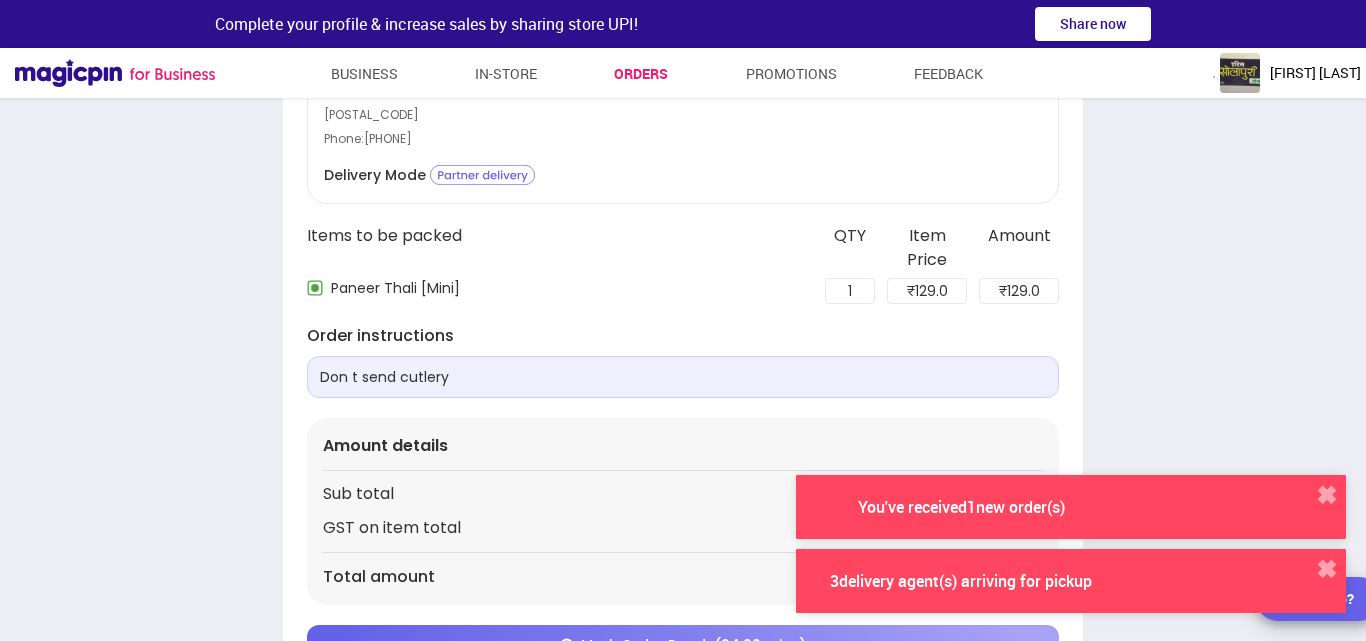 click on "✖" at bounding box center [1326, 495] 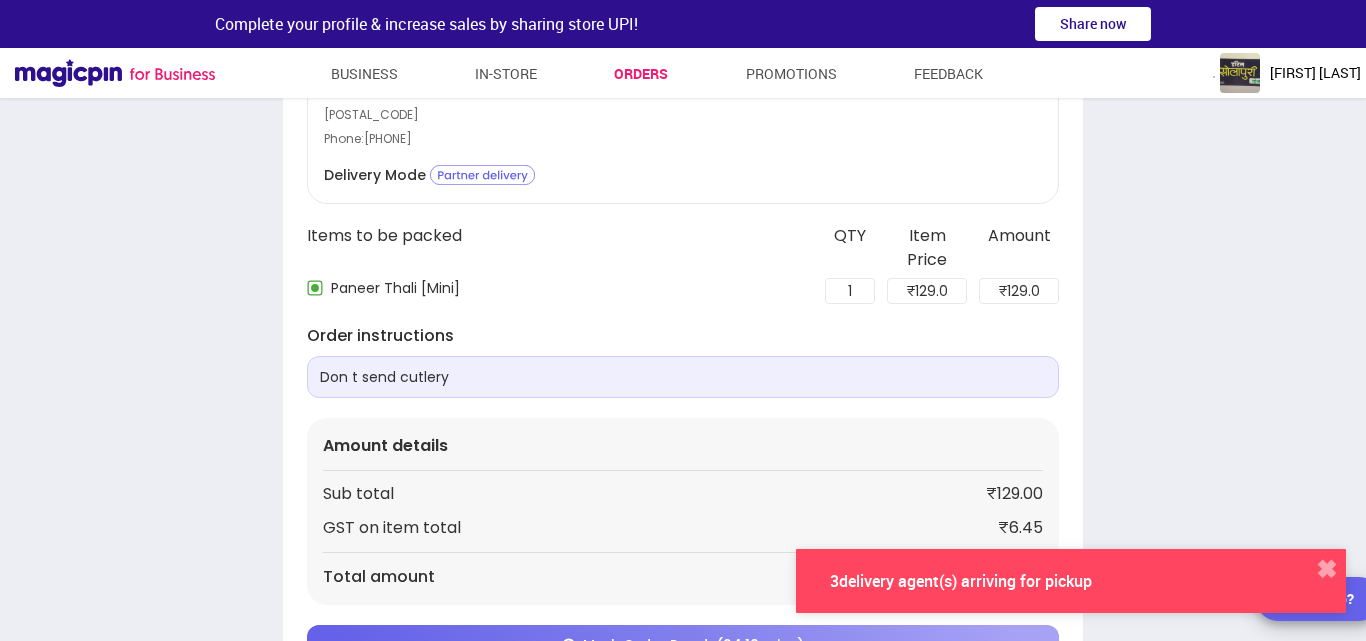 click on "✖" at bounding box center (1326, 569) 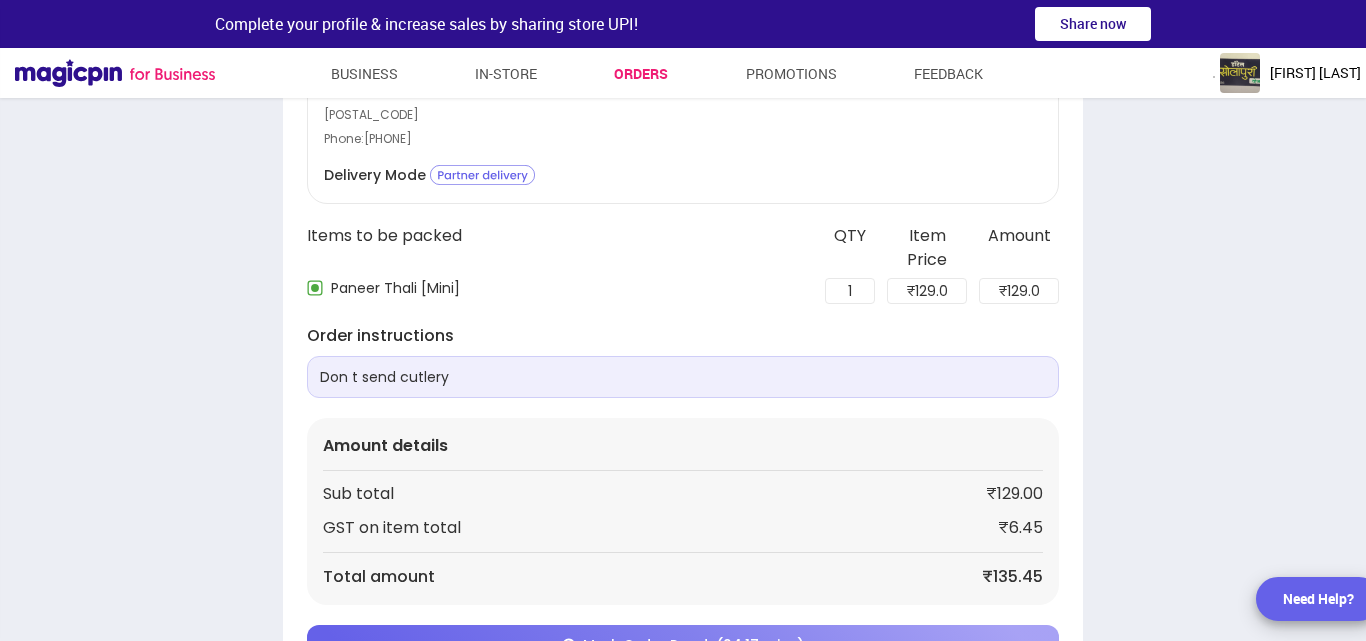click on "Order from MAGICPIN -  247754145 [AREA] ,  [CITY] FSSAI License Number -  21525082001031 --------- Invoice --------- Date:  01/08/25 Time:  12:50 PM Item Name  Qty   Rate   Amount  Paneer Thali [Mini]  1   129.00     129.00  Sub Total:    129.00 GST on item total :    6.45 Total:    135.45 Order ID:   247754145 0 mins ago Delivery Help Reject Print bill [FIRST] [LAST]  ,   2.9 Km away First floor, Happy home pg, , Near kanu ki chai, Balewadi , Balewadi Balewadi ,  [CITY] - 411045 Phone:  917397930136 Delivery Mode Items to be packed QTY Item Price  Amount Paneer Thali [Mini] 1 ₹ 129.0 ₹ 129.0 Order instructions  Don t send cutlery  Amount details Sub total ₹129.00 GST on item total ₹6.45 Total amount ₹135.45 Mark Order Ready  (24:17 mins) Need Help?" at bounding box center (683, 316) 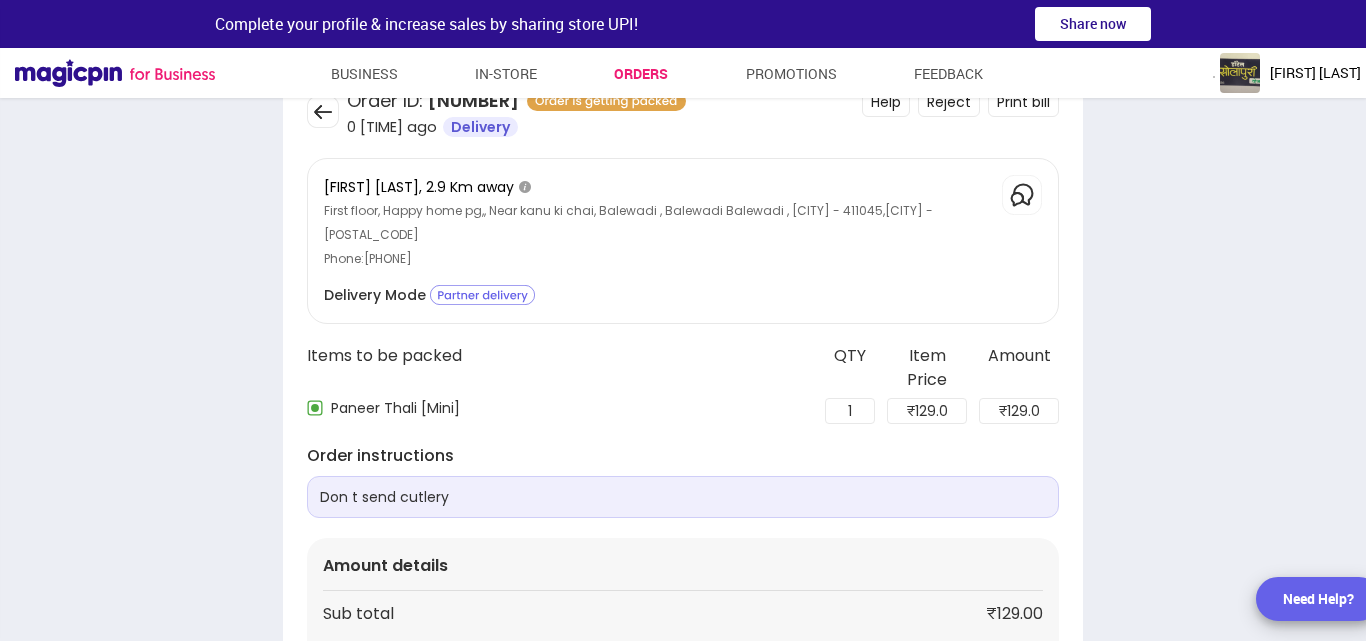 scroll, scrollTop: 0, scrollLeft: 0, axis: both 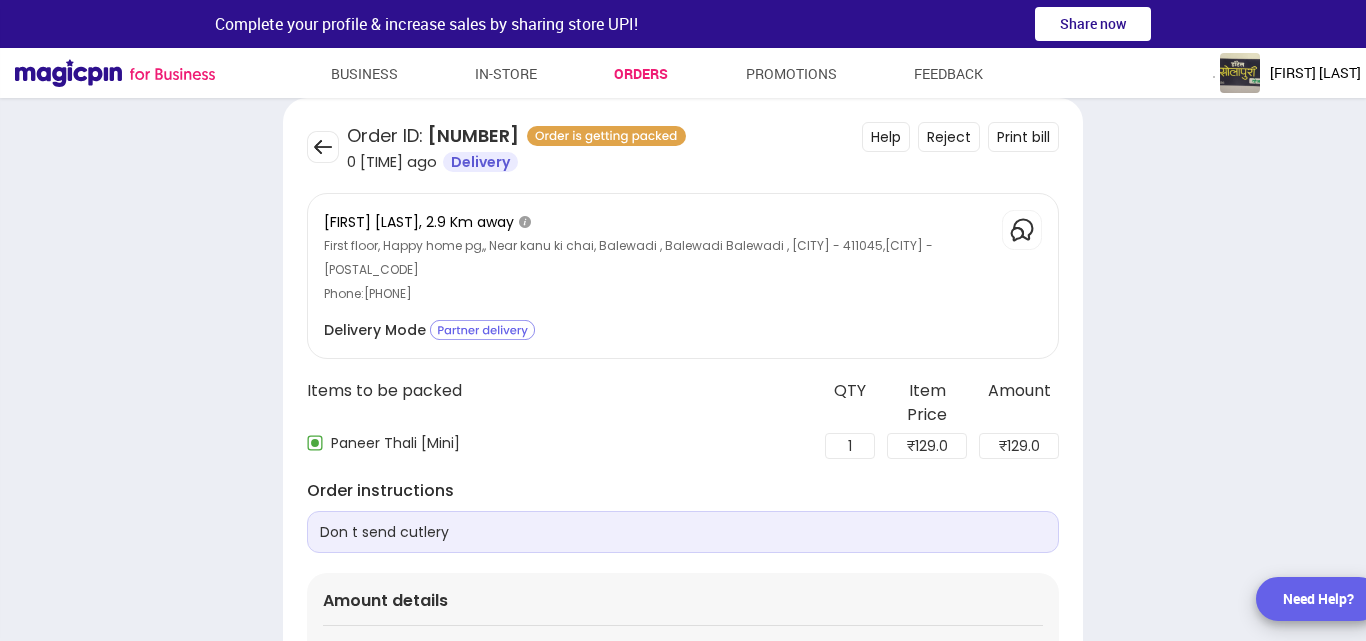 click at bounding box center [323, 147] 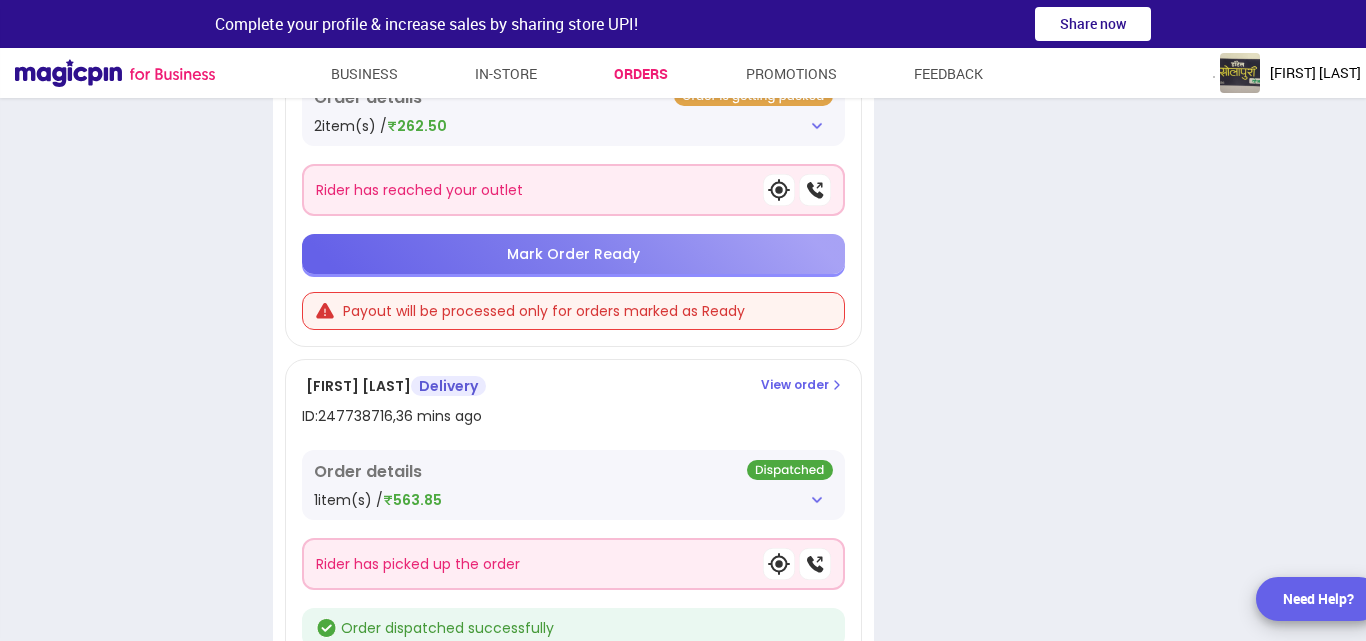 scroll, scrollTop: 2300, scrollLeft: 0, axis: vertical 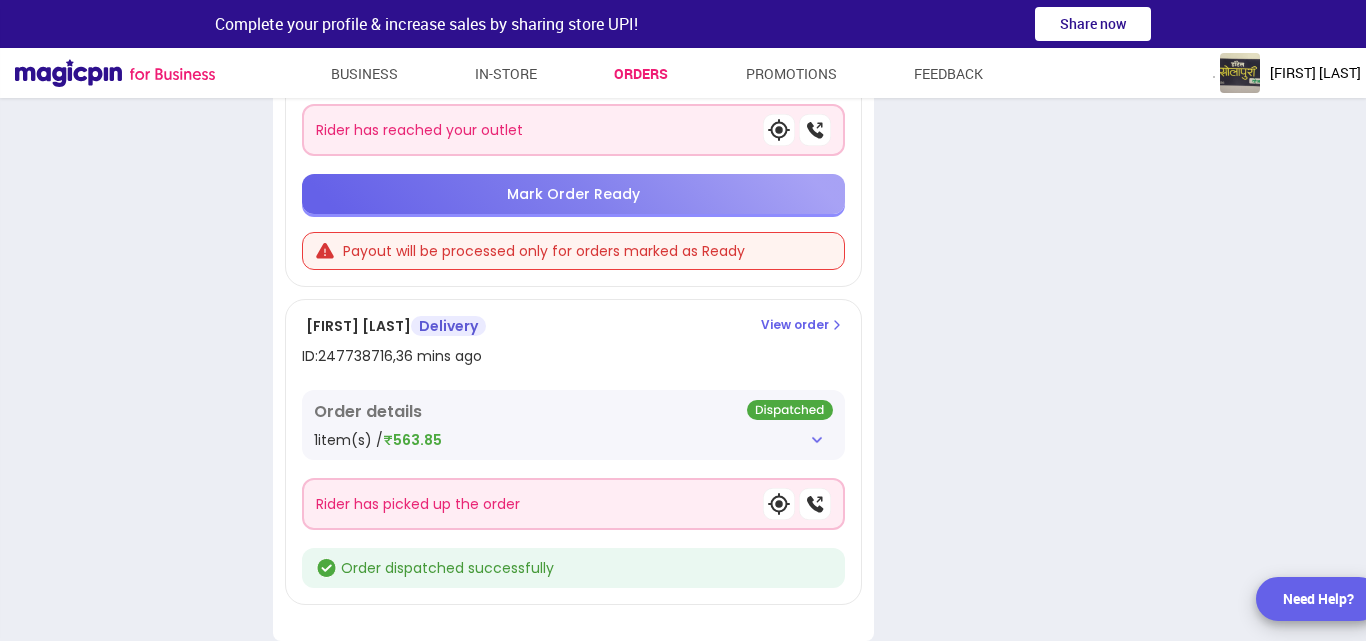 click on "1  item(s) /  ₹563.85" at bounding box center [573, 440] 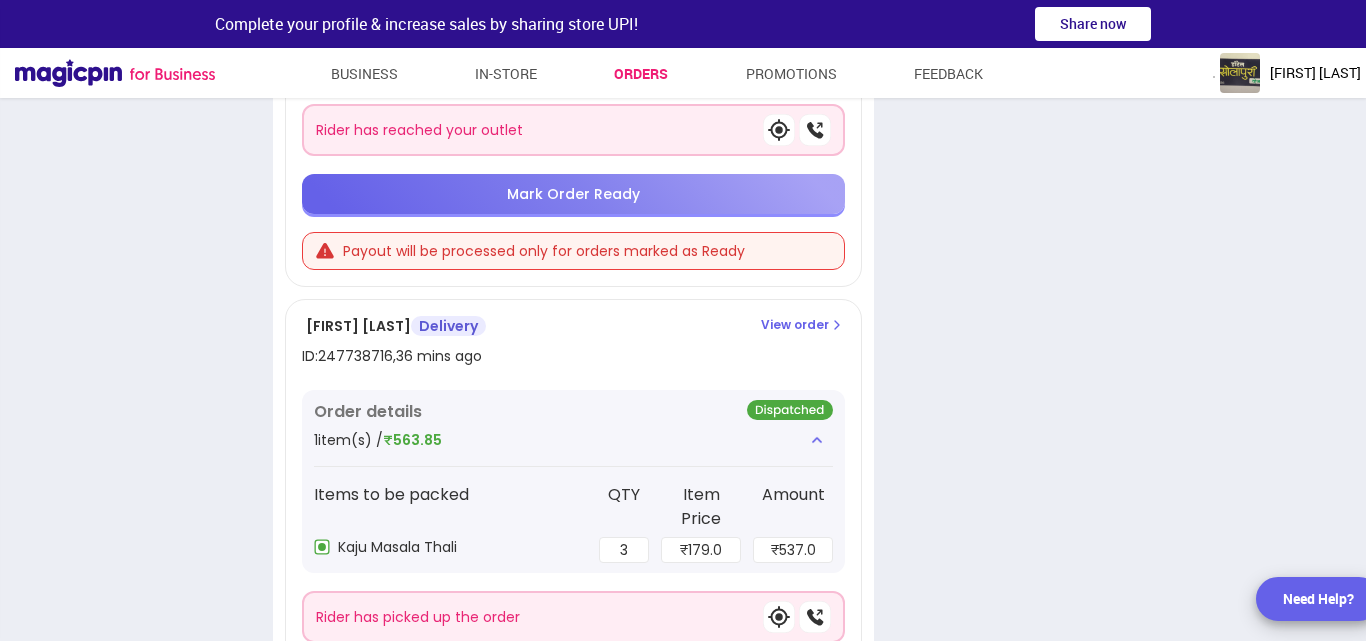 click on "1  item(s) /  ₹563.85" at bounding box center [573, 440] 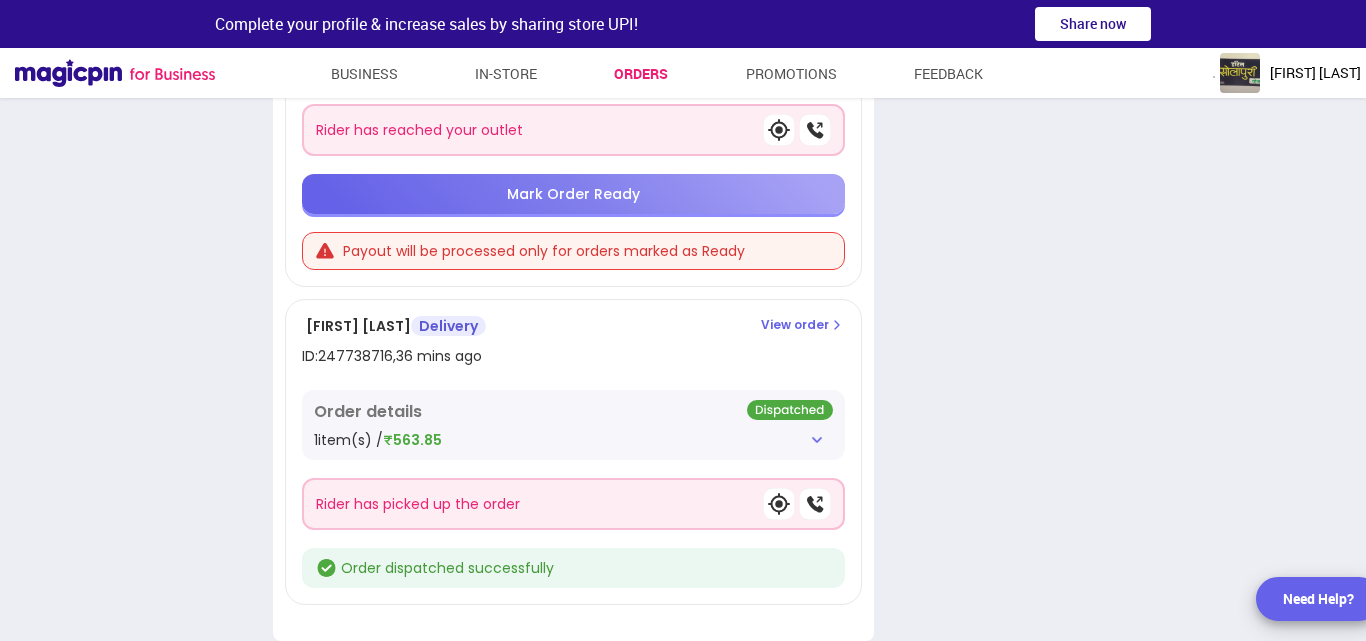 click on "Orders   Store closes 15 mins earlier than the selected time to prevent last minute orders. Closing at  11:59 pm Your home delivery is now Online Accepting orders on   self-delivery Live Complaints   (0) Take action Returned Delivered Rejected [FIRST] [LAST]  Delivery ID:  247754145 ,  1 mins ago View order Order details 1  item(s) /  ₹135.45 Mark Order Ready   (23:42 mins) [FIRST] [LAST] Delivery ID:  247751775 ,  6 mins ago View order Order details 1  item(s) /  ₹135.45 Assigned rider  to delivery this order Mark Order Ready   (21:16 mins) [FIRST] [LAST] Delivery ID:  247751703 ,  6 mins ago View order Order details 2  item(s) /  ₹151.20 Mark Order Ready   (18:38 mins) [FIRST] [LAST] Delivery ID:  247751572 ,  6 mins ago View order Order details 1  item(s) /  ₹135.45 Mark Order Ready   (18:25 mins) [FIRST] [LAST] Delivery ID:  247750542 ,  9 mins ago View order Order details 3  item(s) /  ₹325.50 Mark Order Ready   (16:28 mins) [FIRST] [LAST] Delivery ID:  247750464 ,  9 mins ago View order 4   1" at bounding box center (683, -769) 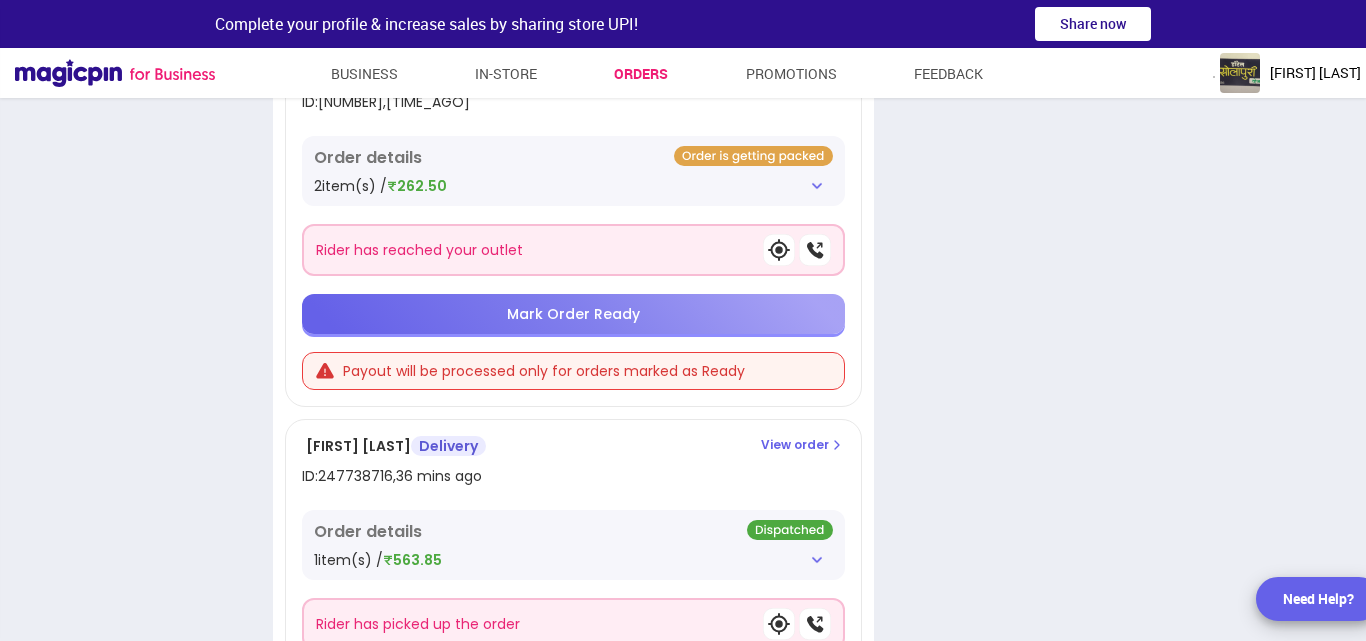 scroll, scrollTop: 2140, scrollLeft: 0, axis: vertical 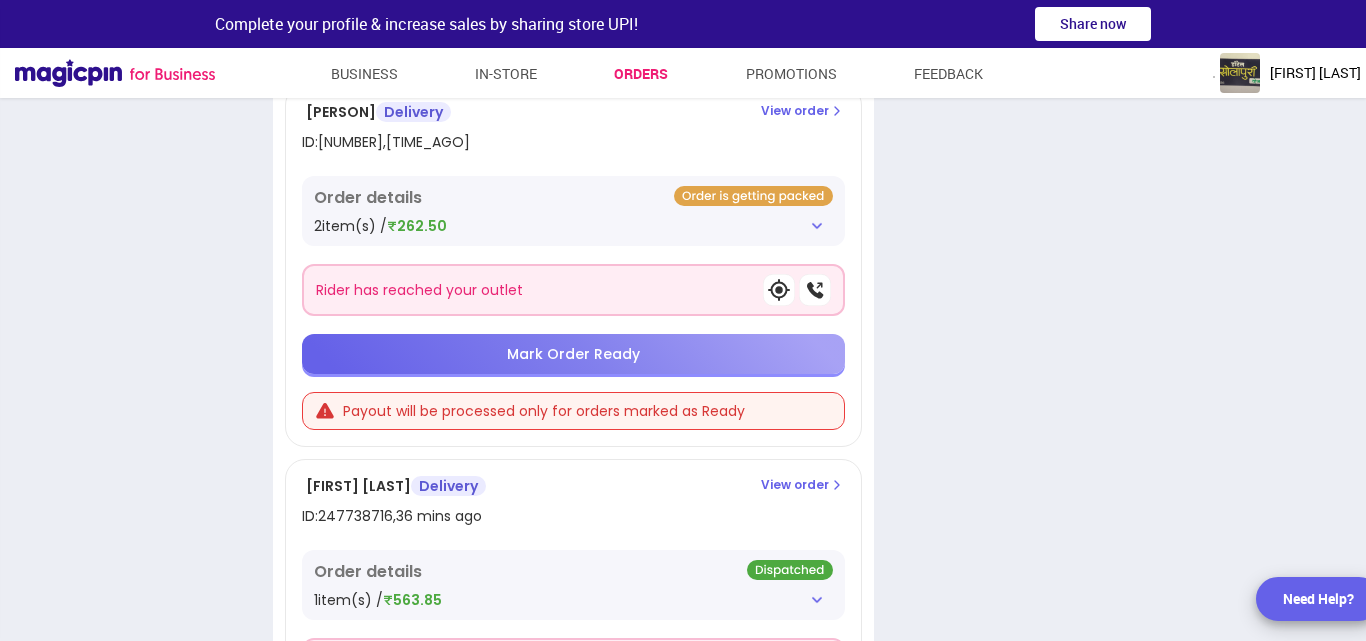 click at bounding box center [817, 226] 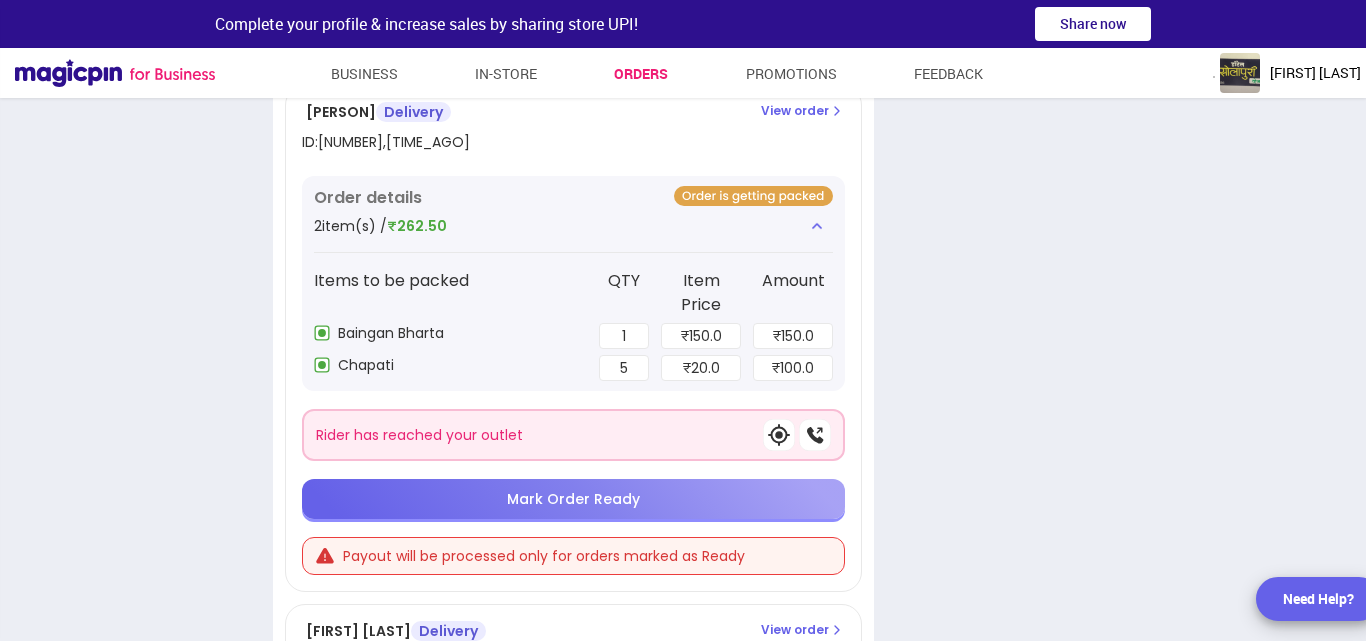 click at bounding box center [817, 226] 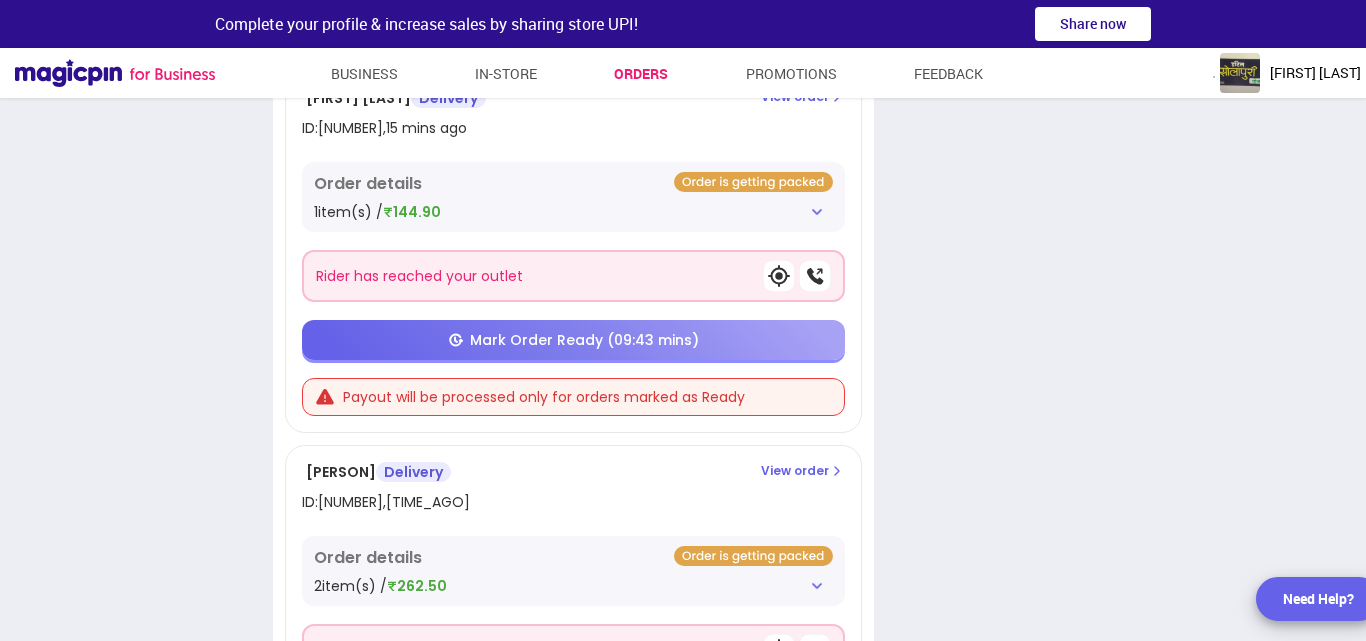 scroll, scrollTop: 1740, scrollLeft: 0, axis: vertical 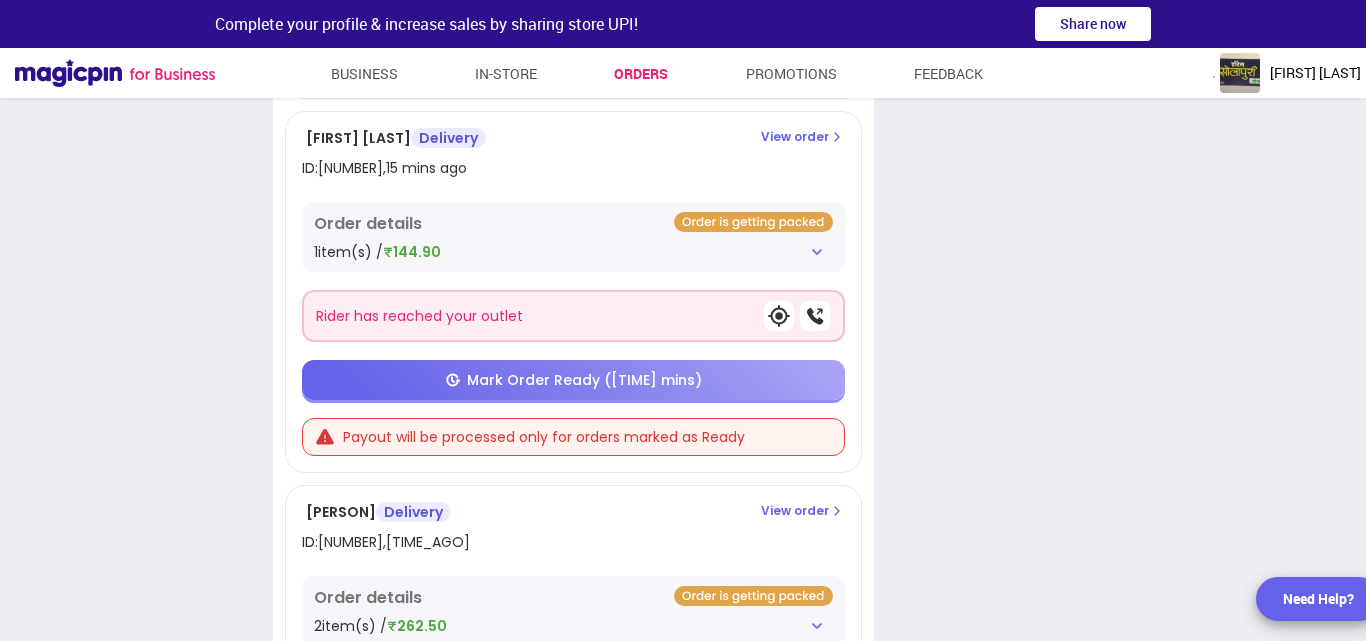 click at bounding box center [817, 252] 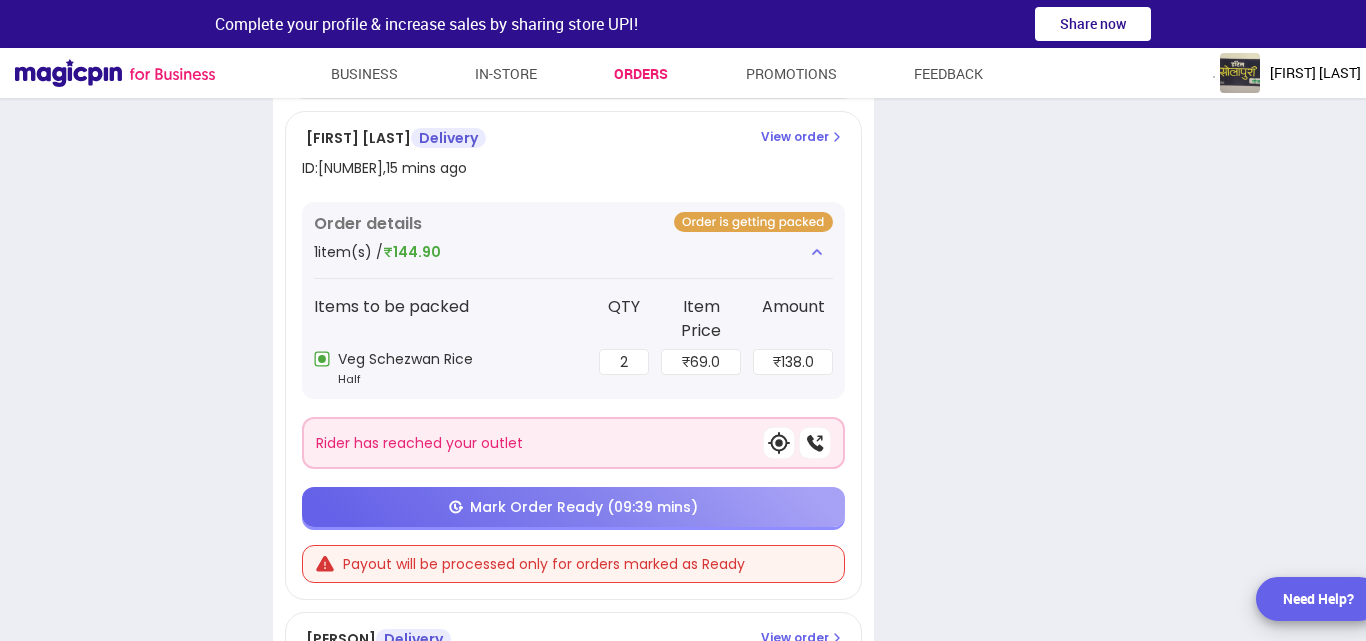 click on "Mark Order Ready   (09:39 mins)" at bounding box center (584, 507) 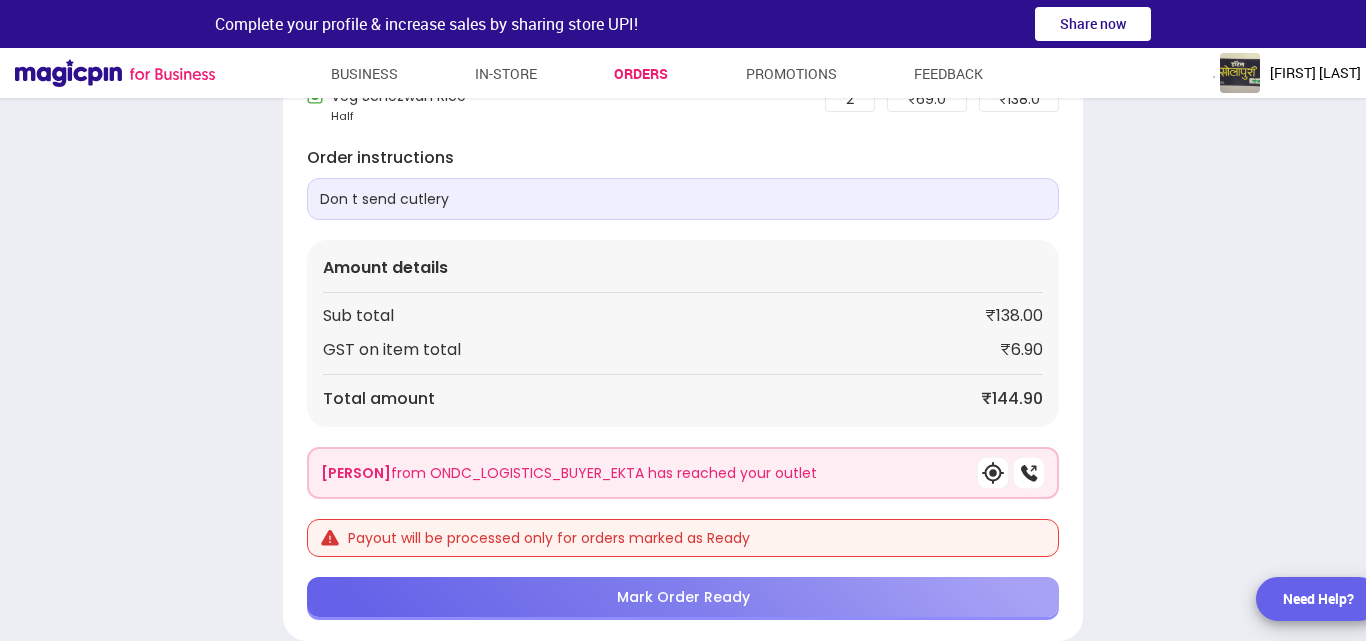 scroll, scrollTop: 299, scrollLeft: 0, axis: vertical 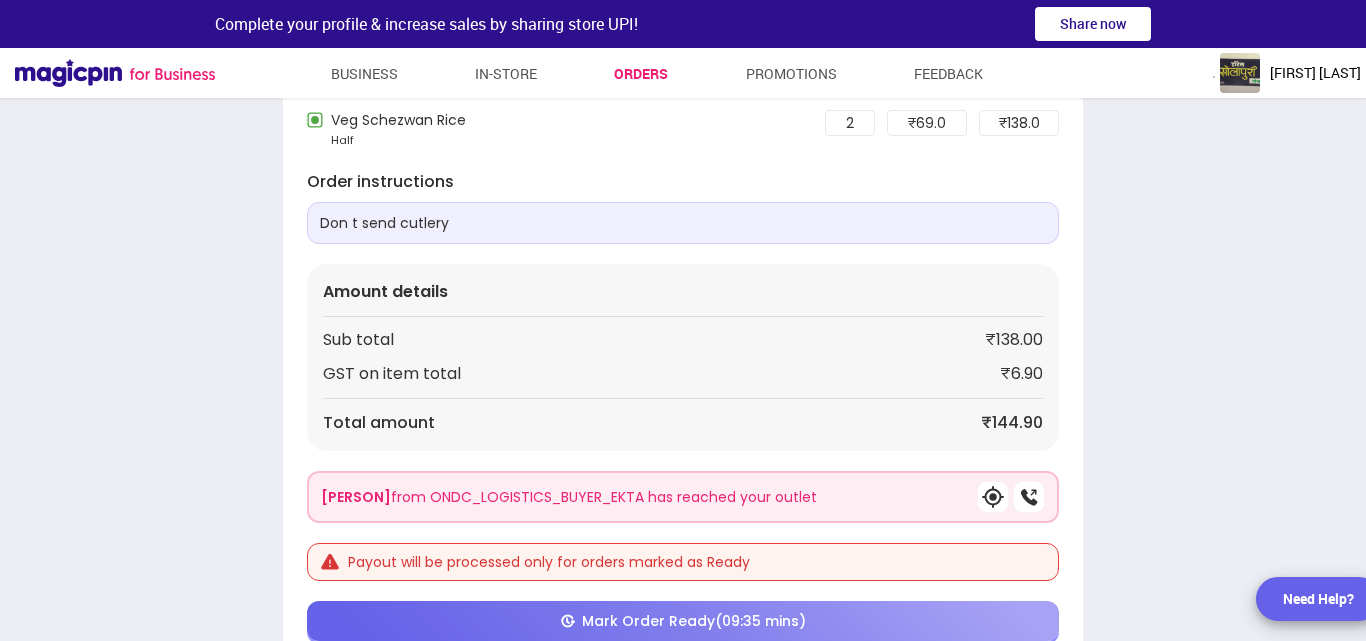 click on "Mark Order Ready  (09:35 mins)" at bounding box center [694, 621] 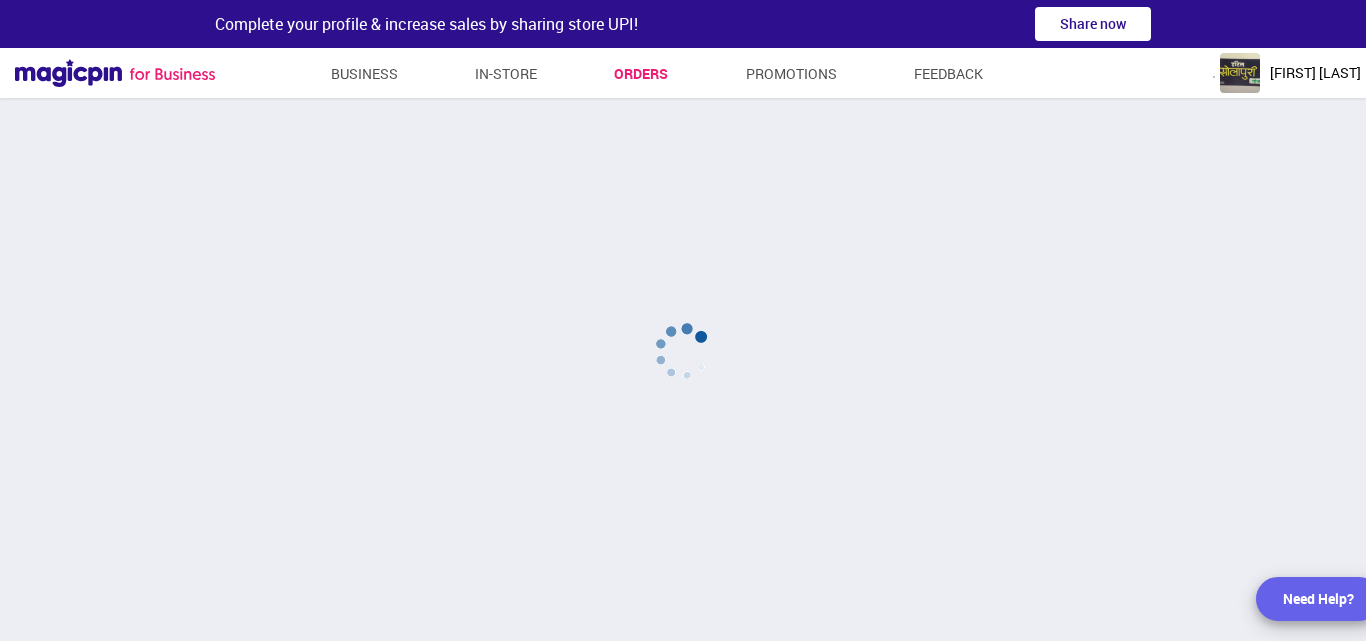 scroll, scrollTop: 241, scrollLeft: 0, axis: vertical 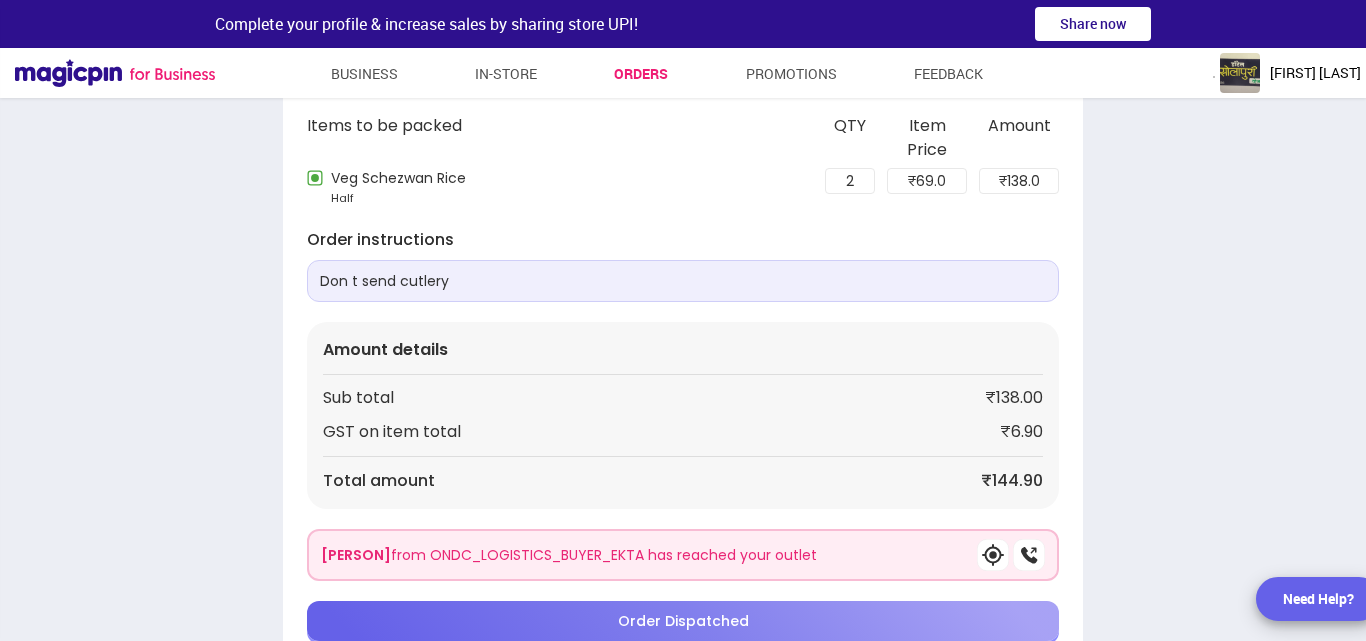 click on "Order from MAGICPIN -  247747735 Solapuri Bhau Baner ,  [CITY] FSSAI License Number -  21525082001031 --------- Invoice --------- Date:  01/08/25 Time:  12:36 PM Item Name  Qty   Rate   Amount  Veg Schezwan Rice  2   69.00     138.00  Half (1) Sub Total:    138.00 GST on item total :    6.90 Total:    144.90 Order ID:   247747735 15 mins ago Delivery Help Reject Print bill [FIRST] [LAST] ,   2.9 Km away Happy home pg , Near Narayani apartment, Balewadi Balewadi ,  [CITY] - [POSTAL_CODE] Phone:  [PHONE] Delivery Mode Items to be packed QTY Item Price  Amount Veg Schezwan Rice Half 2 ₹ 69.0 ₹ 138.0 Order instructions  Don t send cutlery  Amount details Sub total ₹138.00 GST on item total ₹6.90 Total amount ₹144.90 [FIRST] [LAST]  from ONDC_LOGISTICS_BUYER_EKTA has reached your outlet Order Dispatched Need Help?" at bounding box center [683, 261] 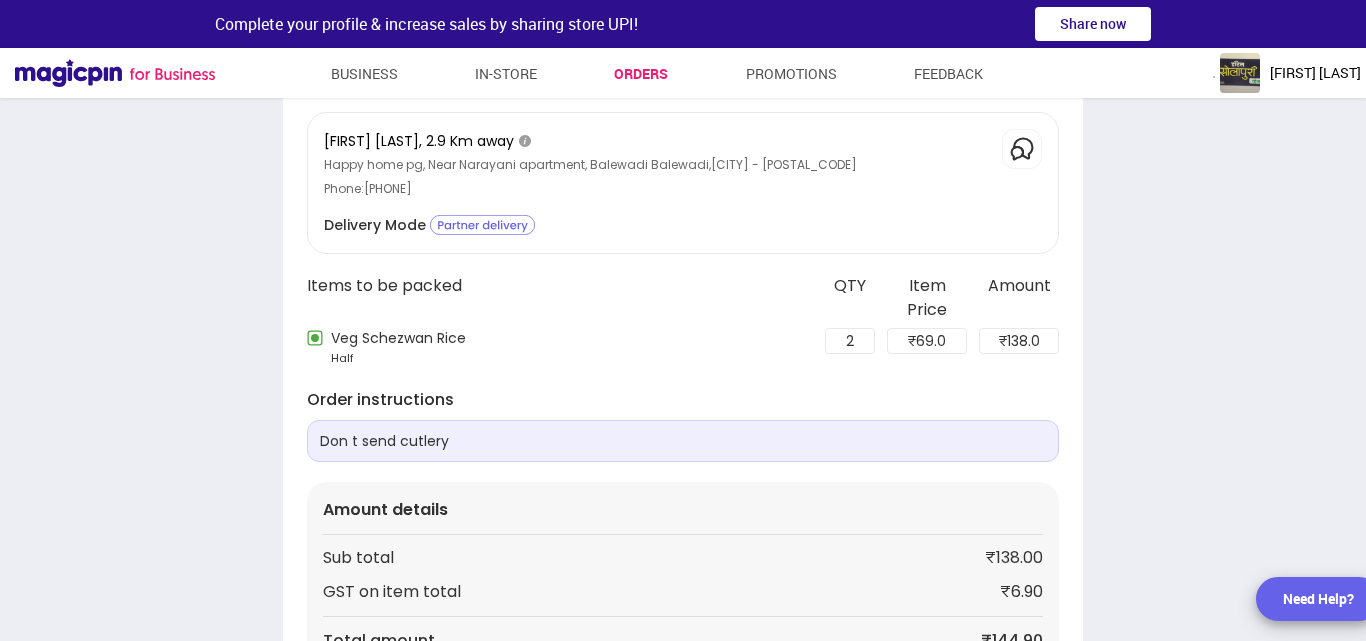 scroll, scrollTop: 1, scrollLeft: 0, axis: vertical 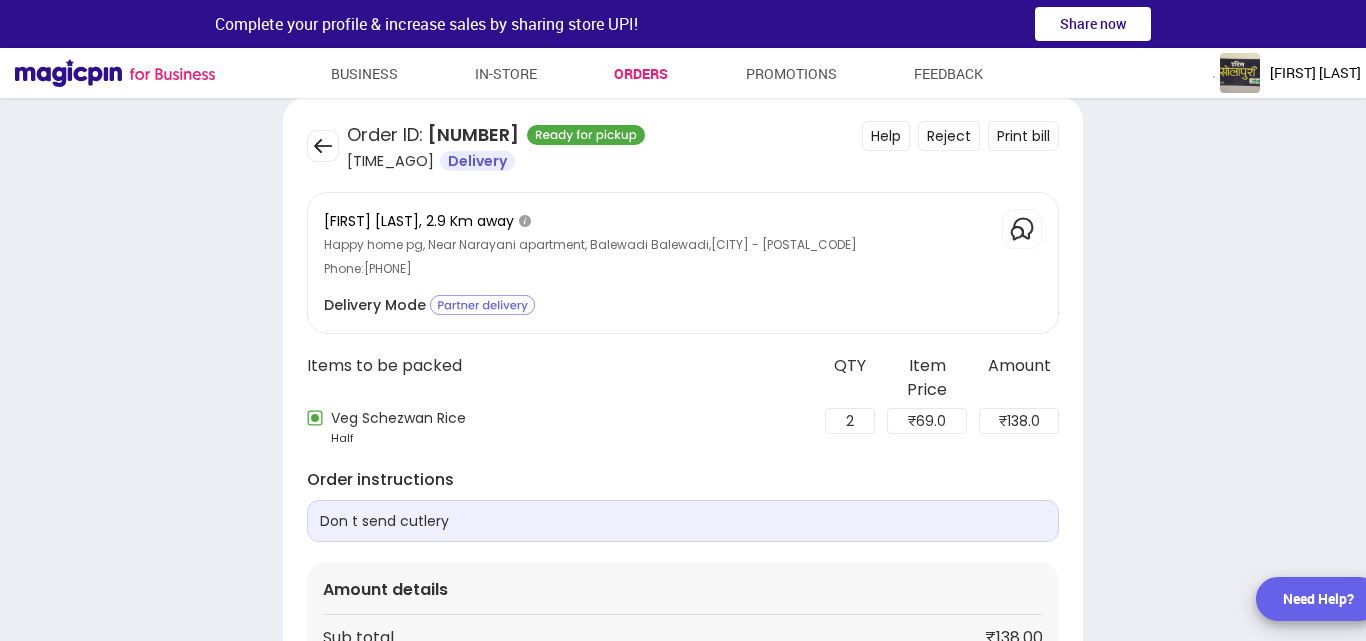 click at bounding box center [323, 146] 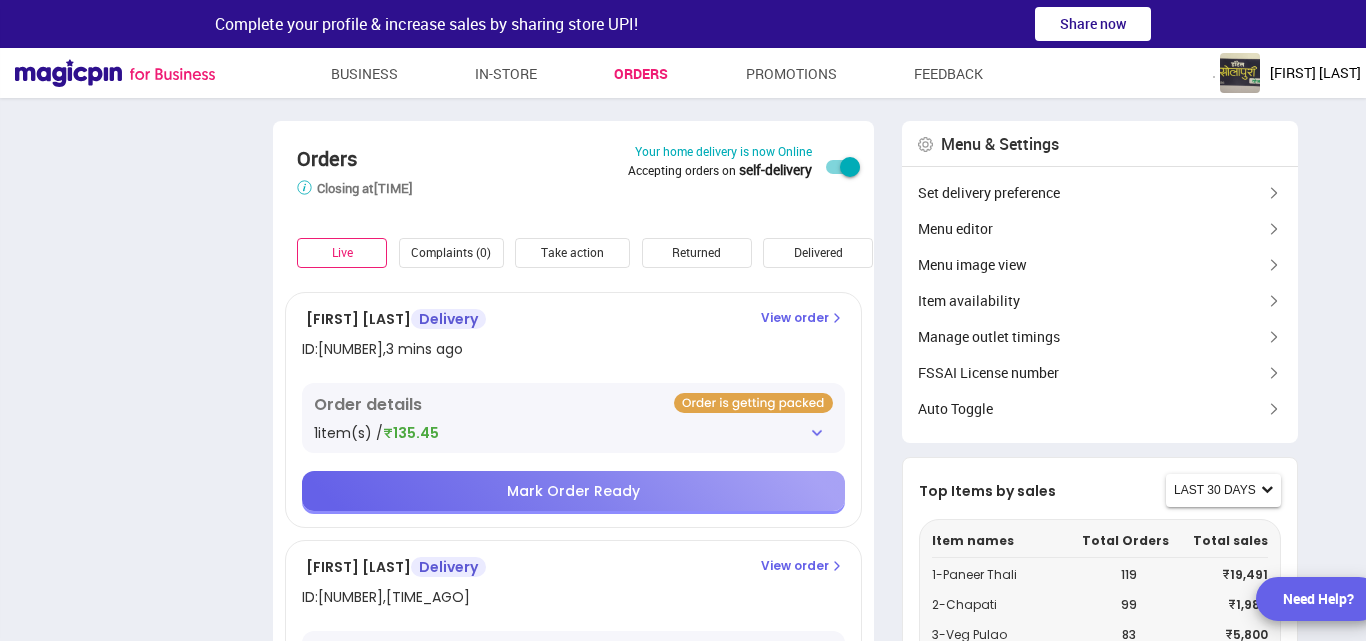 scroll, scrollTop: 25, scrollLeft: 0, axis: vertical 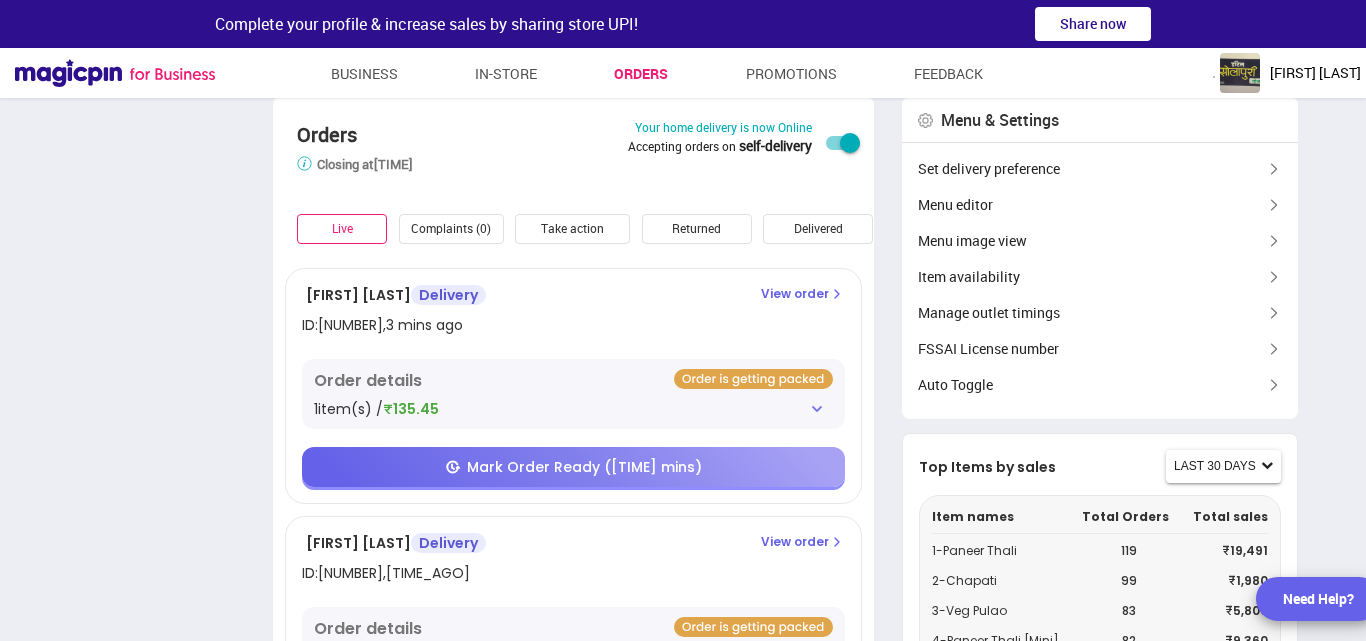 click on "Orders   Store closes 15 mins earlier than the selected time to prevent last minute orders. Closing at  11:59 pm Your home delivery is now Online Accepting orders on   self-delivery Live Complaints   (0) Take action Returned Delivered Rejected [PERSON] Delivery ID:  247754145 ,  3 mins ago View order Order details 1  item(s) /  ₹135.45 Mark Order Ready   (22:22 mins) [PERSON] Delivery ID:  247751775 ,  8 mins ago View order Order details 1  item(s) /  ₹135.45 Assigned rider  to delivery this order Mark Order Ready   (19:56 mins) [PERSON] Delivery ID:  247751703 ,  8 mins ago View order Order details 2  item(s) /  ₹151.20 Mark Order Ready   (17:18 mins) [PERSON] Delivery ID:  247751572 ,  8 mins ago View order Order details 1  item(s) /  ₹135.45 Mark Order Ready   (17:05 mins) [PERSON] Delivery ID:  247750542 ,  10 mins ago View order Order details 3  item(s) /  ₹325.50 Mark Order Ready   (15:08 mins) [PERSON] Delivery ID:  247750464 ,  10 mins ago View order 4" at bounding box center [683, 1478] 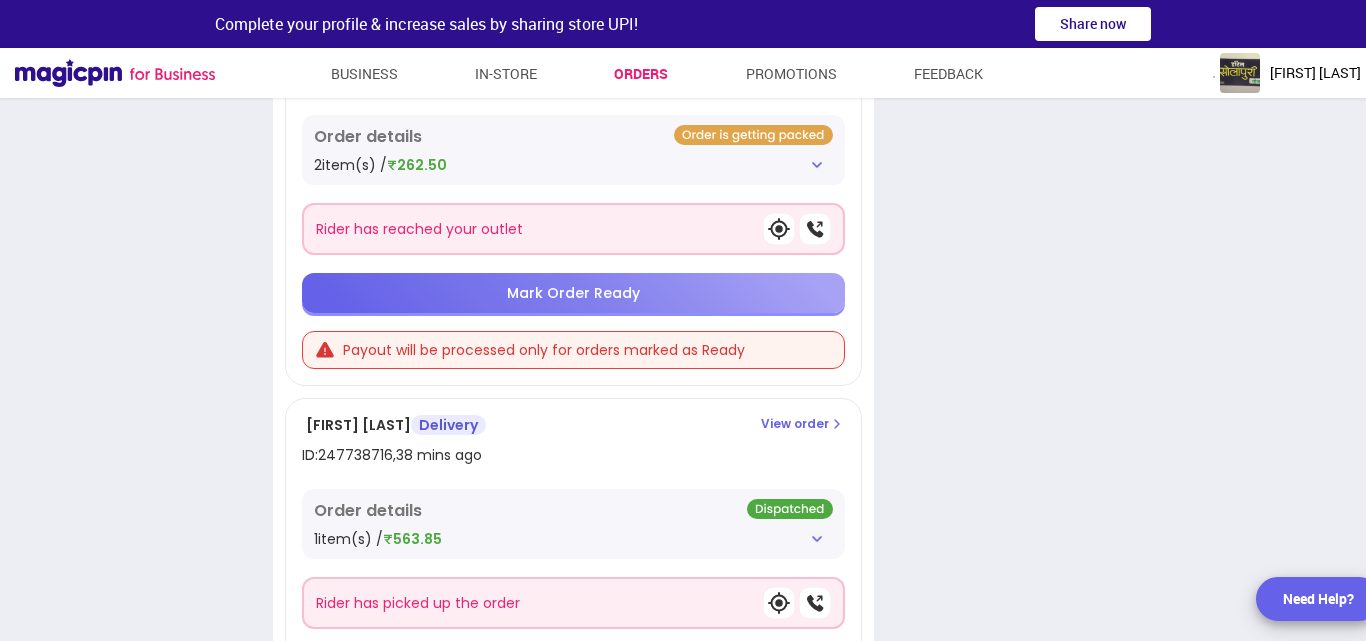 scroll, scrollTop: 2244, scrollLeft: 0, axis: vertical 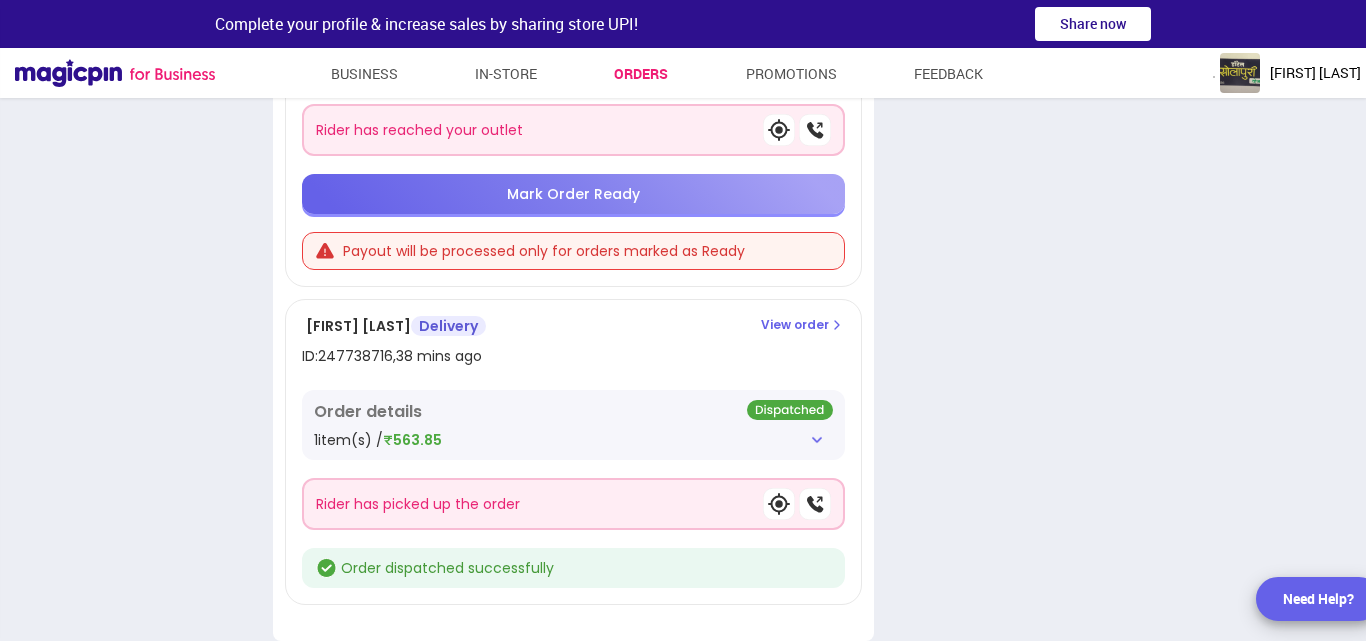 click on "Orders   Store closes 15 mins earlier than the selected time to prevent last minute orders. Closing at  11:59 pm Your home delivery is now Online Accepting orders on   self-delivery Live Complaints   (0) Take action Returned Delivered Rejected [PERSON]  Delivery ID:  [NUMBER] ,  3 mins ago View order Order details 1  item(s) /  ₹135.45 Mark Order Ready   (22:18 mins) [PERSON] Delivery ID:  [NUMBER] ,  8 mins ago View order Order details 1  item(s) /  ₹135.45 Assigned rider  to delivery this order Mark Order Ready   (19:52 mins) [PERSON] Delivery ID:  [NUMBER] ,  8 mins ago View order Order details 2  item(s) /  ₹151.20 Mark Order Ready   (17:14 mins) [PERSON] Delivery ID:  [NUMBER] ,  8 mins ago View order Order details 1  item(s) /  ₹135.45 Mark Order Ready   (17:01 mins) [PERSON] Delivery ID:  [NUMBER] ,  10 mins ago View order Order details 3  item(s) /  ₹325.50 Mark Order Ready   (15:04 mins) [PERSON] Delivery ID:  [NUMBER] ,  11 mins ago View order 4" at bounding box center [683, -741] 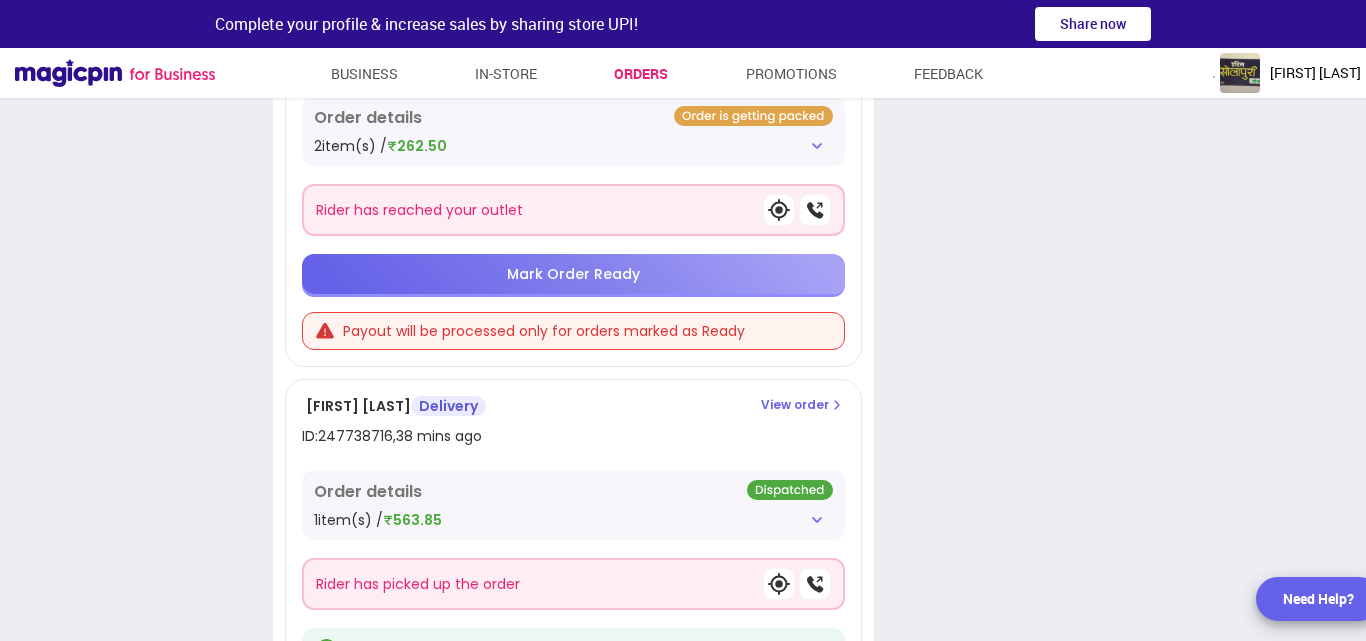 scroll, scrollTop: 2124, scrollLeft: 0, axis: vertical 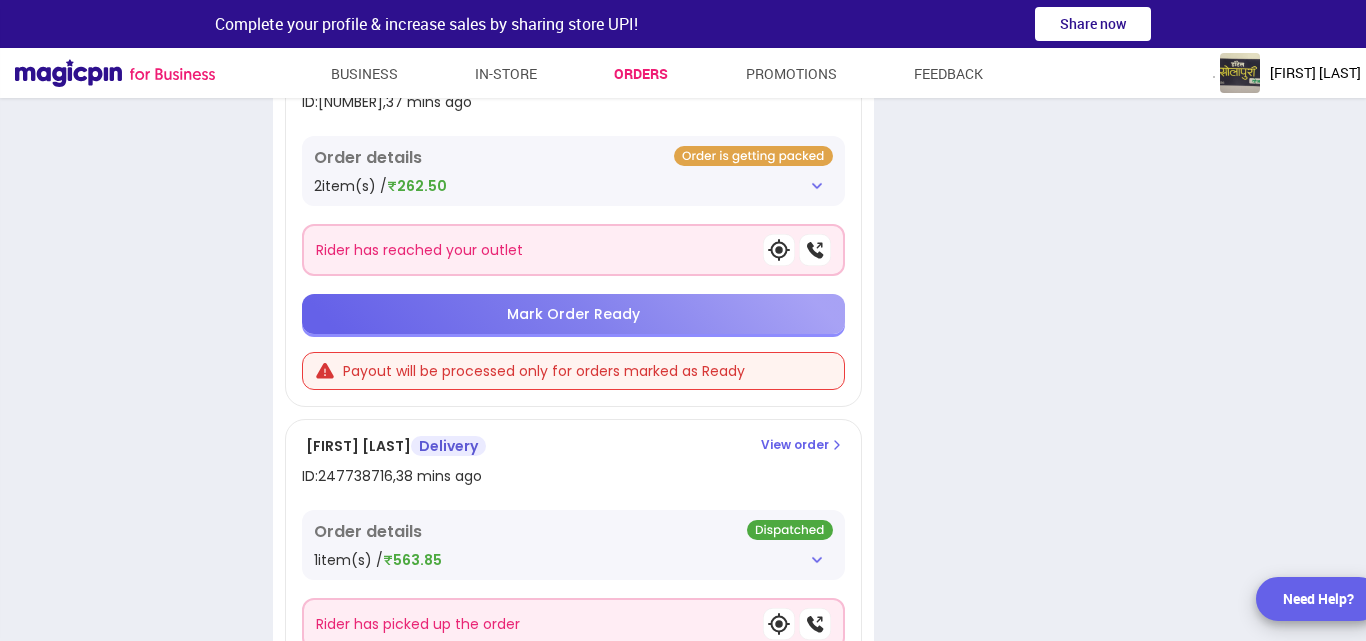 click on "2 item(s) / ₹262.50" at bounding box center (573, 186) 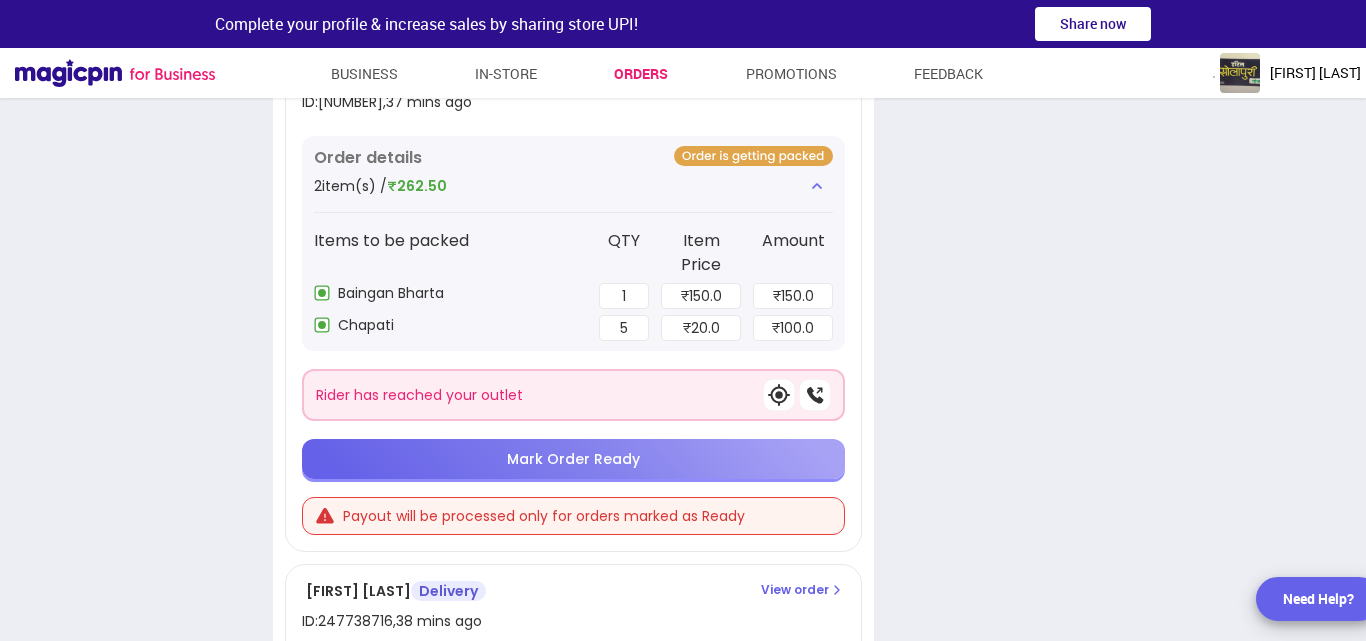 click on "Orders   Store closes 15 mins earlier than the selected time to prevent last minute orders. Closing at  11:59 pm Your home delivery is now Online Accepting orders on   self-delivery Live Complaints   (0) Take action Returned Delivered Rejected [FIRST] [LAST]  Delivery ID:  247754145 ,  4 mins ago View order Order details 1  item(s) /  ₹135.45 Mark Order Ready   (21:39 mins) [FIRST] [LAST] Delivery ID:  247751775 ,  9 mins ago View order Order details 1  item(s) /  ₹135.45 Assigned rider  to delivery this order Mark Order Ready   (19:13 mins) [FIRST] [LAST] Delivery ID:  247751703 ,  9 mins ago View order Order details 2  item(s) /  ₹151.20 Mark Order Ready   (16:35 mins) [FIRST] [LAST] Delivery ID:  247751572 ,  9 mins ago View order Order details 1  item(s) /  ₹135.45 Mark Order Ready   (16:22 mins) [FIRST] [LAST] Delivery ID:  247750542 ,  11 mins ago View order Order details 3  item(s) /  ₹325.50 Mark Order Ready   (14:25 mins) [FIRST] [LAST] Delivery ID:  247750464 ,  11 mins ago View order 4" at bounding box center [683, -548] 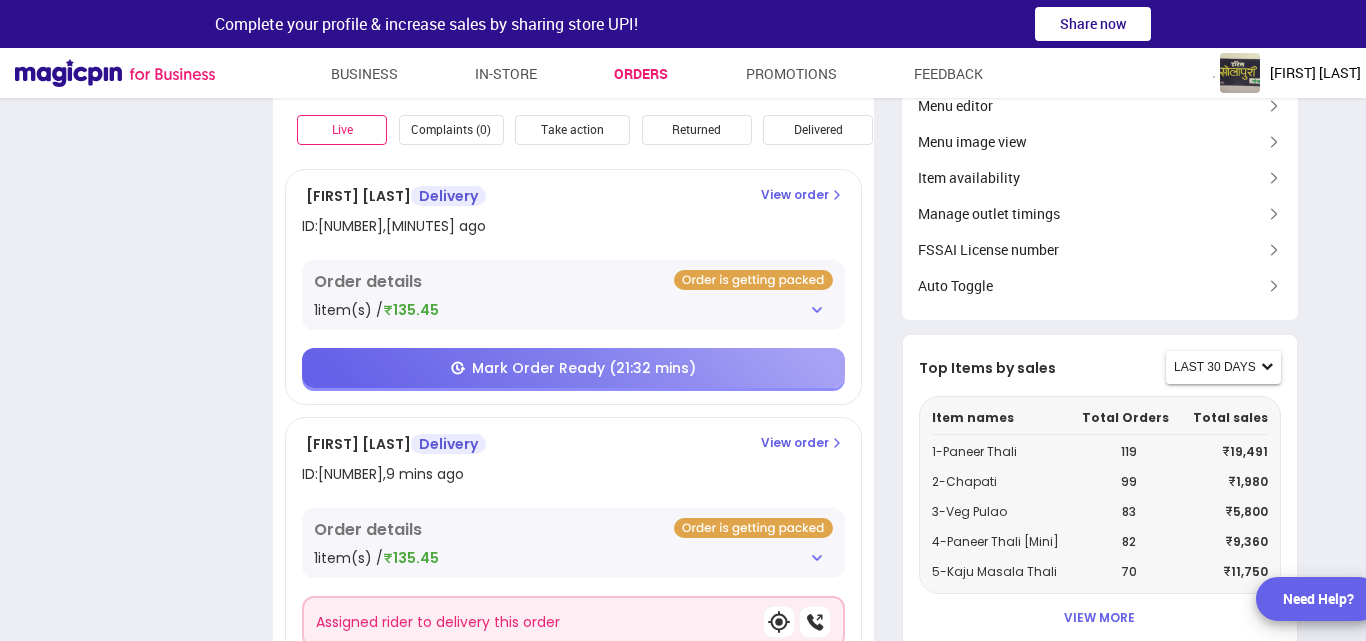 scroll, scrollTop: 0, scrollLeft: 0, axis: both 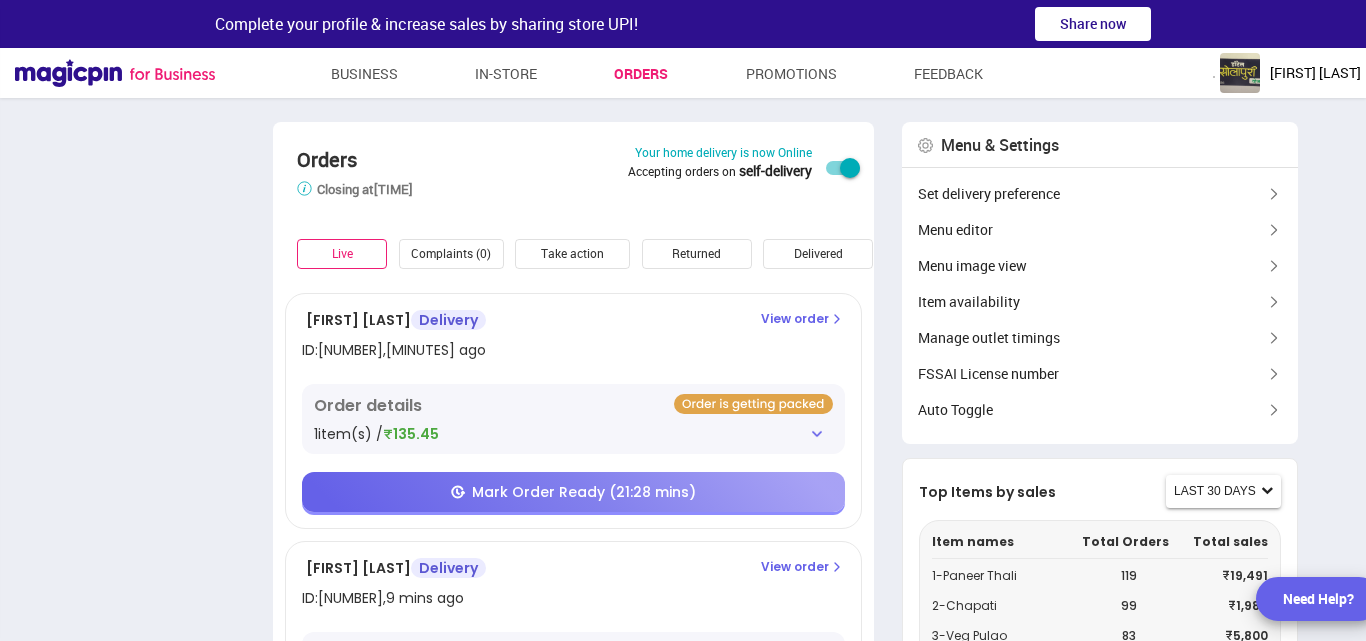 click on "1  item(s) /  ₹135.45" at bounding box center [573, 434] 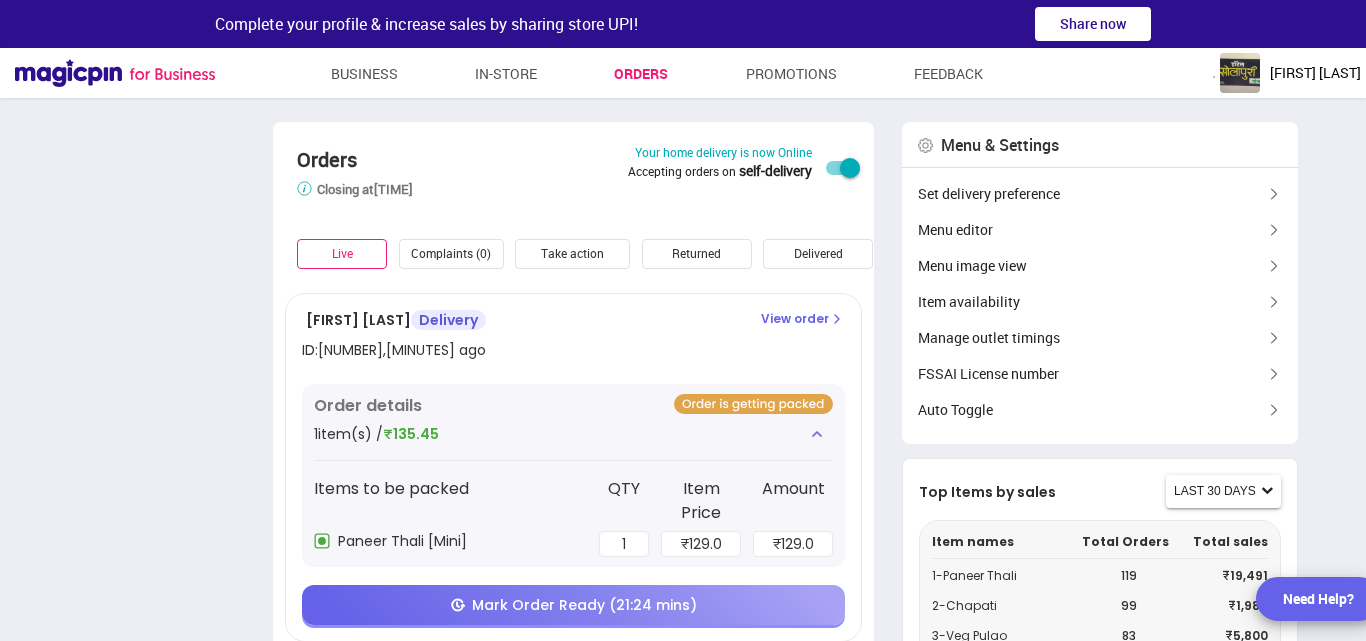 click on "1  item(s) /  ₹135.45" at bounding box center (573, 434) 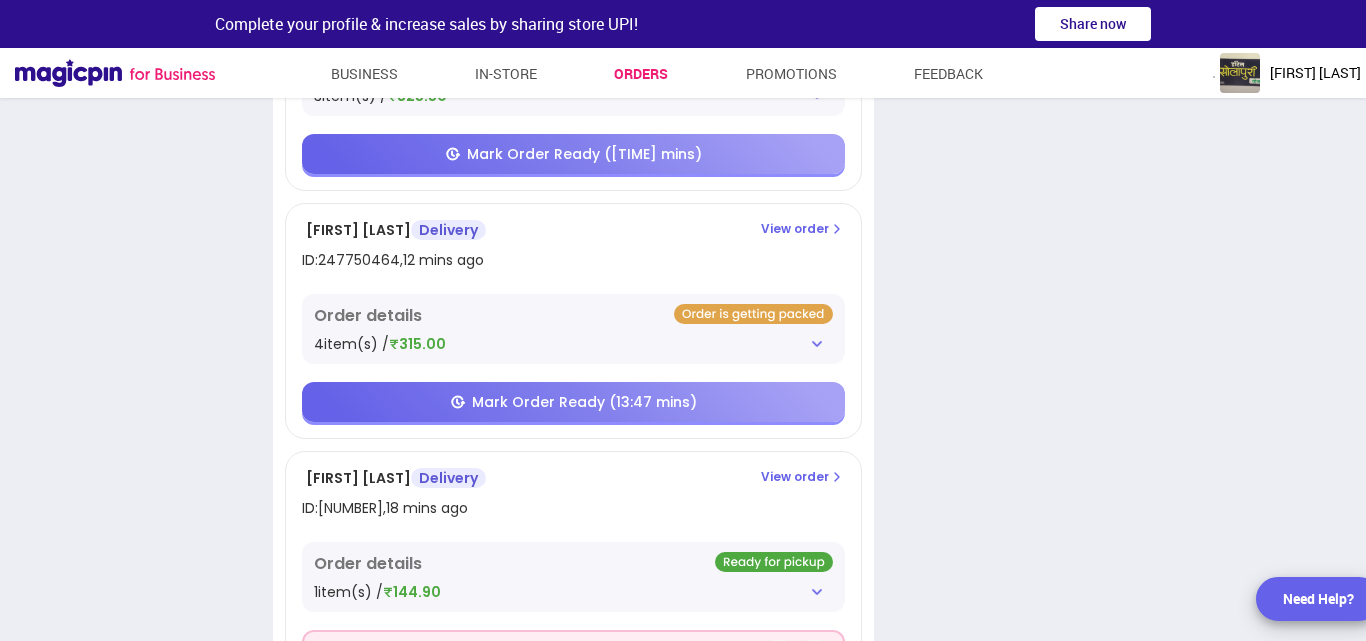 scroll, scrollTop: 1360, scrollLeft: 0, axis: vertical 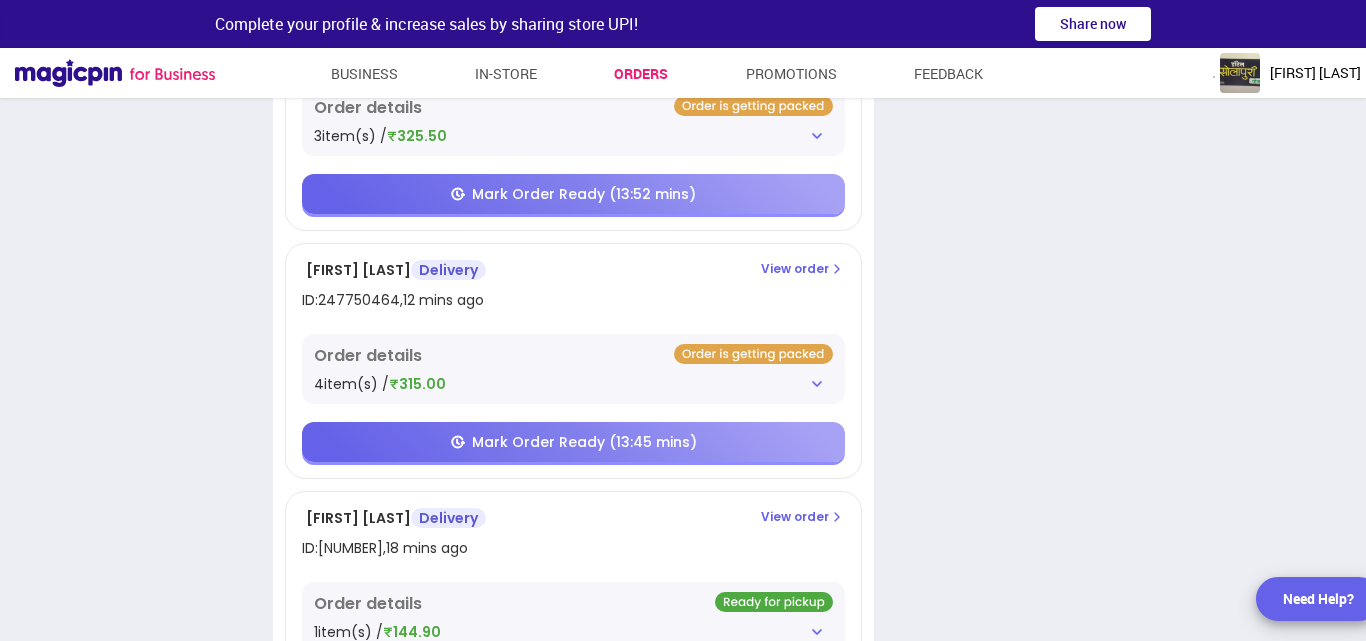 click on "4  item(s) /  ₹315.00" at bounding box center [573, 384] 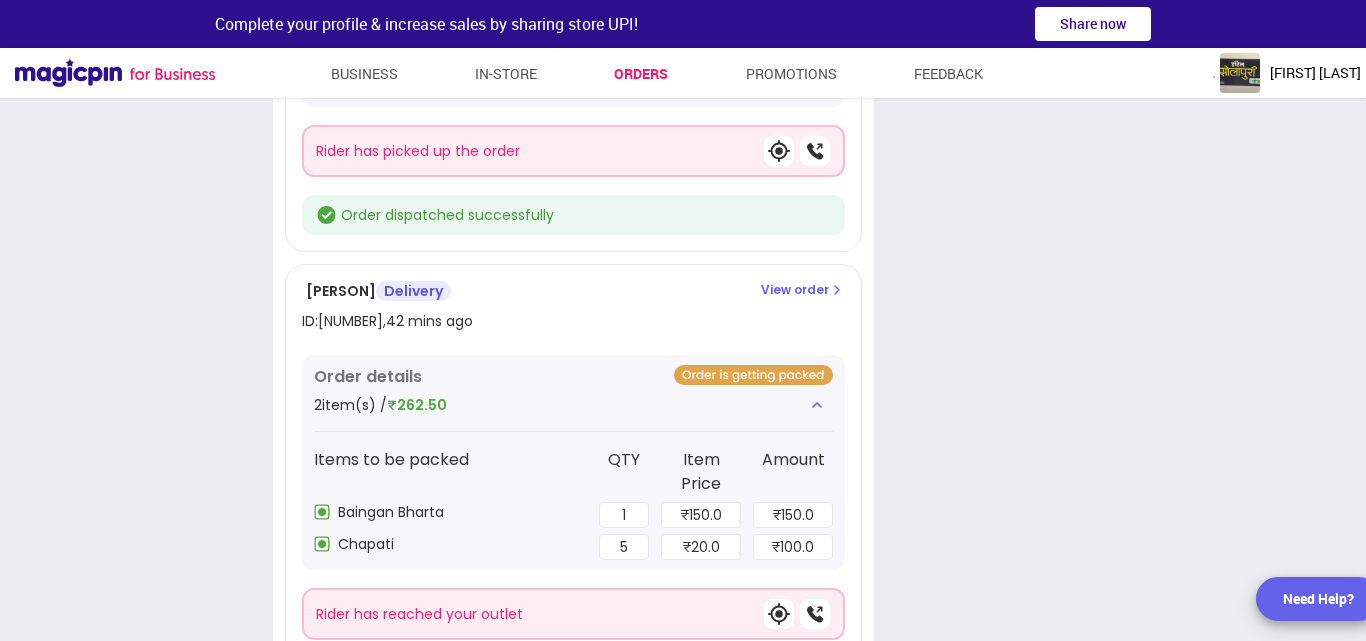 scroll, scrollTop: 2470, scrollLeft: 0, axis: vertical 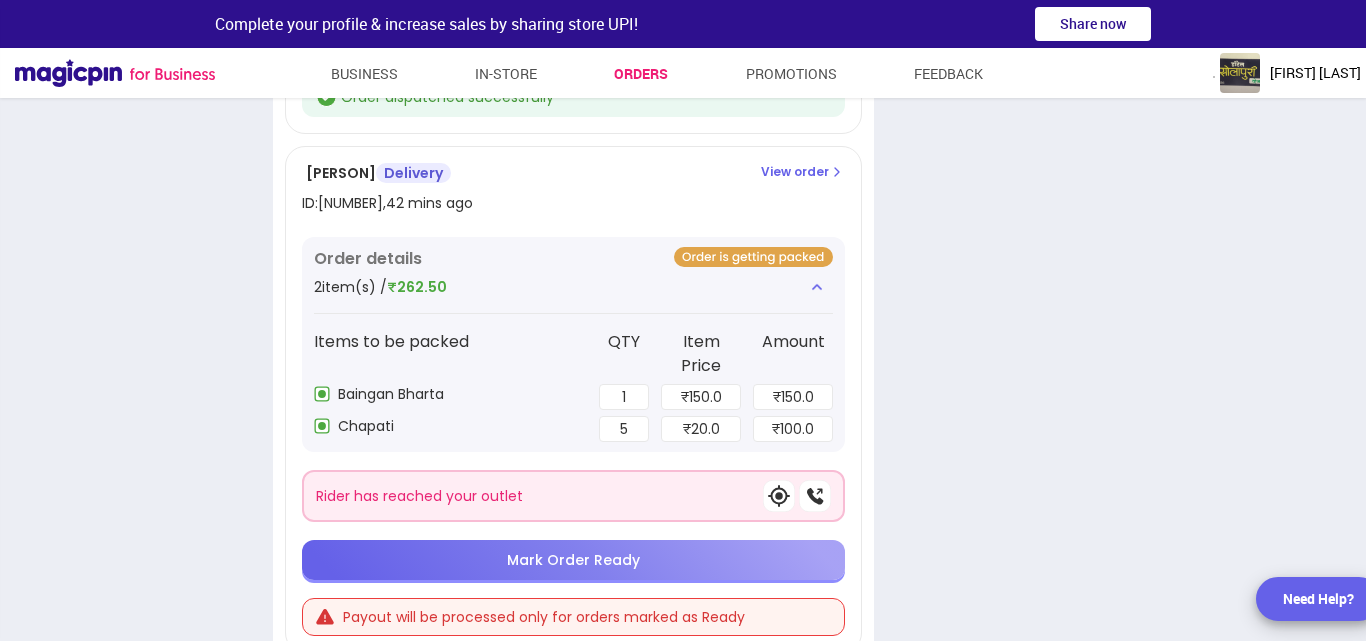click on "Mark Order Ready" at bounding box center [573, 560] 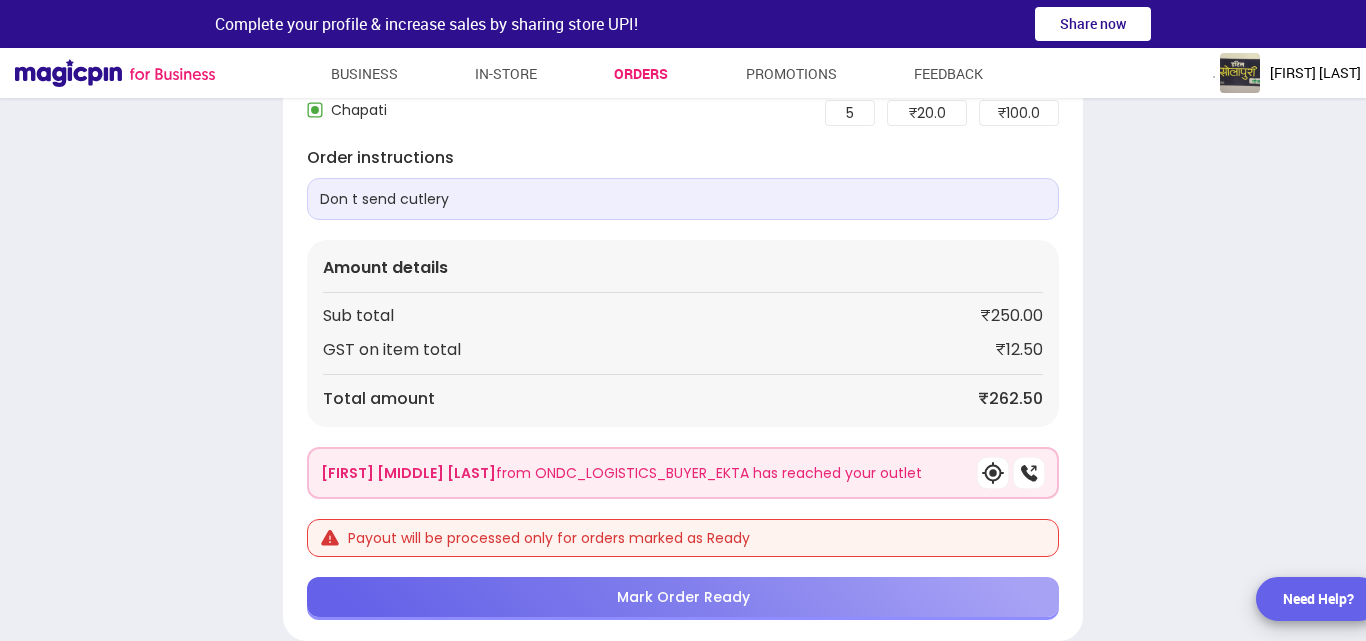 scroll, scrollTop: 341, scrollLeft: 0, axis: vertical 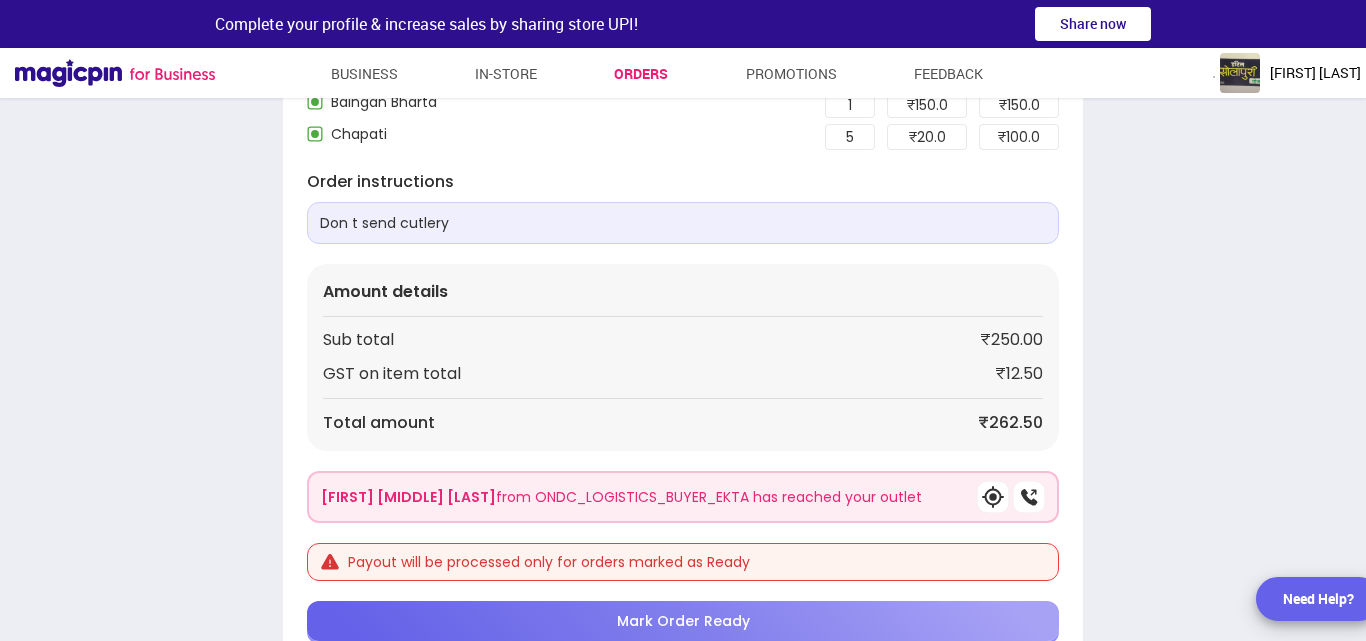 click on "Mark Order Ready" at bounding box center (683, 621) 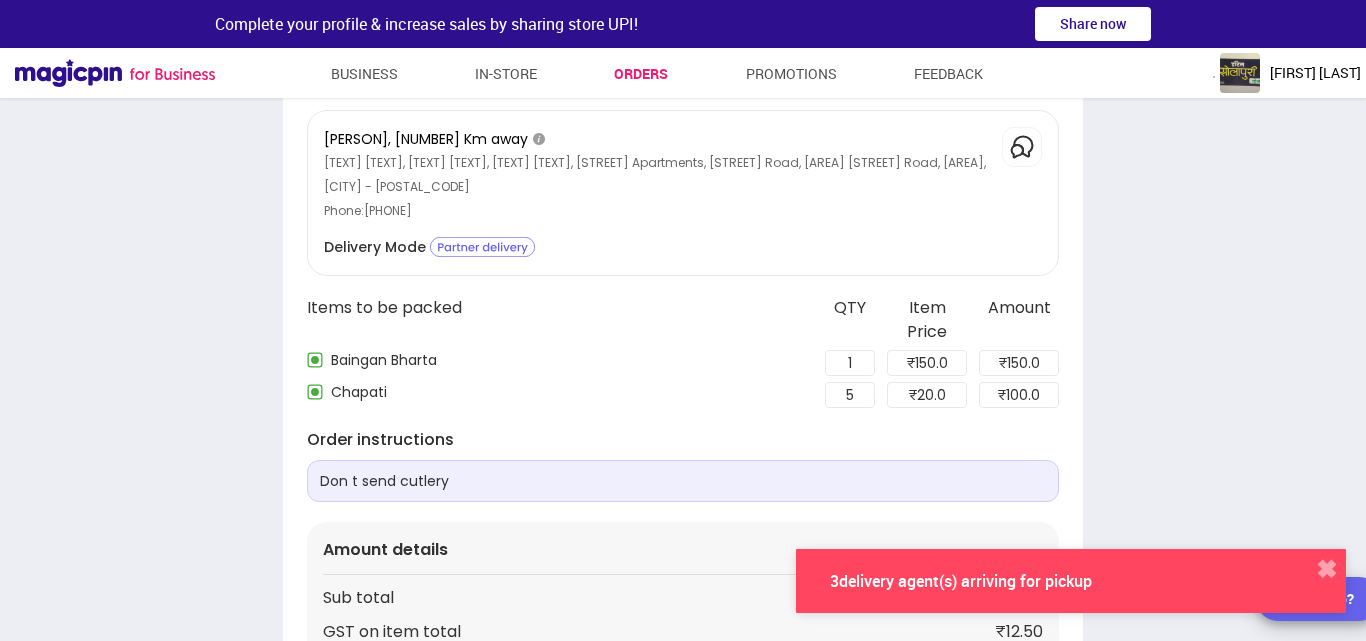 scroll, scrollTop: 3, scrollLeft: 0, axis: vertical 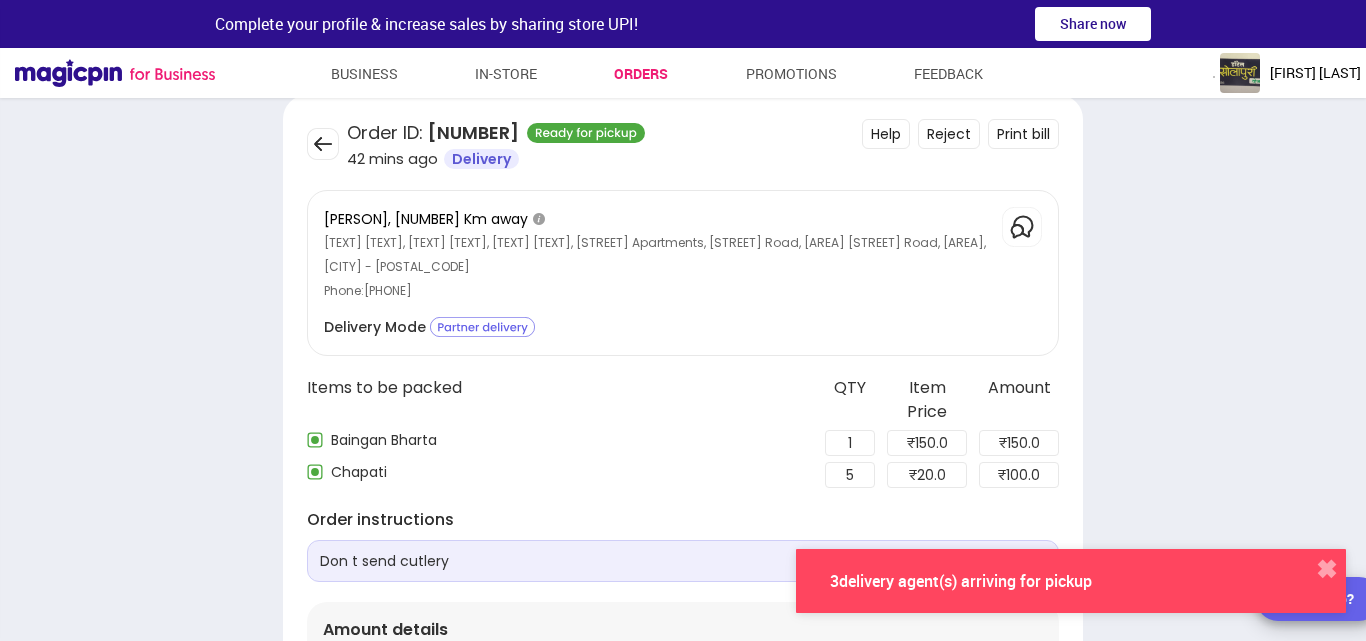 click at bounding box center (323, 144) 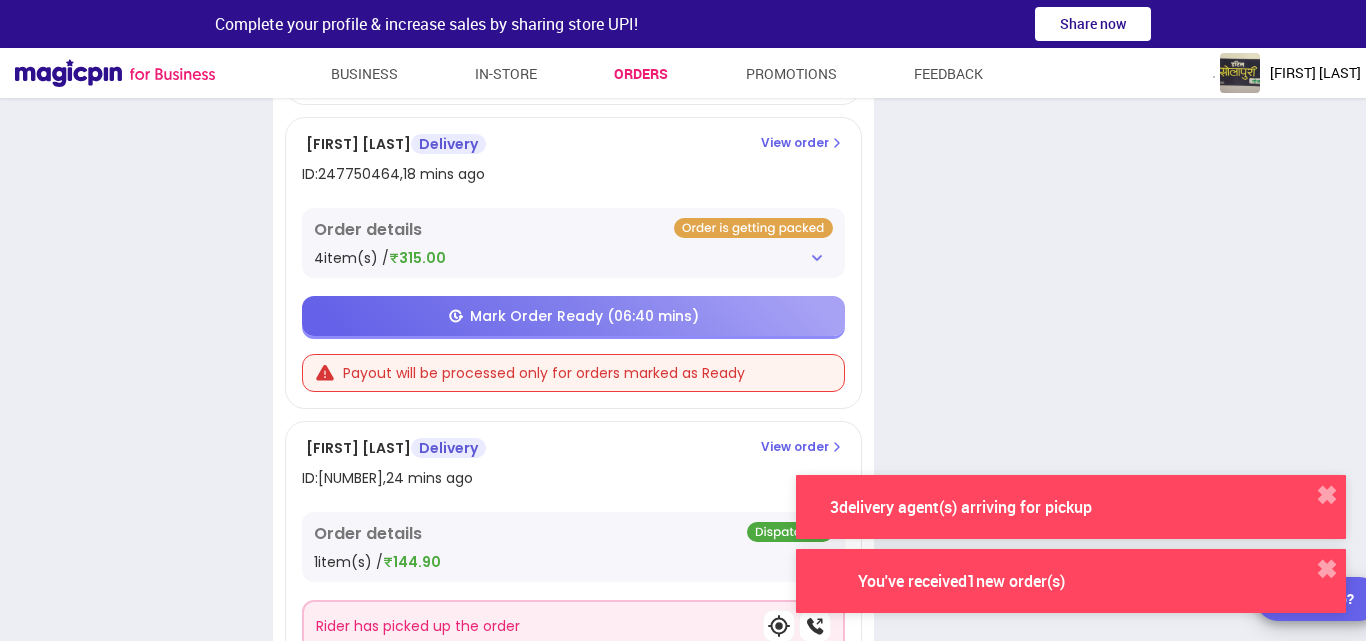 scroll, scrollTop: 1822, scrollLeft: 0, axis: vertical 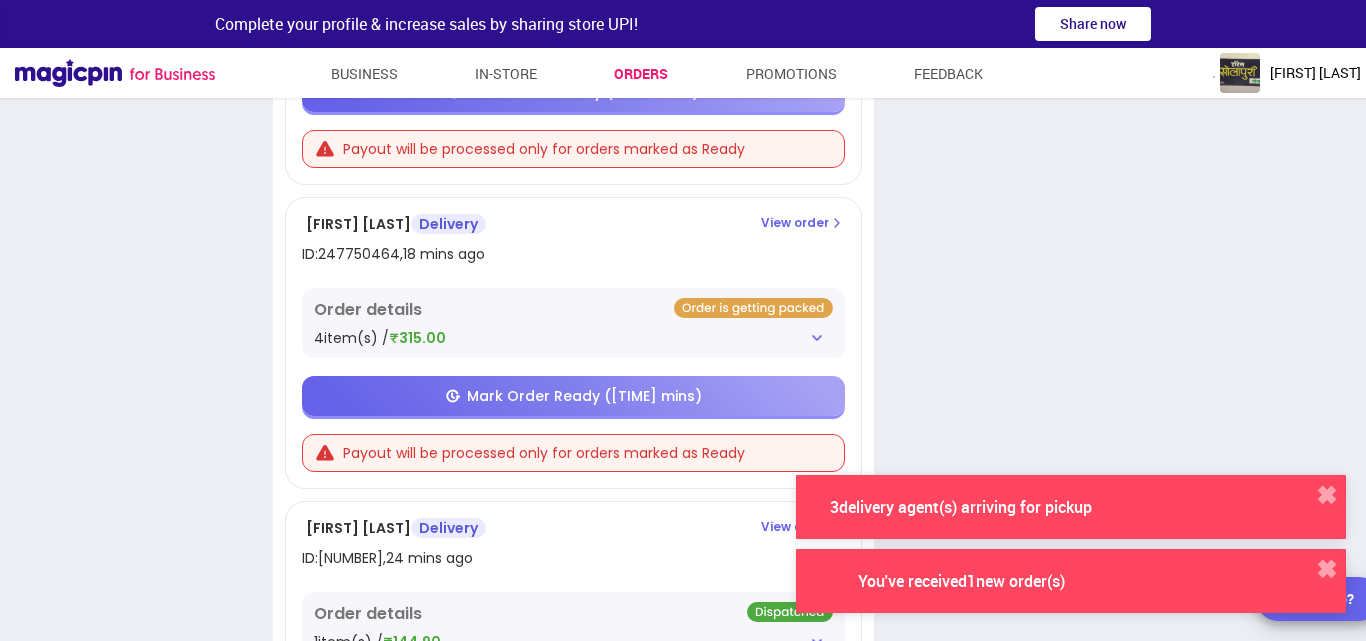 click at bounding box center [817, 338] 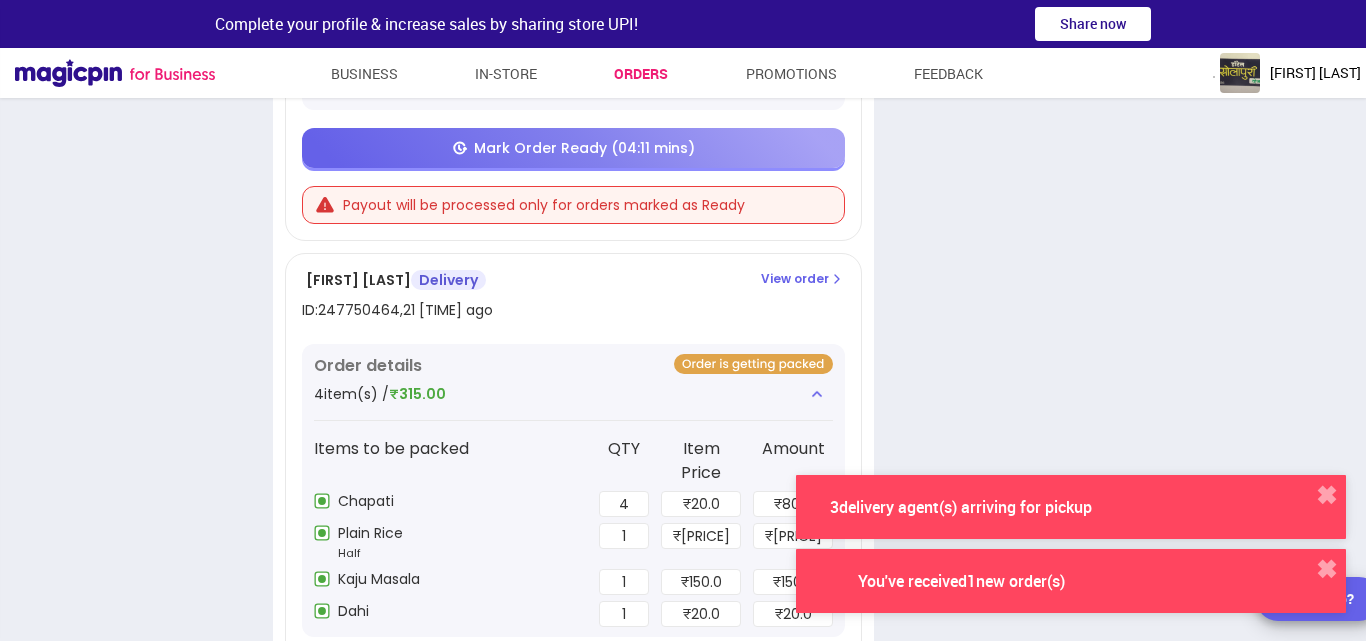 scroll, scrollTop: 1878, scrollLeft: 0, axis: vertical 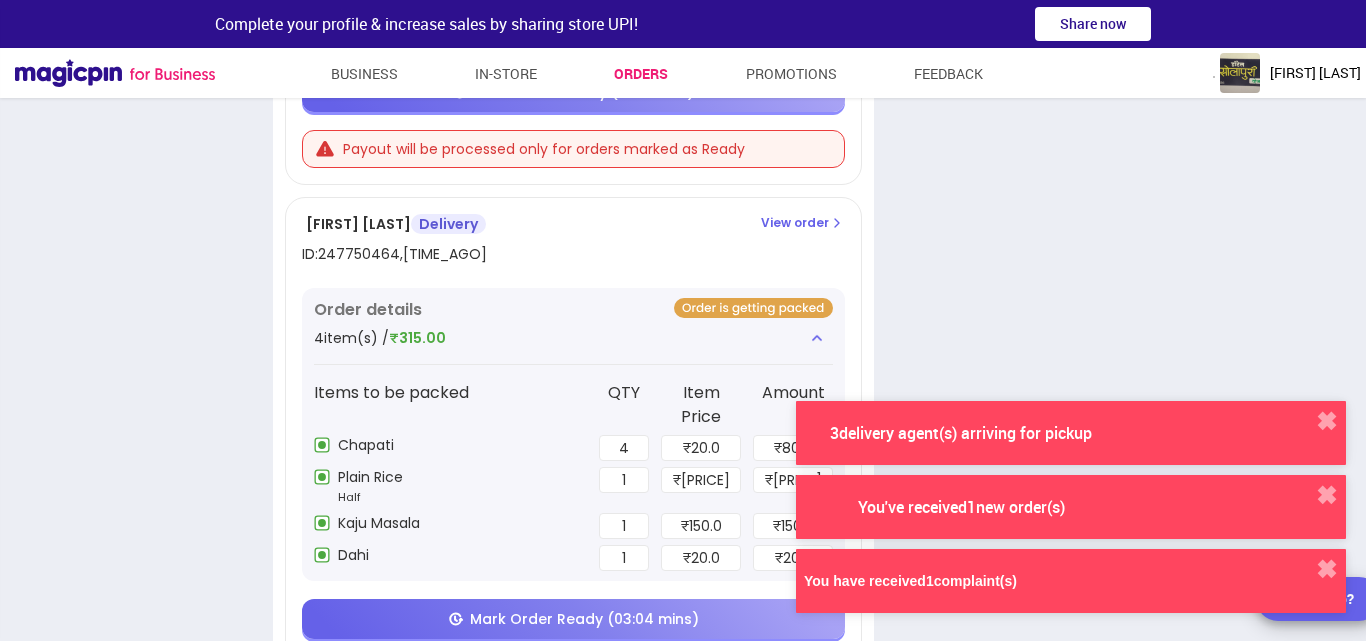 click on "You have received  1  complaint(s)" at bounding box center (1051, 581) 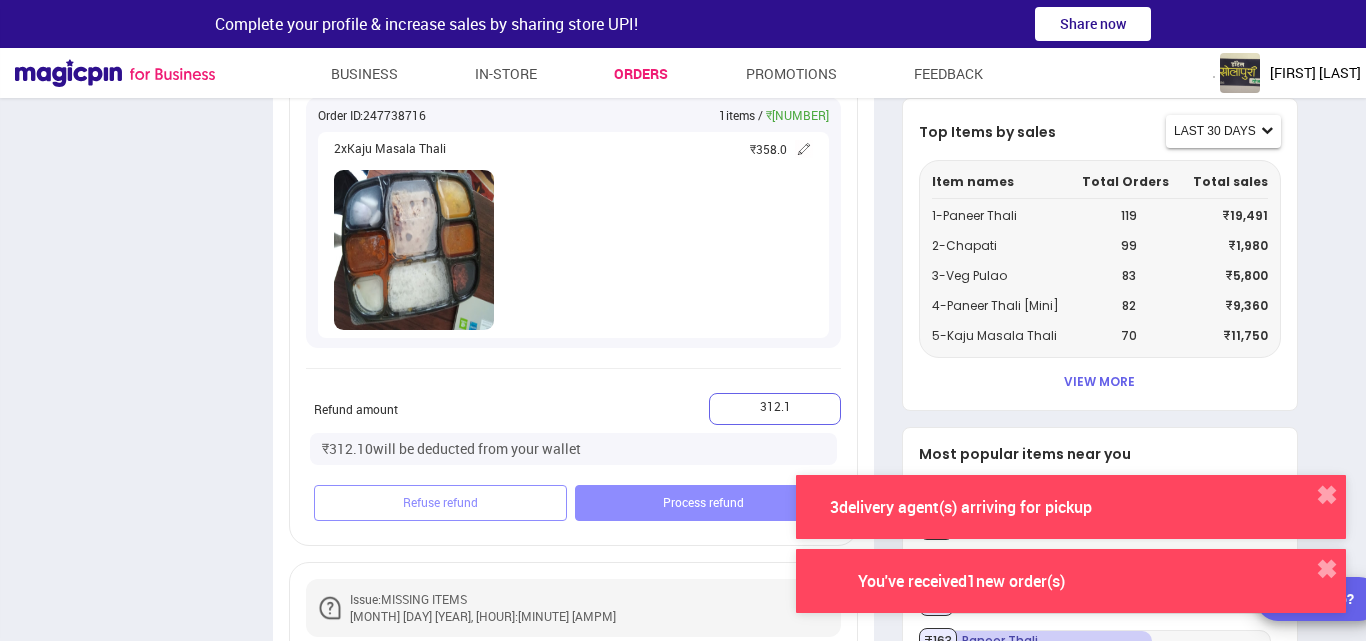 scroll, scrollTop: 400, scrollLeft: 0, axis: vertical 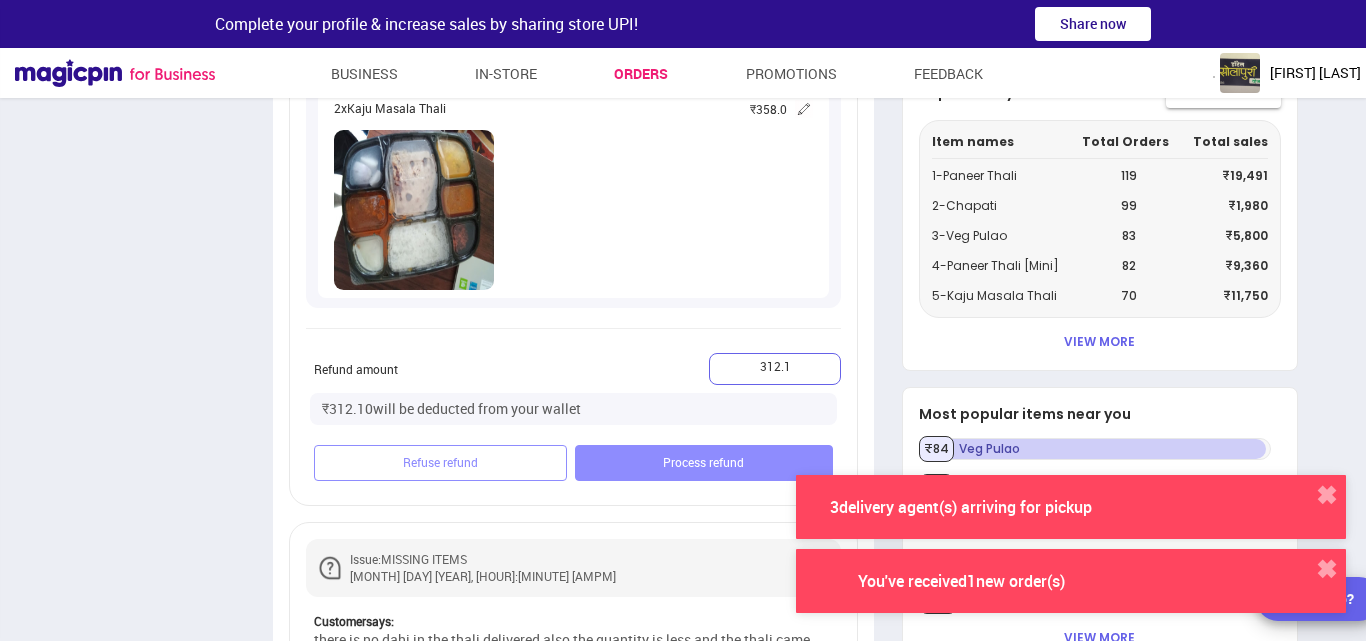 click on "Process refund" at bounding box center [704, 462] 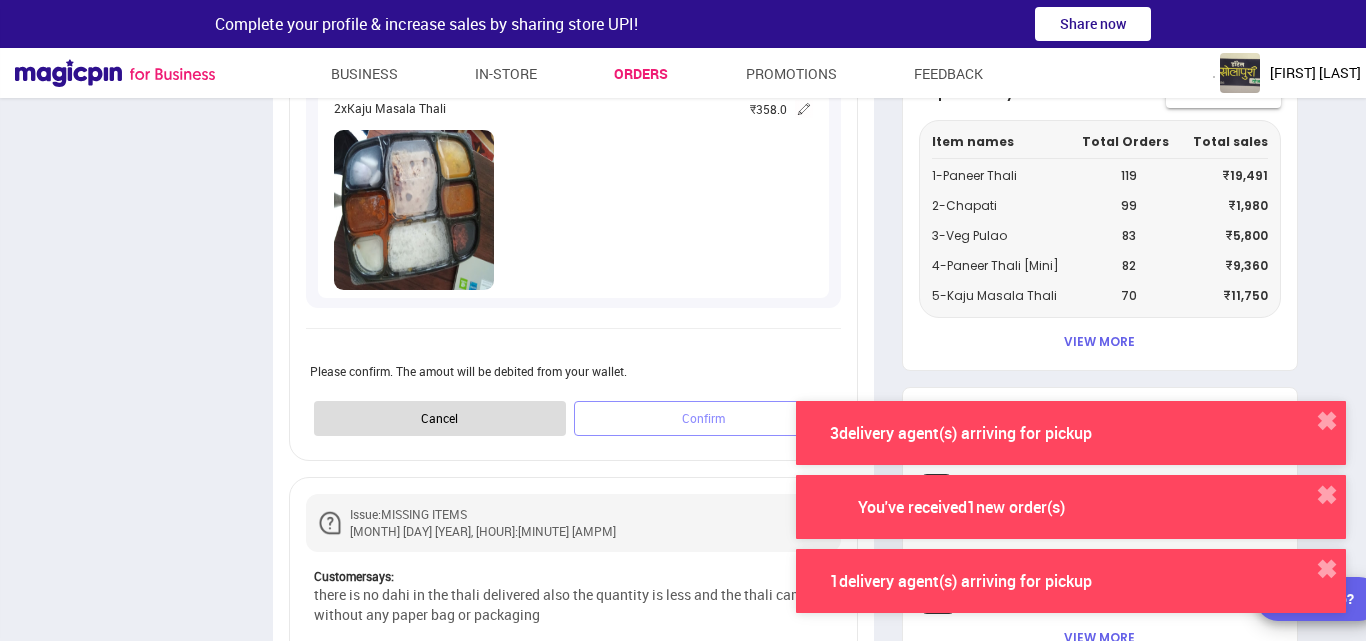 click on "Confirm" at bounding box center [704, 418] 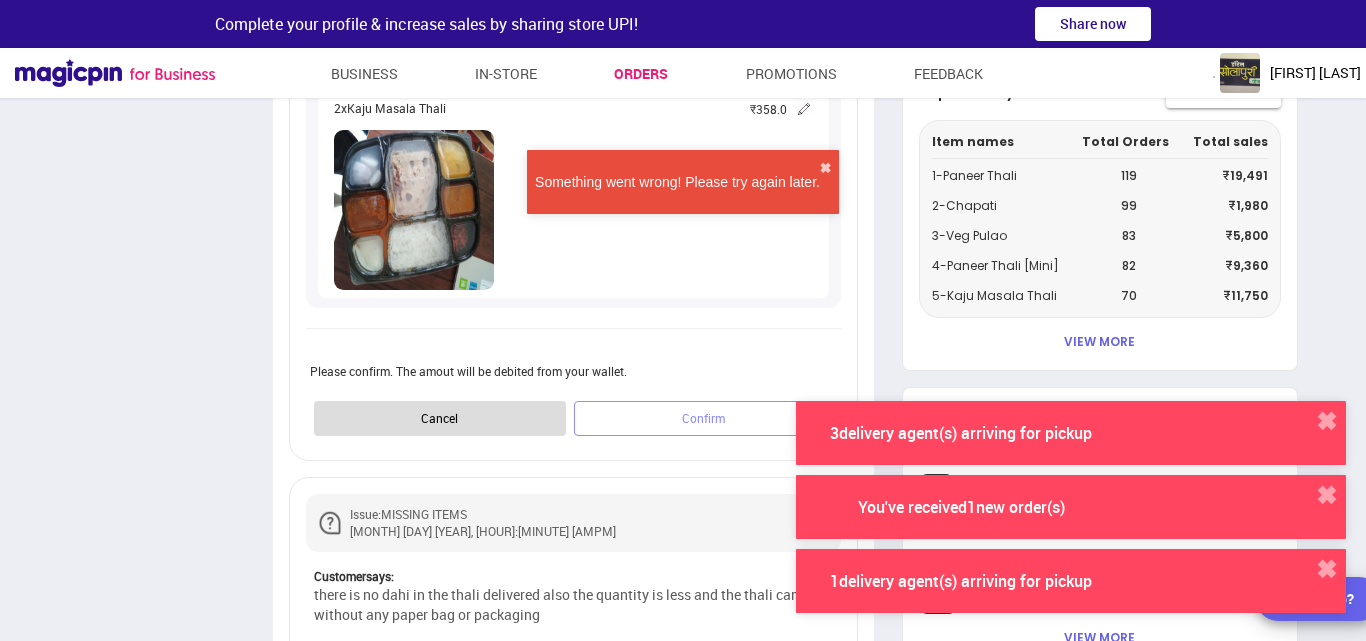 click on "Confirm" at bounding box center (704, 418) 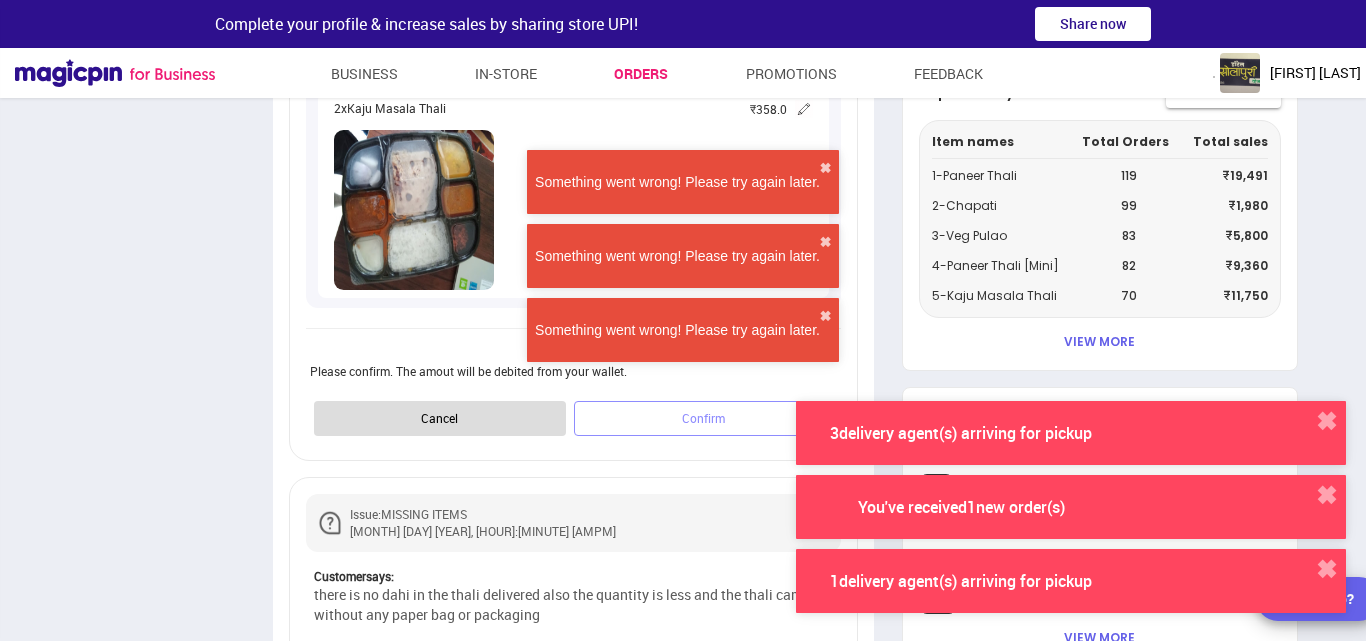 click on "Something went wrong! Please try again later. ✖" at bounding box center (683, 182) 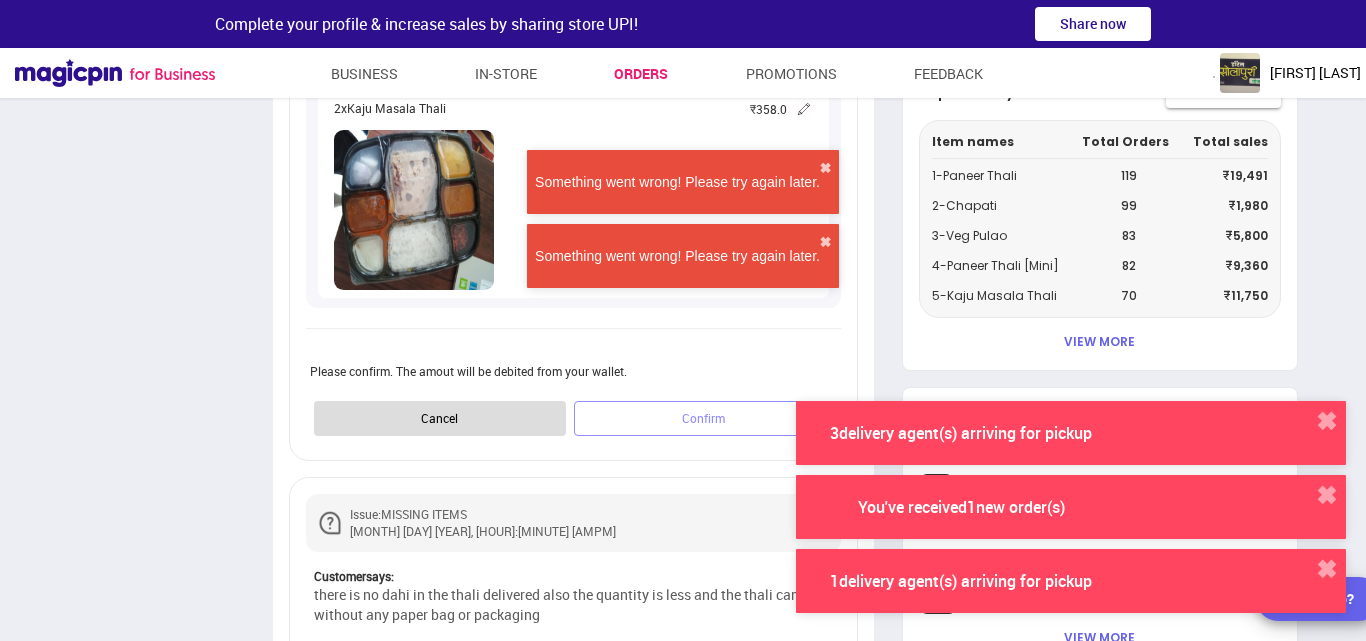 click on "Something went wrong! Please try again later. ✖" at bounding box center (683, 182) 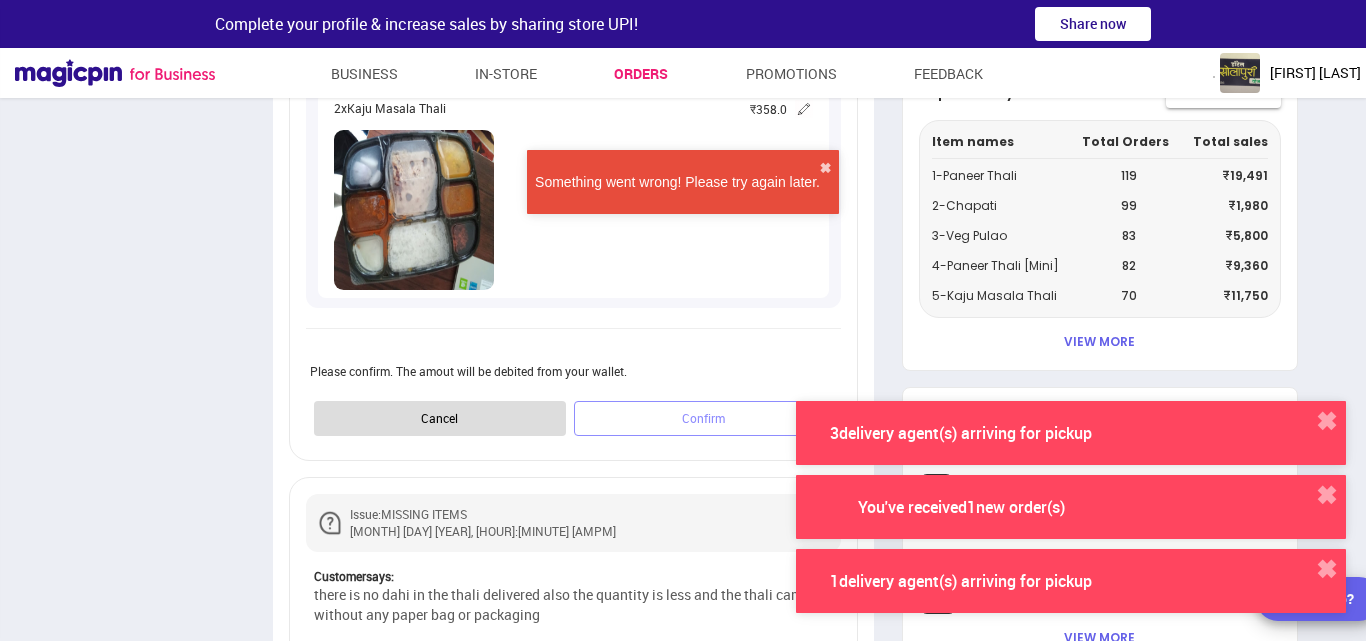 click on "Something went wrong! Please try again later. ✖" at bounding box center (683, 182) 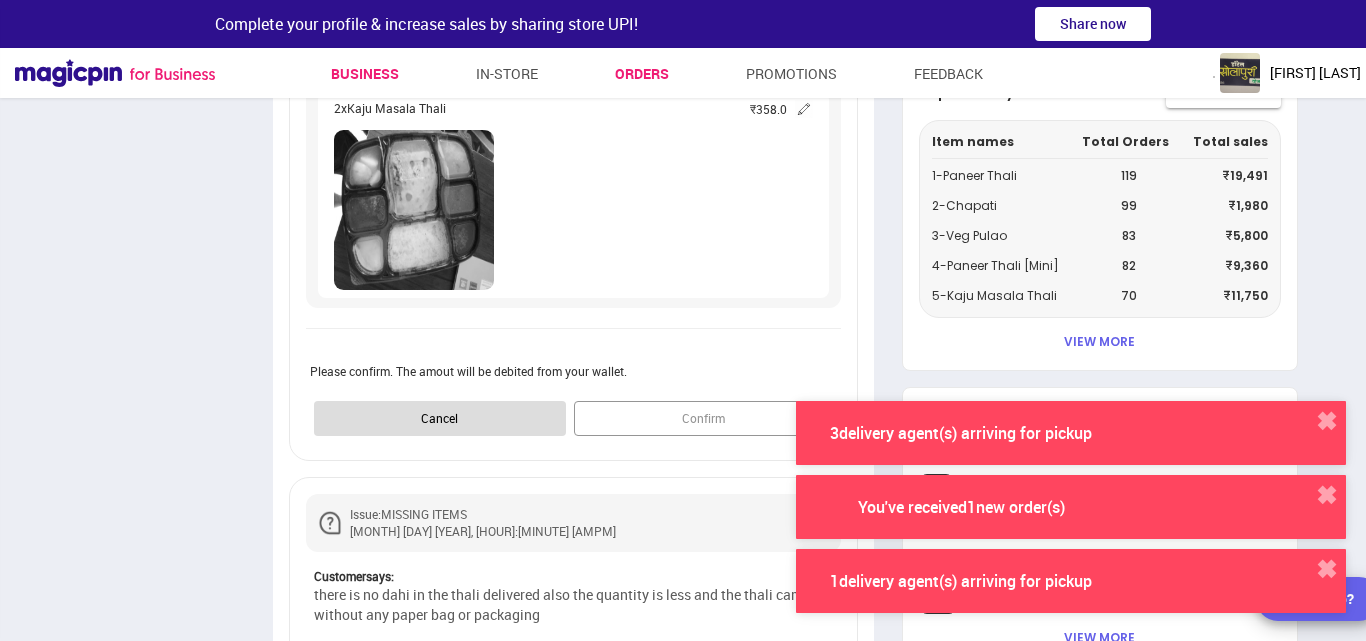 click on "Business" at bounding box center (365, 74) 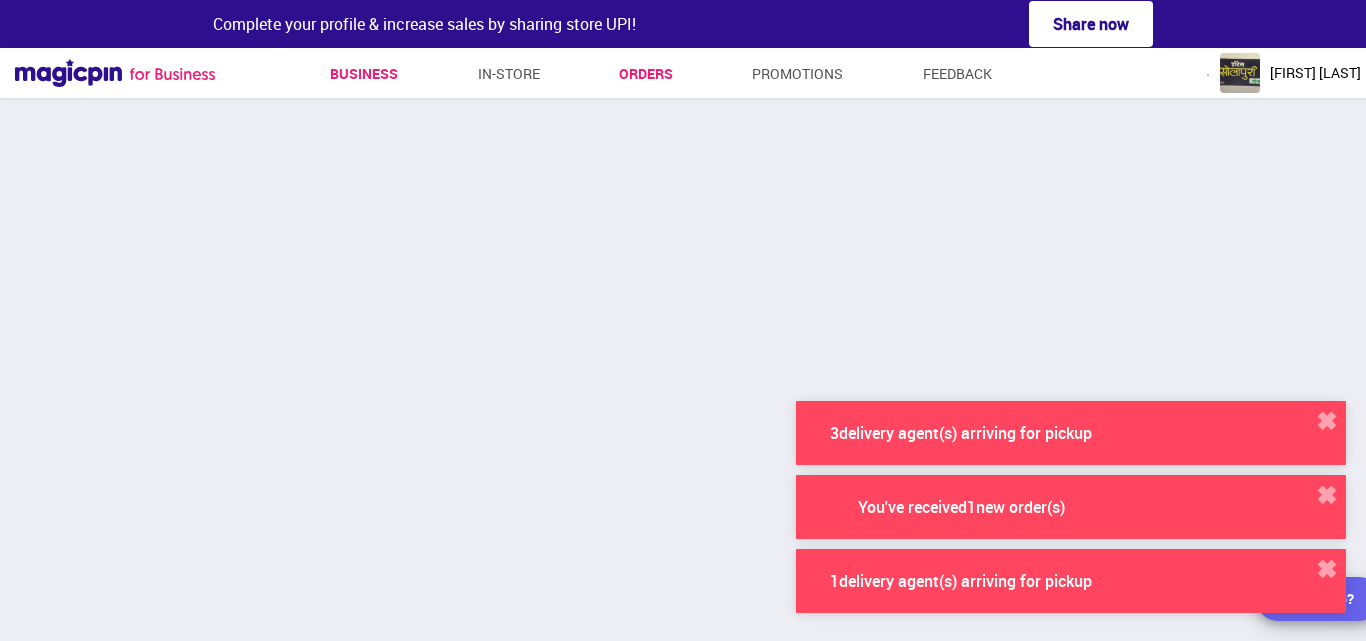 click on "Orders" at bounding box center [646, 74] 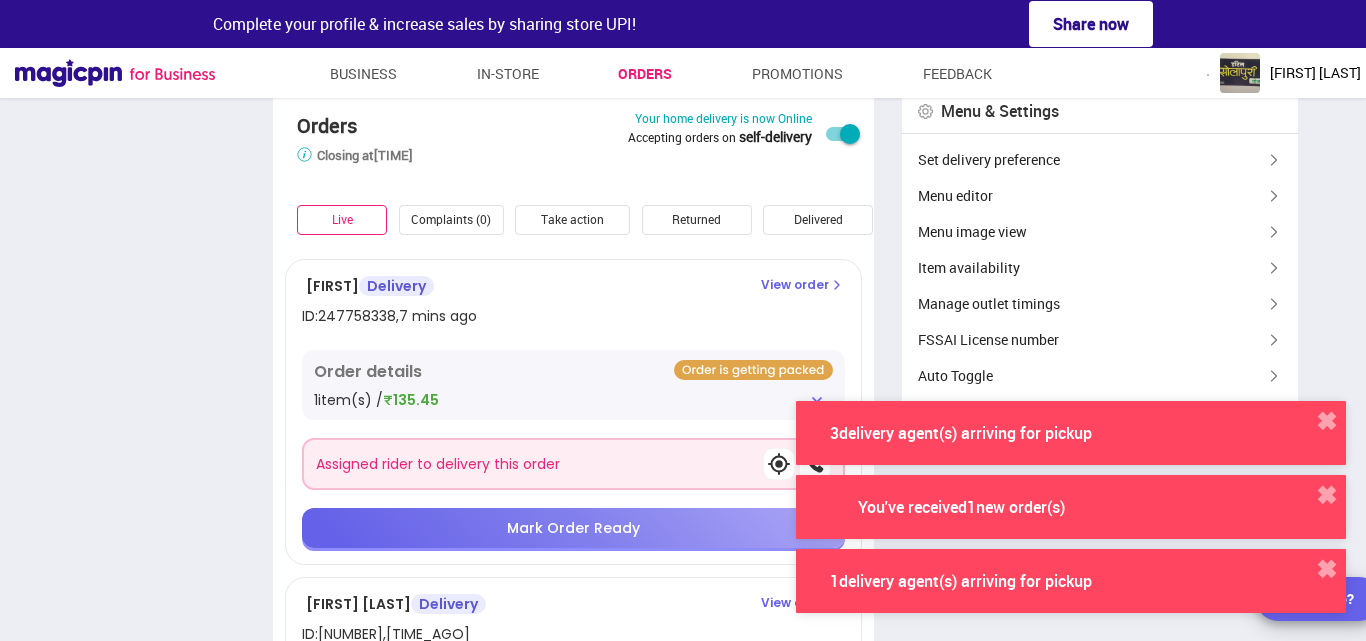 scroll, scrollTop: 58, scrollLeft: 0, axis: vertical 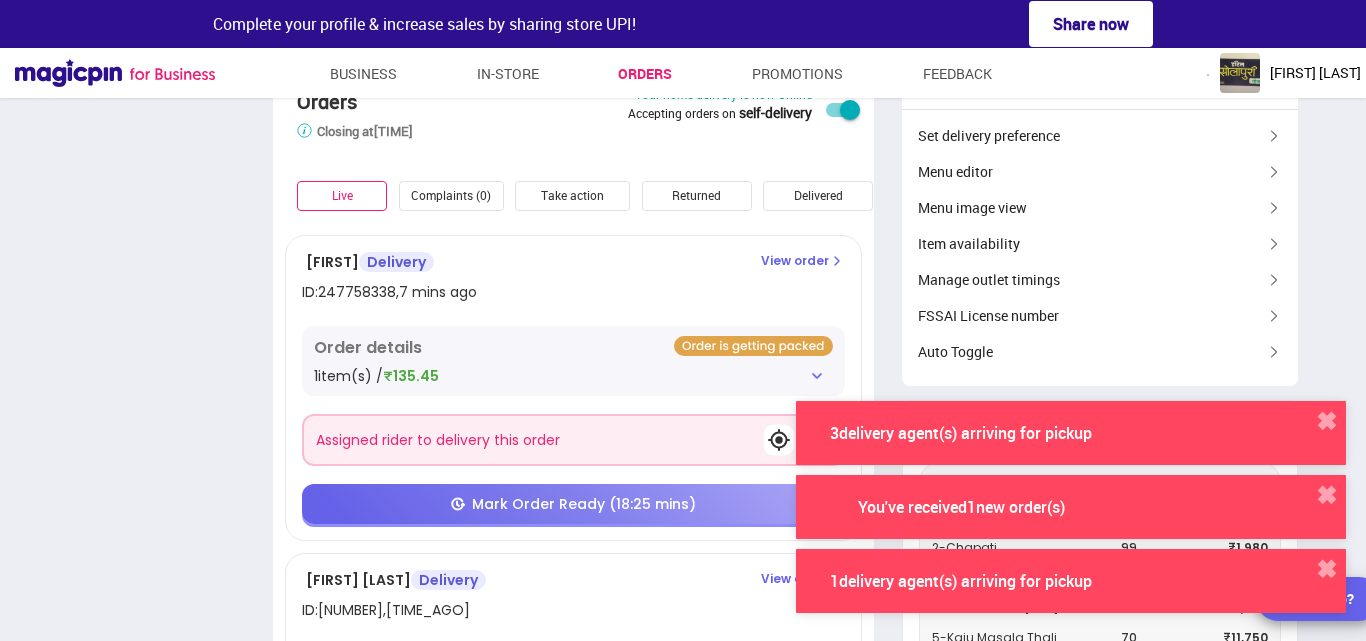 click on "✖" at bounding box center (1326, 421) 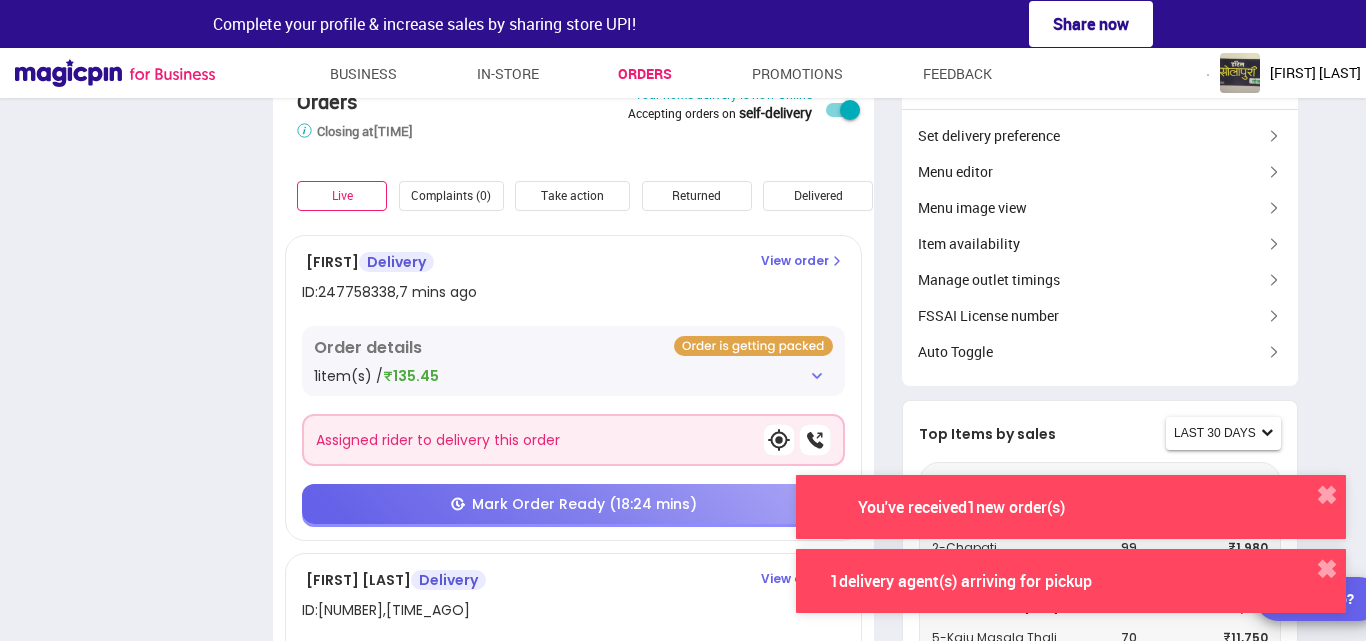 click on "✖" at bounding box center (1326, 495) 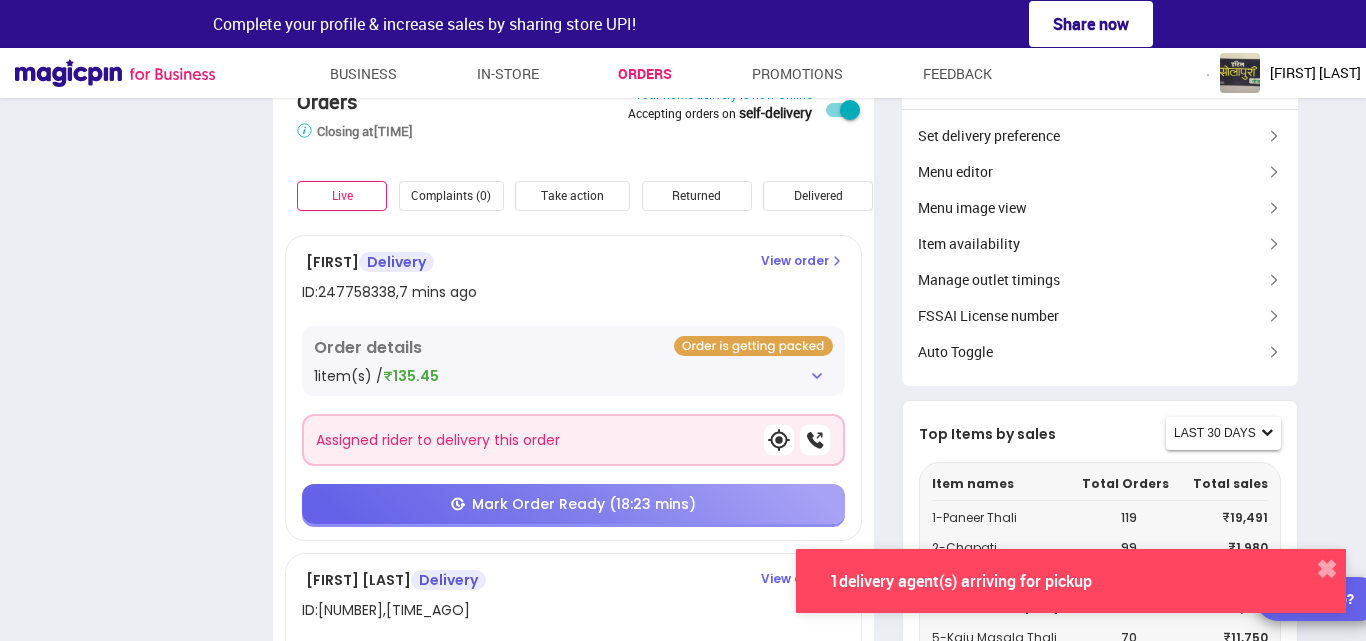 click on "✖" at bounding box center [1326, 569] 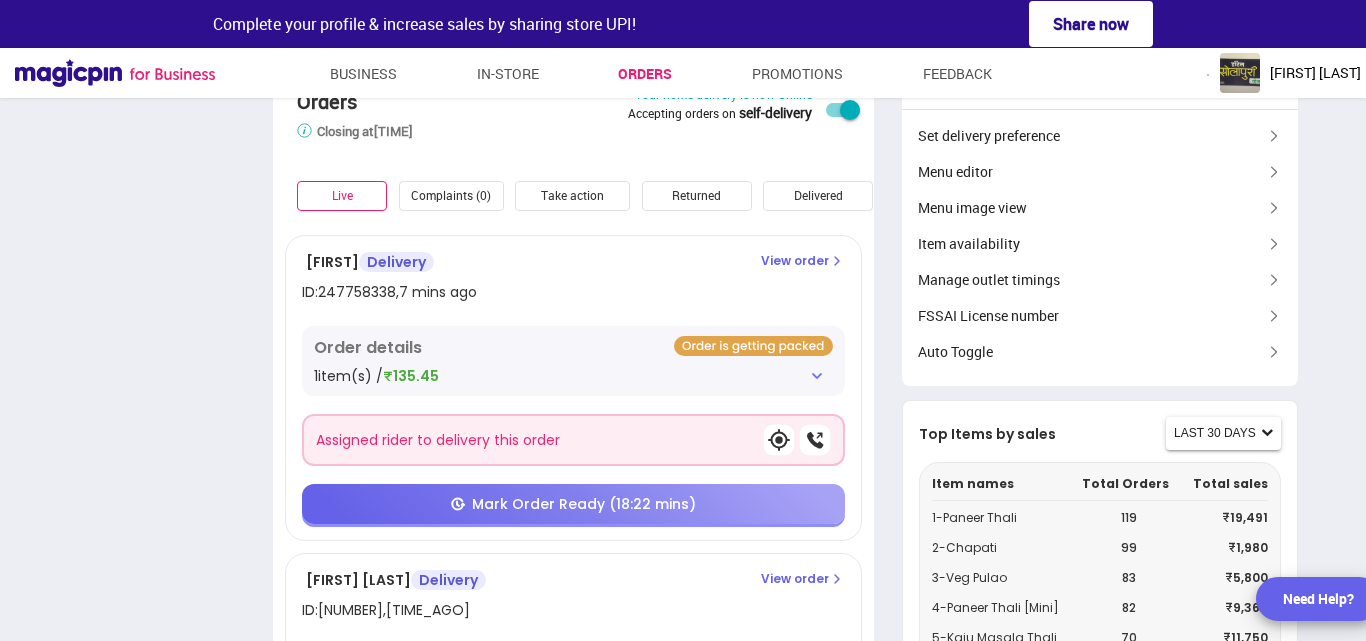 type 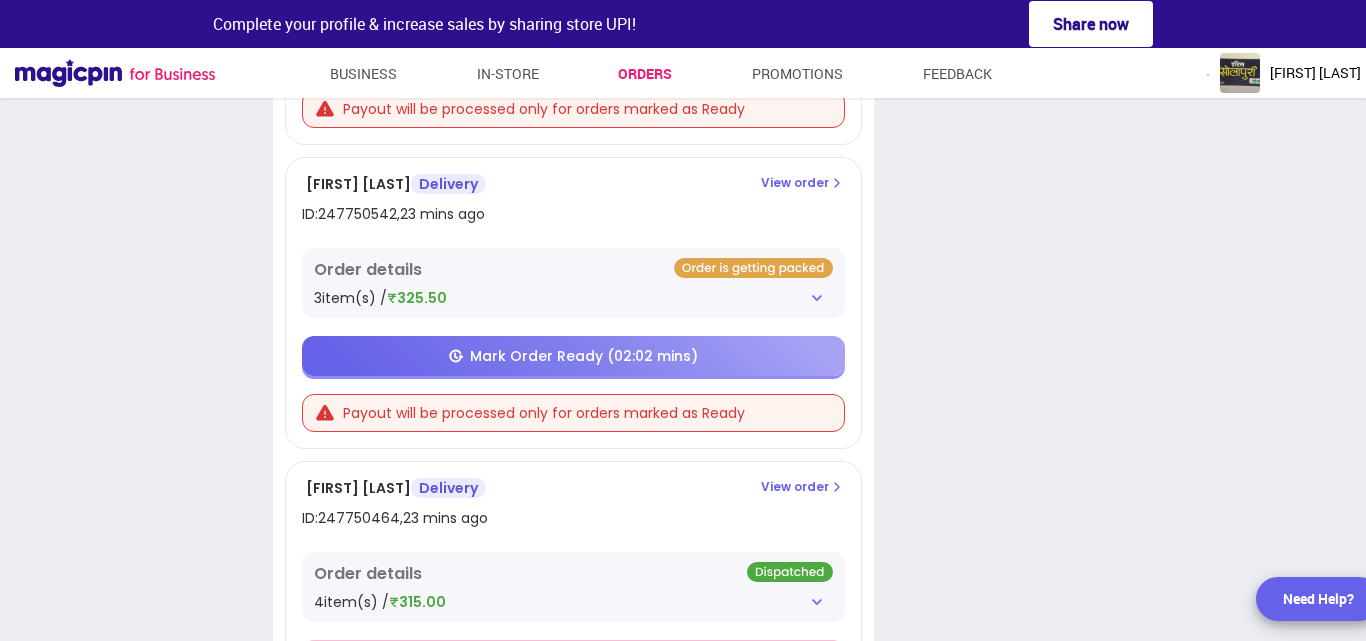 scroll, scrollTop: 1644, scrollLeft: 0, axis: vertical 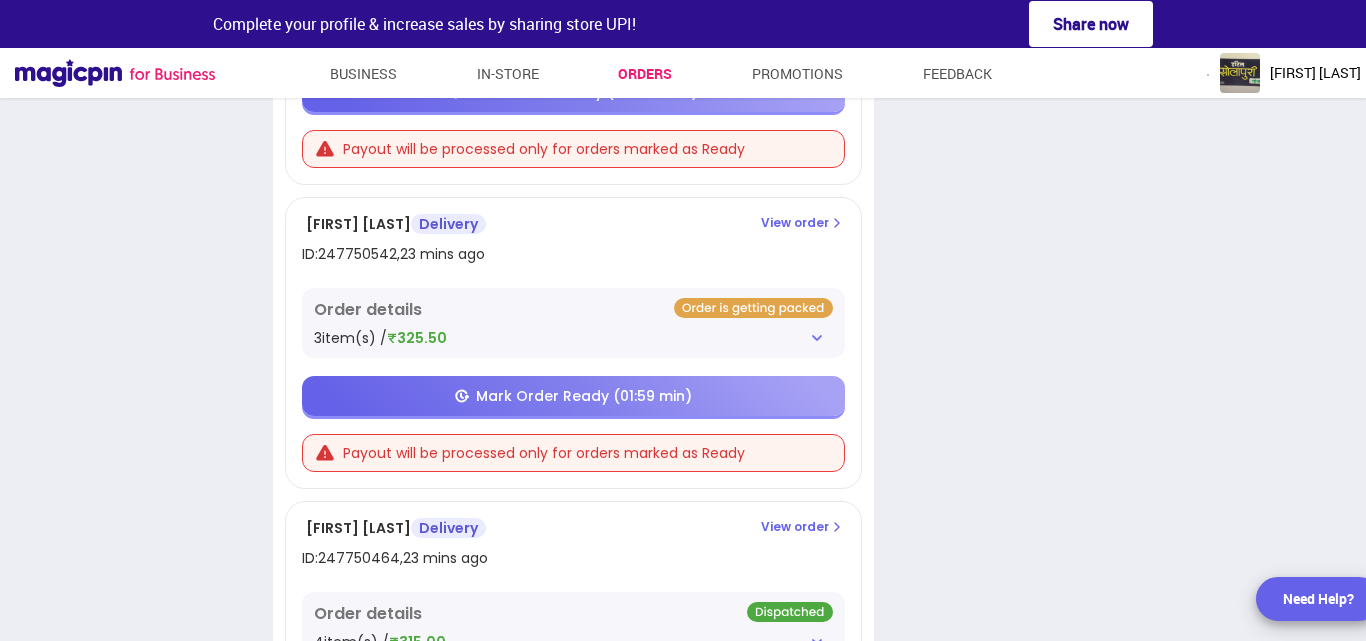 click on "3  item(s) /  ₹325.50" at bounding box center (573, 338) 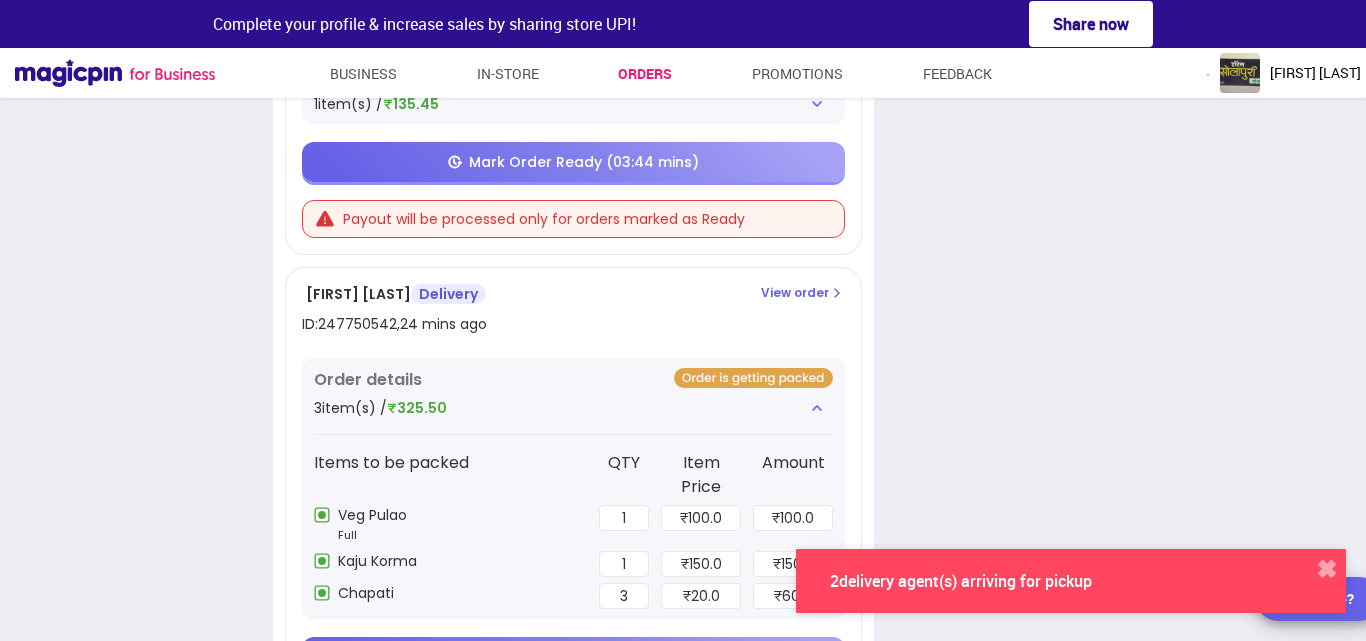 scroll, scrollTop: 1714, scrollLeft: 0, axis: vertical 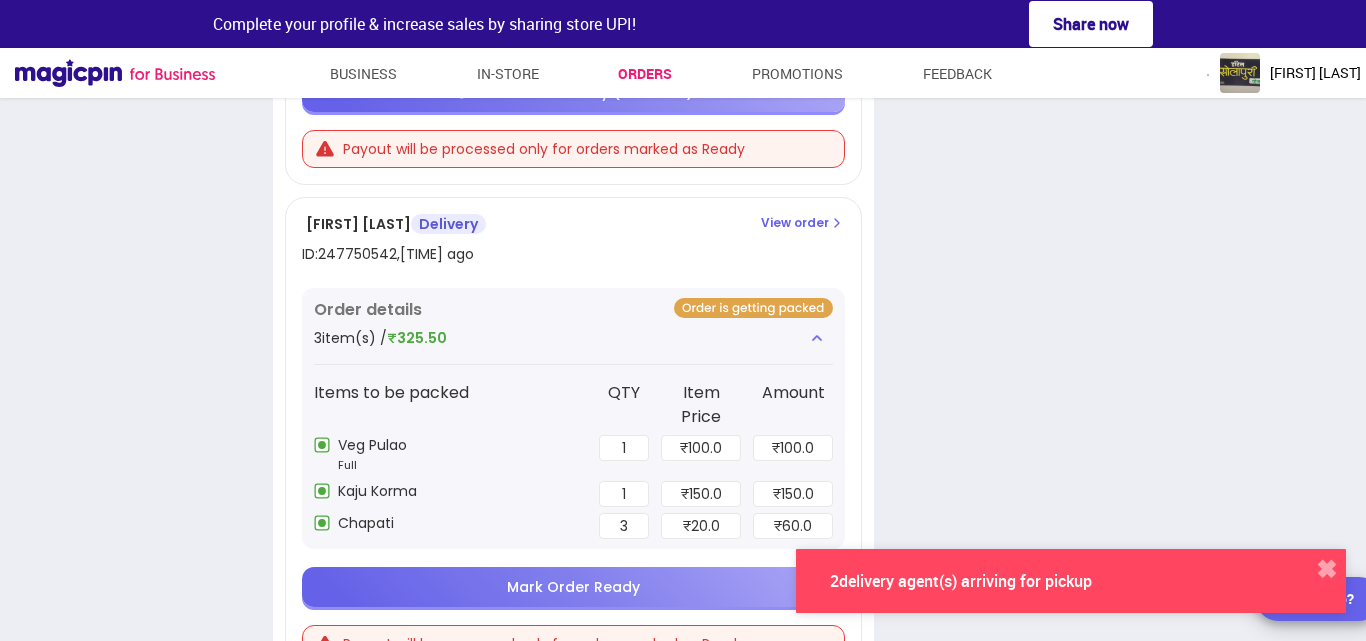 click on "Orders Store closes 15 mins earlier than the selected time to prevent last minute orders. Closing at 11:59 pm Your home delivery is now Online Accepting orders on self-delivery Live Complaints (0) Take action Returned Delivered Rejected [FIRST] [LAST] Delivery ID: 247758338 , 8 mins ago View order Order details 1 item(s) / ₹135.45 Assigned rider to delivery this order Mark Order Ready (16:13 mins) [FIRST] [LAST] Delivery ID: 247754145 , 18 mins ago View order Order details 1 item(s) / ₹135.45 Mark Order Ready (07:11 mins) Payout will be processed only for orders marked as Ready [FIRST] [LAST] Delivery ID: 247751775 , 22 mins ago View order Order details 1 item(s) / ₹135.45 Rider has picked up the order Order dispatched successfully [FIRST] [LAST] Delivery ID: 247751703 , 23 mins ago View order Order details 2 item(s) / ₹151.20 Assigned rider to delivery this order Mark Order Ready (02:07 mins) Payout will be processed only for orders marked as Ready [FIRST] [LAST] Delivery" at bounding box center [683, -120] 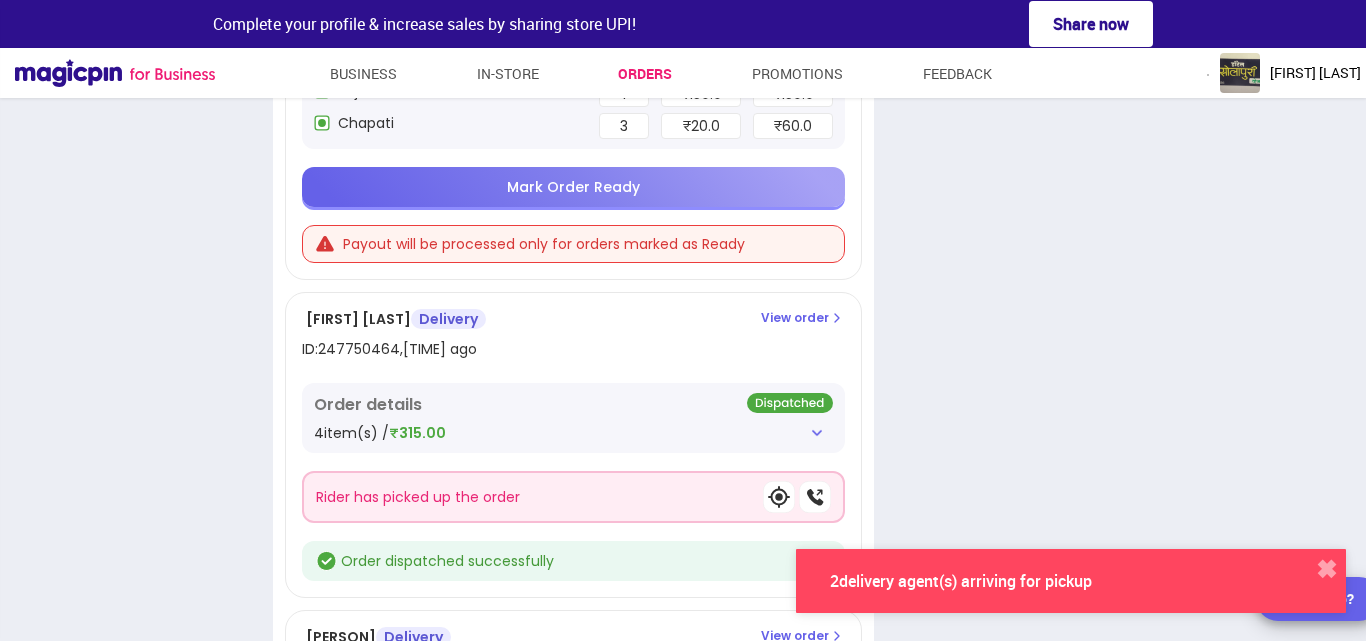 scroll, scrollTop: 1834, scrollLeft: 0, axis: vertical 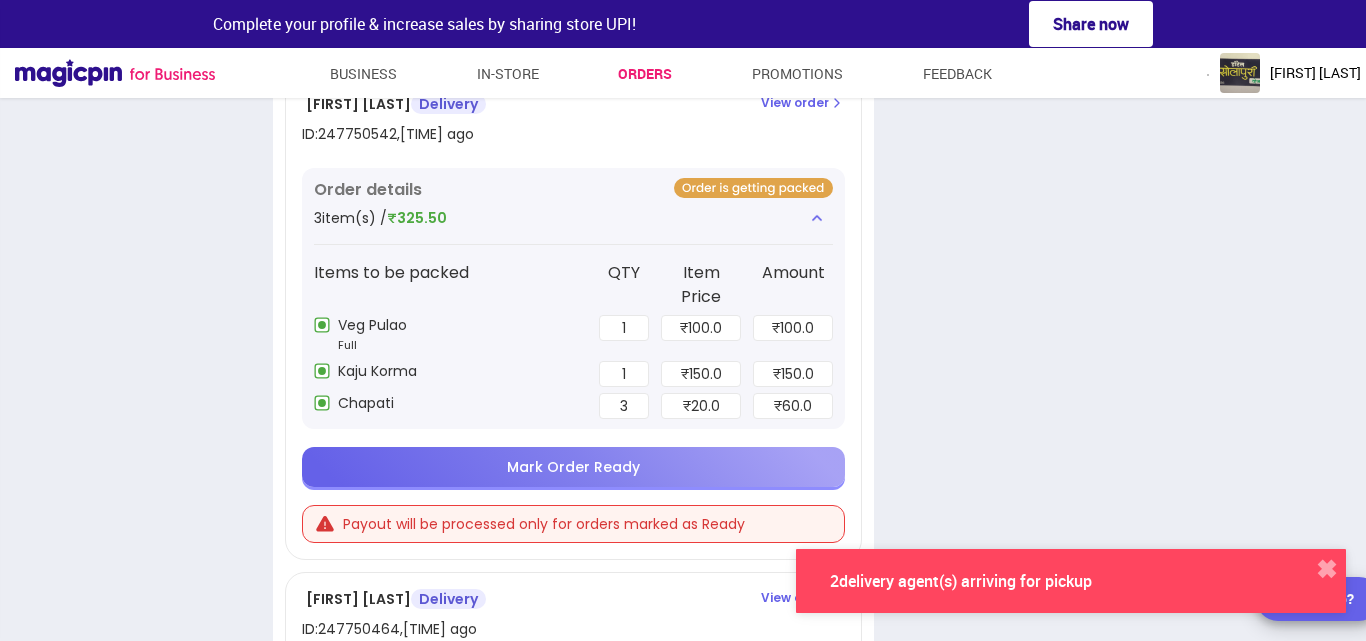 click on "Mark Order Ready" at bounding box center (573, 467) 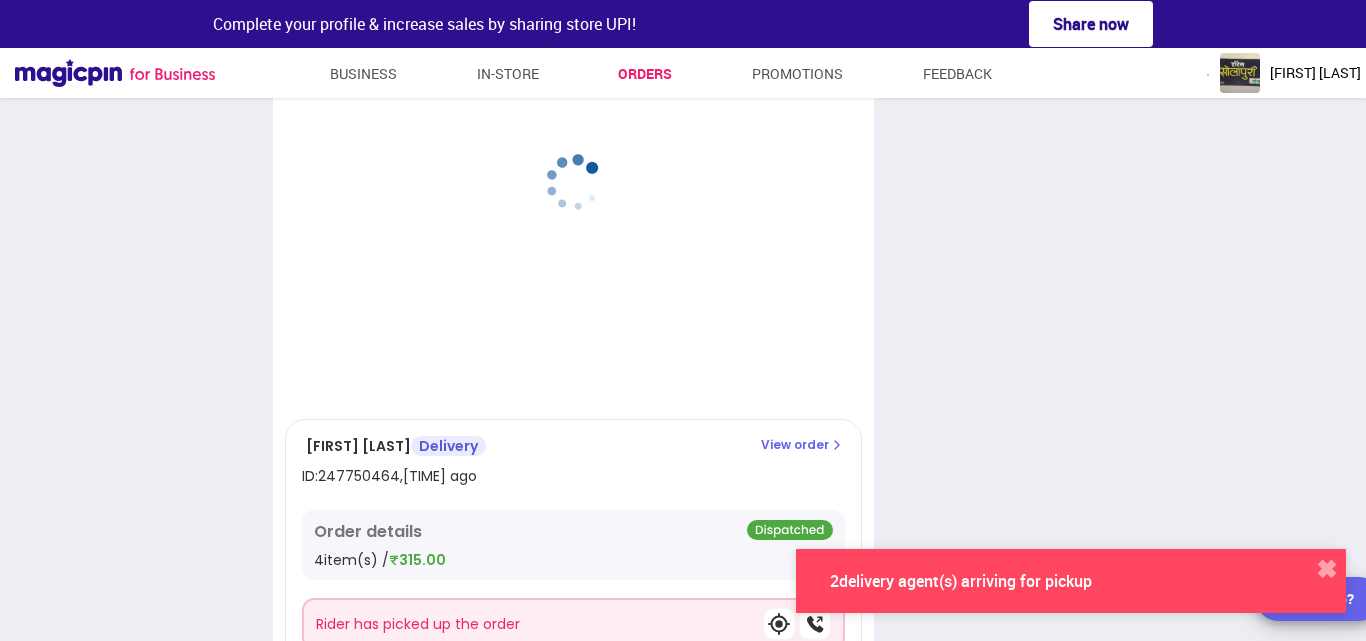scroll, scrollTop: 291, scrollLeft: 0, axis: vertical 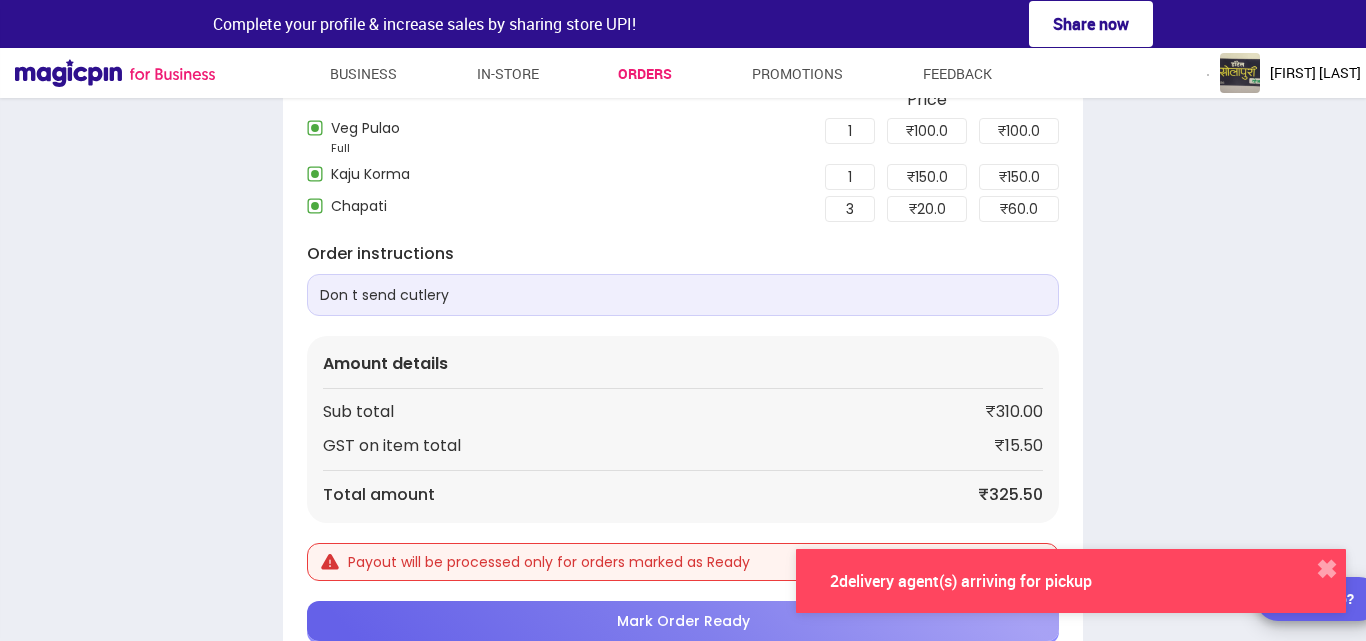 click on "Mark Order Ready" at bounding box center (683, 621) 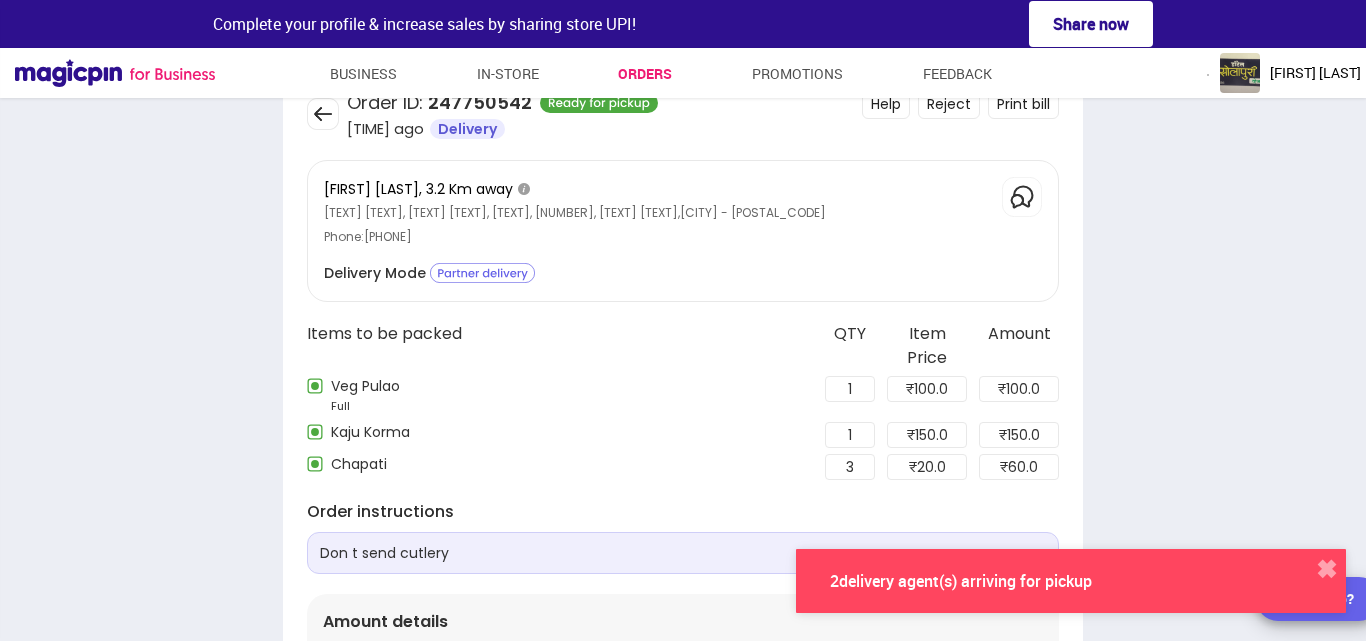 scroll, scrollTop: 0, scrollLeft: 0, axis: both 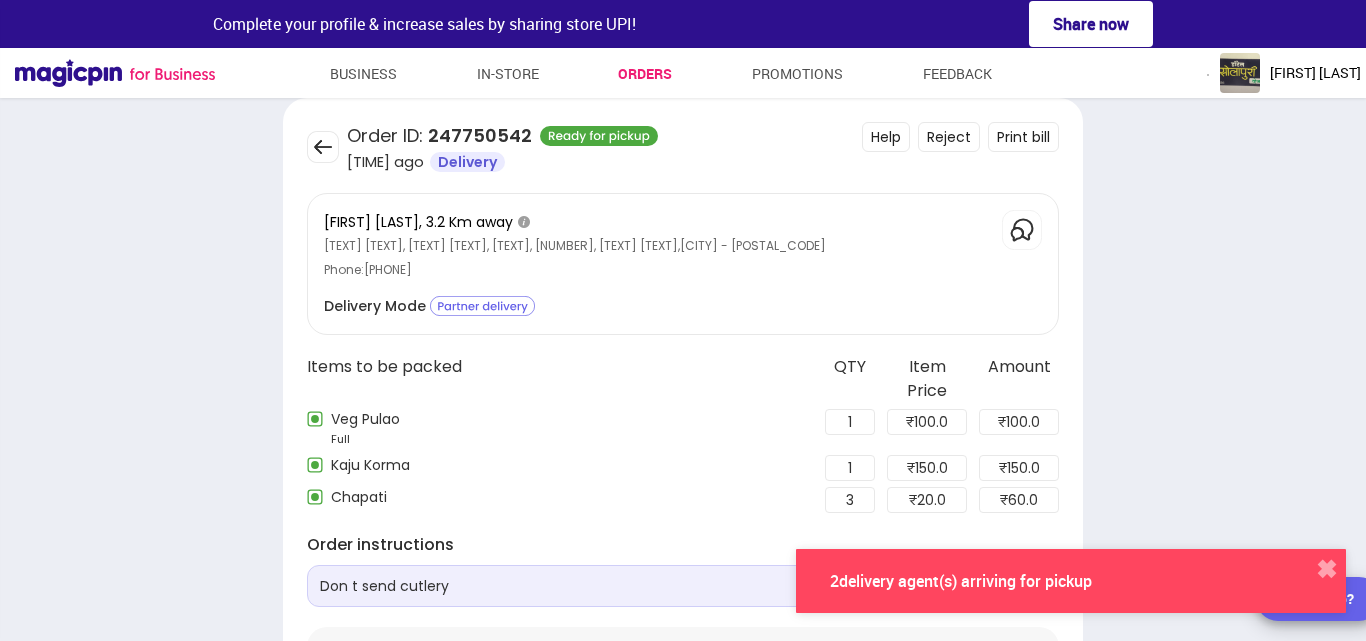 click at bounding box center [323, 147] 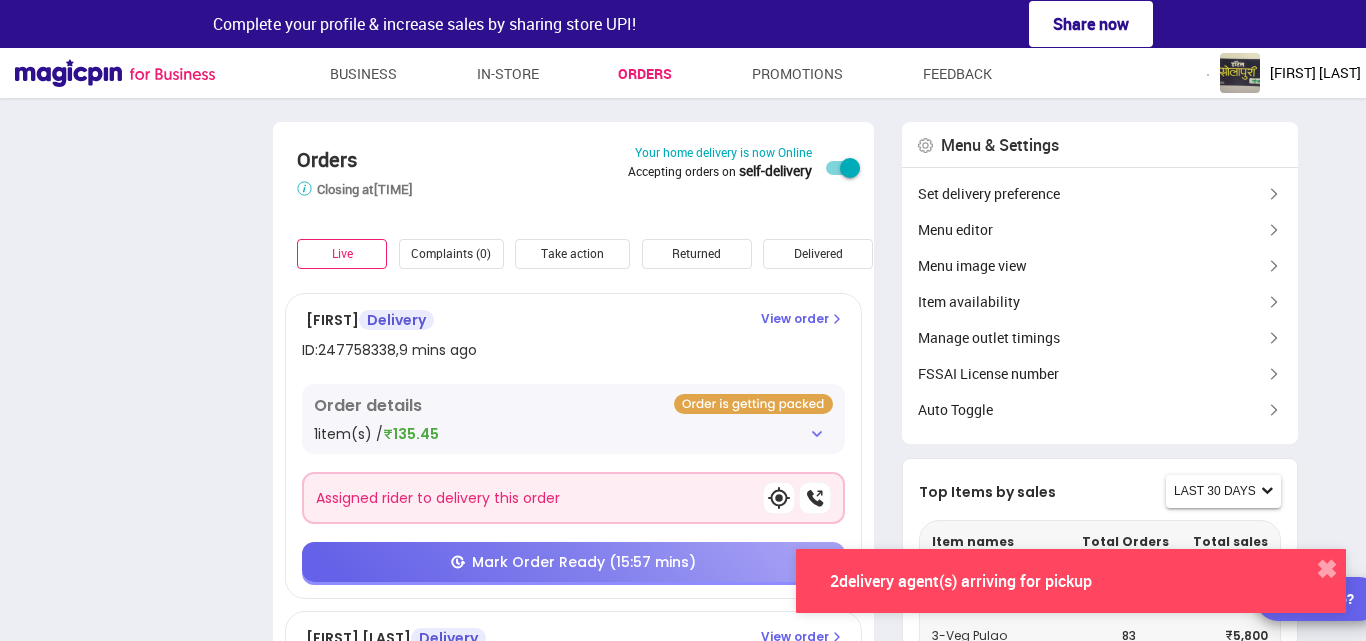 click on "Orders Store closes 15 mins earlier than the selected time to prevent last minute orders. Closing at 11:59 pm Your home delivery is now Online Accepting orders on self-delivery Live Complaints (0) Take action Returned Delivered Rejected [FIRST] [LAST] Delivery ID: 247758338 , 9 mins ago View order Order details 1 item(s) / ₹135.45 Assigned rider to delivery this order Mark Order Ready (15:57 mins) [FIRST] [LAST] Delivery ID: 247754145 , 18 mins ago View order Order details 1 item(s) / ₹135.45 Mark Order Ready (06:56 mins) Payout will be processed only for orders marked as Ready [FIRST] [LAST] Delivery ID: 247751775 , 23 mins ago View order Order details 1 item(s) / ₹135.45 Rider has picked up the order Order dispatched successfully [FIRST] [LAST] Delivery ID: 247751703 , 23 mins ago View order Order details 2 item(s) / ₹151.20 Assigned rider to delivery this order Mark Order Ready (01:52 min) Payout will be processed only for orders marked as Ready [FIRST] [LAST] Delivery" at bounding box center [683, 1470] 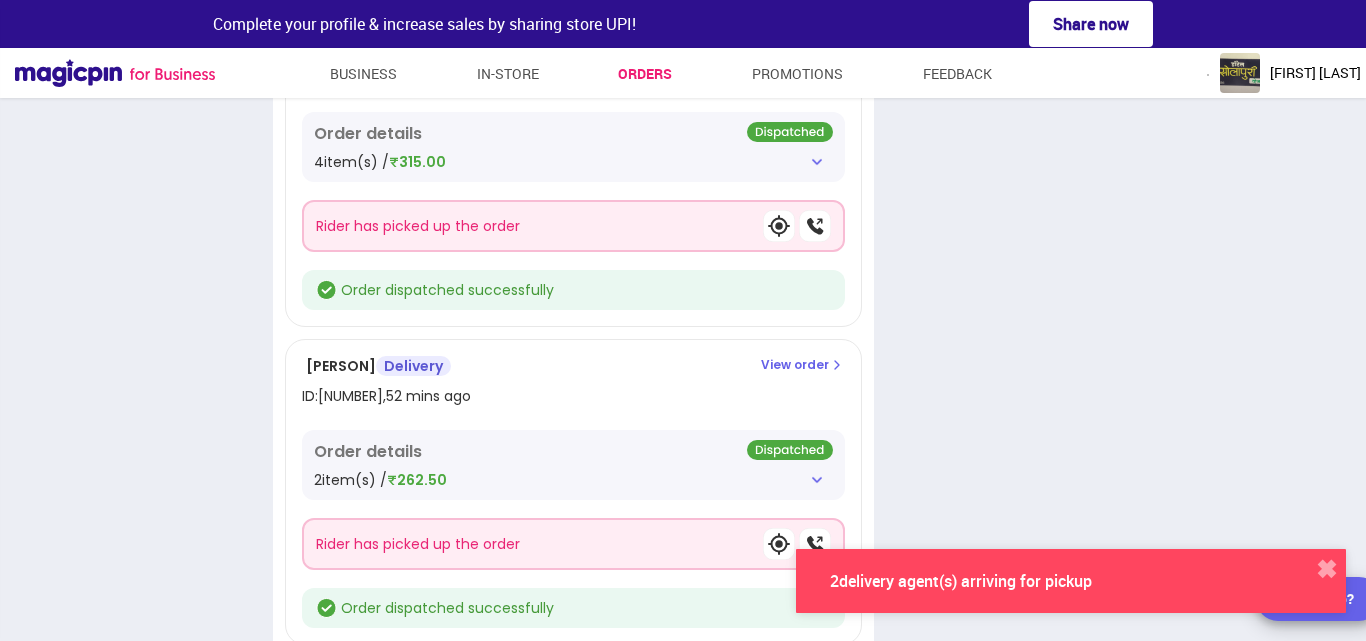 scroll, scrollTop: 1778, scrollLeft: 0, axis: vertical 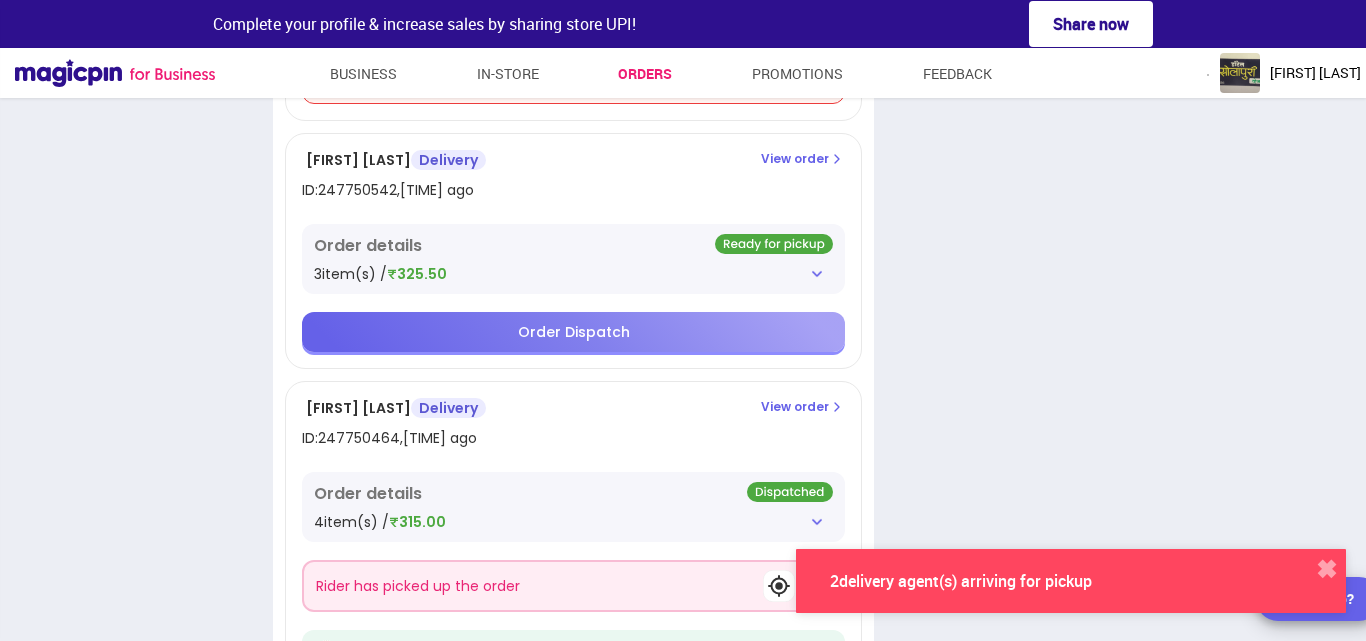 click on "Orders   Store closes 15 mins earlier than the selected time to prevent last minute orders. Closing at  11:59 pm Your home delivery is now Online Accepting orders on   self-delivery Live Complaints   (0) Take action Returned Delivered Rejected [PERSON] Delivery ID:  247758338 ,  9 mins ago View order Order details 1  item(s) /  ₹135.45 Assigned rider  to delivery this order Mark Order Ready   (15:48 mins) [PERSON] Delivery ID:  247754145 ,  18 mins ago View order Order details 1  item(s) /  ₹135.45 Mark Order Ready   (06:47 mins)   Payout will be processed only for orders marked as Ready [PERSON] Delivery ID:  247751775 ,  23 mins ago View order Order details 1  item(s) /  ₹135.45 Rider  has picked up the order Order dispatched successfully [PERSON] Delivery ID:  247751703 ,  23 mins ago View order Order details 2  item(s) /  ₹151.20 Assigned rider  to delivery this order Mark Order Ready   (01:43 min)   Payout will be processed only for orders marked as Ready [PERSON] Delivery ID 1" at bounding box center (683, -308) 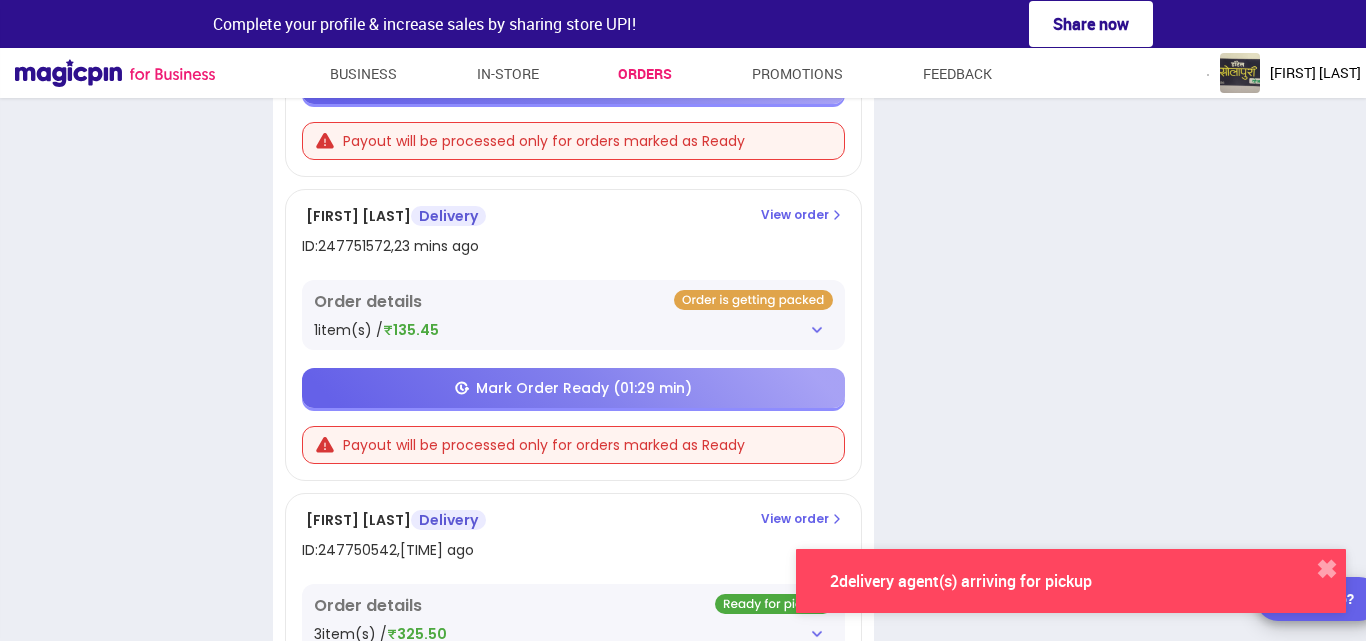 scroll, scrollTop: 1338, scrollLeft: 0, axis: vertical 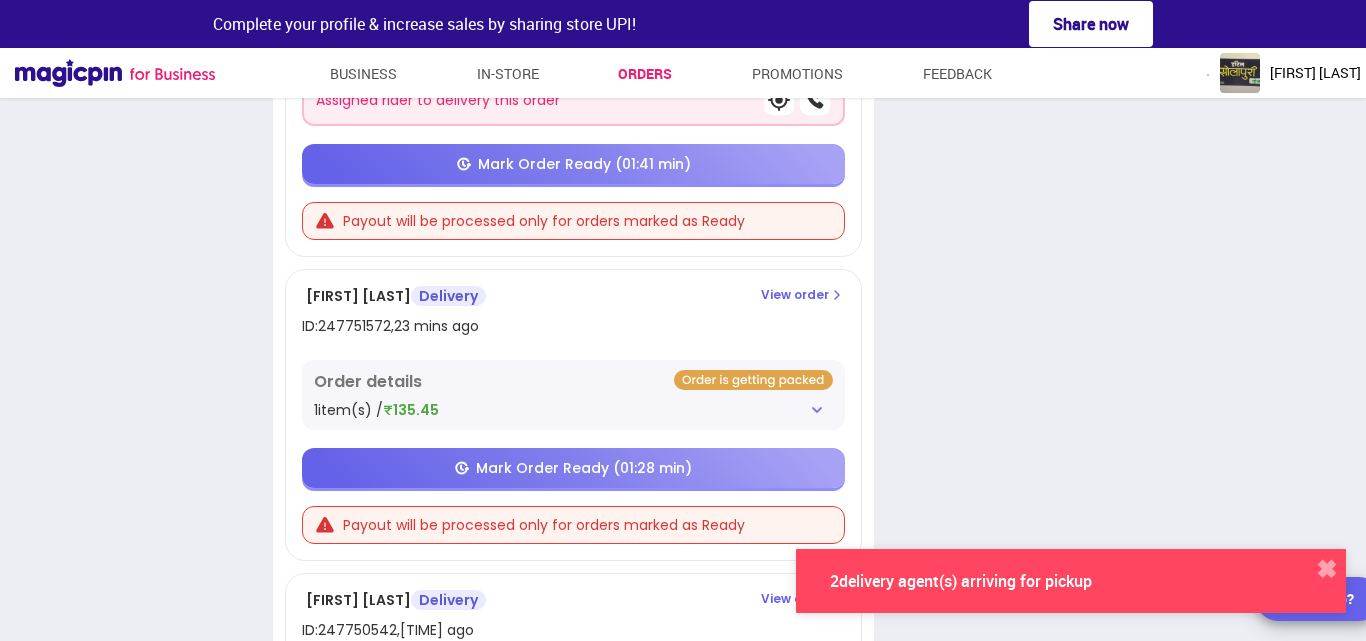 click on "1  item(s) /  ₹135.45" at bounding box center [573, 410] 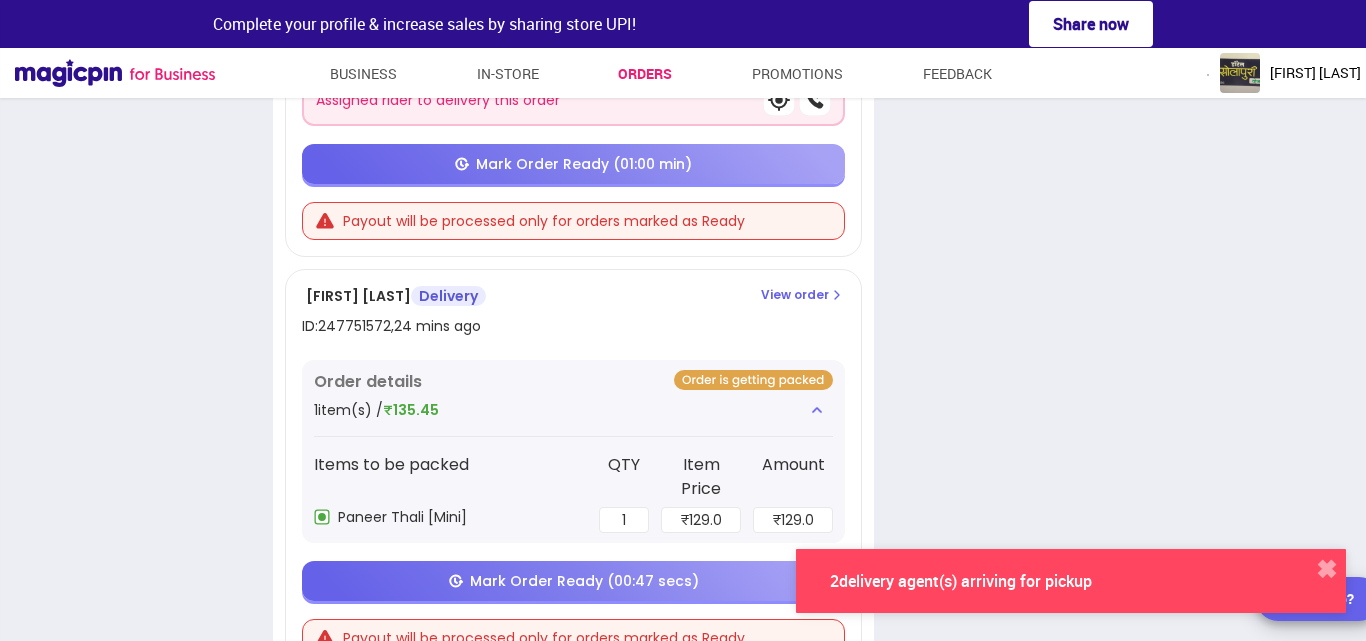 click on "Mark Order Ready   (00:47 [TIME_UNIT])" at bounding box center [573, 581] 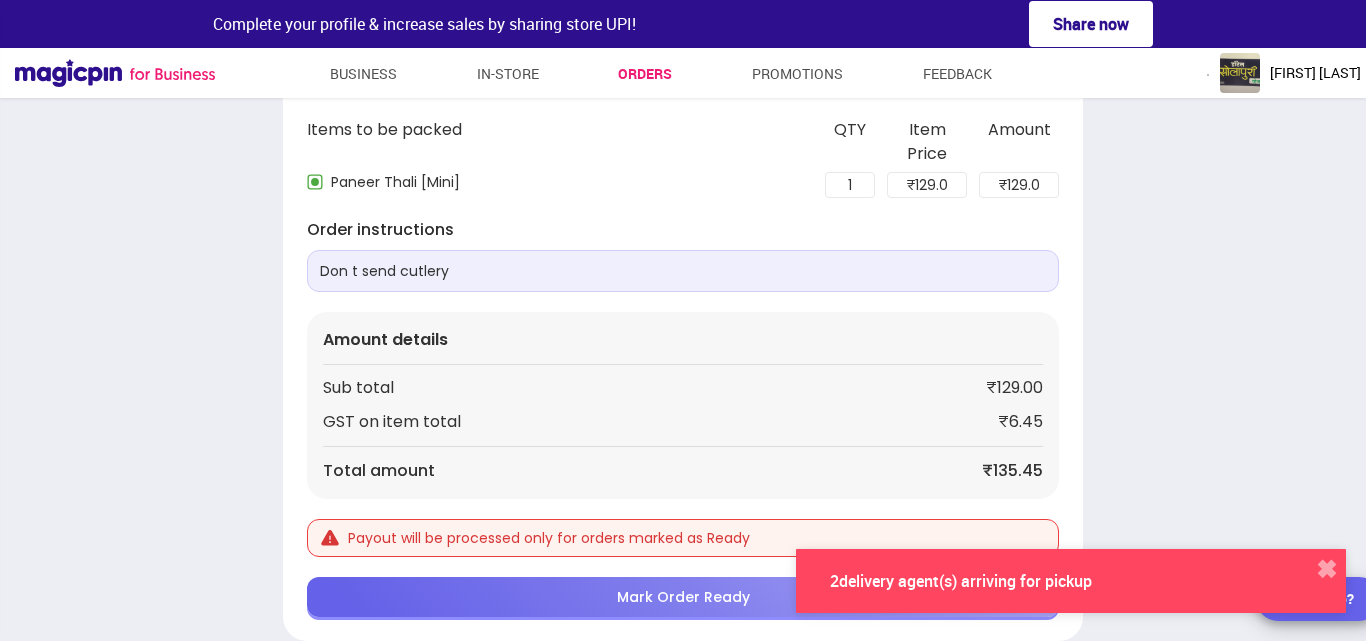 scroll, scrollTop: 213, scrollLeft: 0, axis: vertical 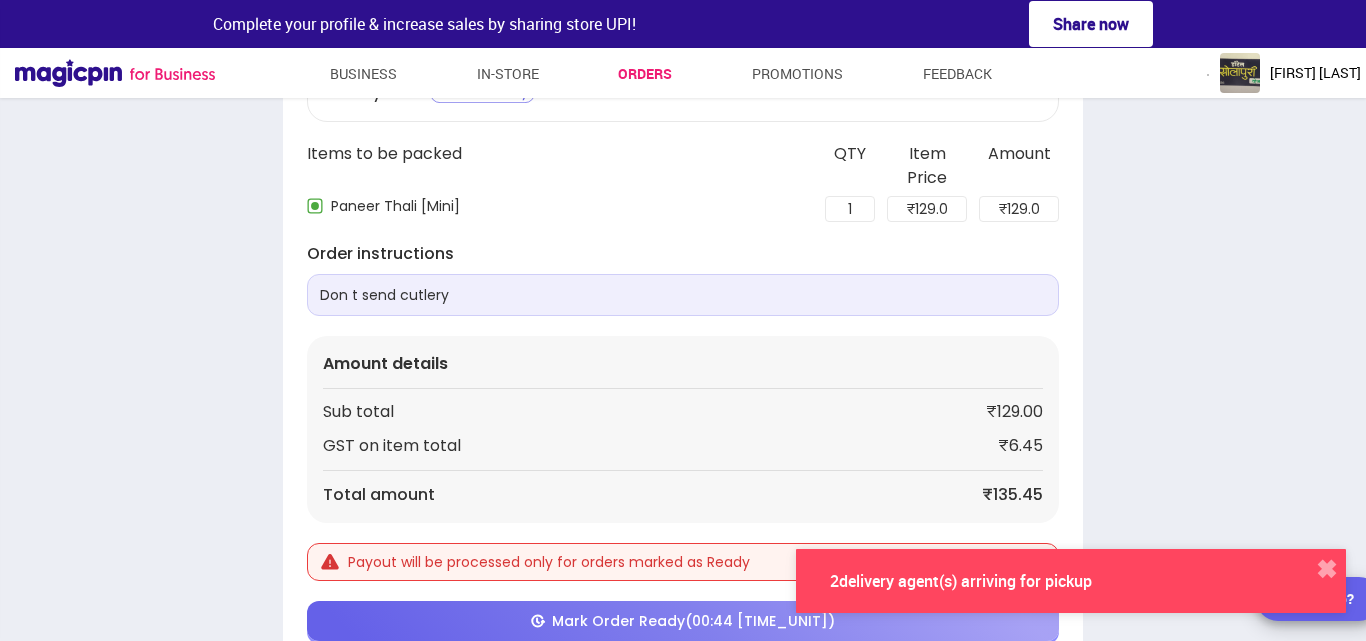 click on "Mark Order Ready  (00:44 secs)" at bounding box center (693, 621) 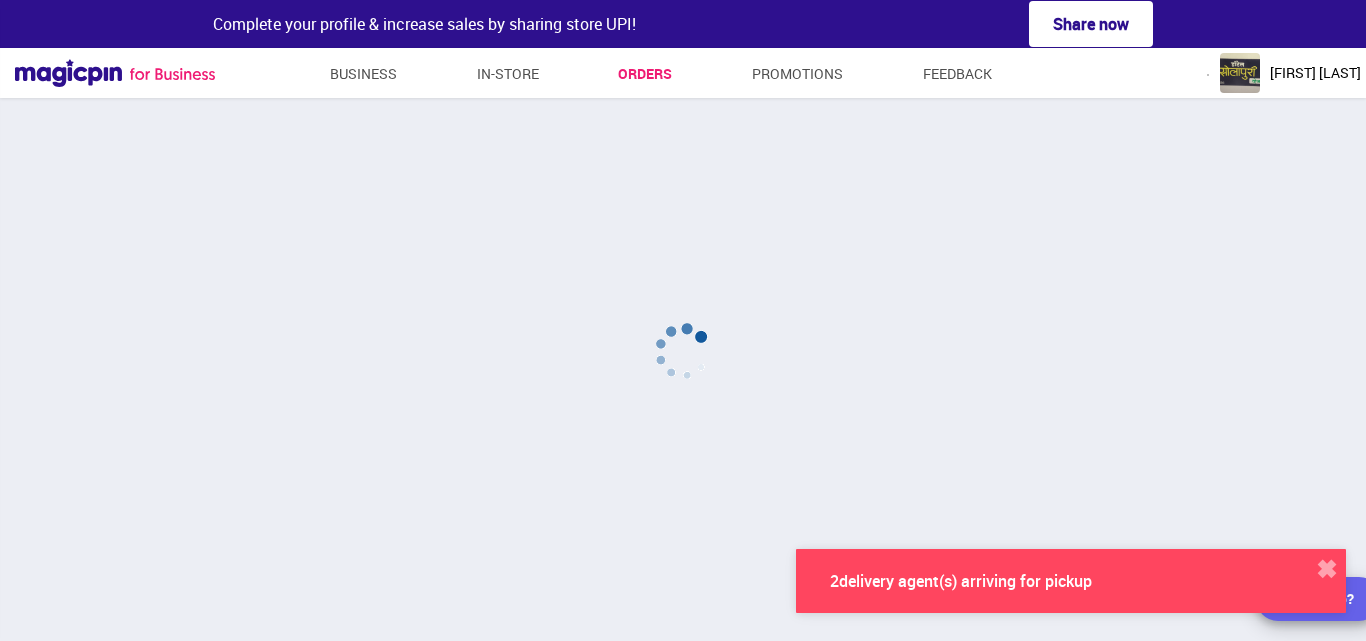 scroll, scrollTop: 213, scrollLeft: 0, axis: vertical 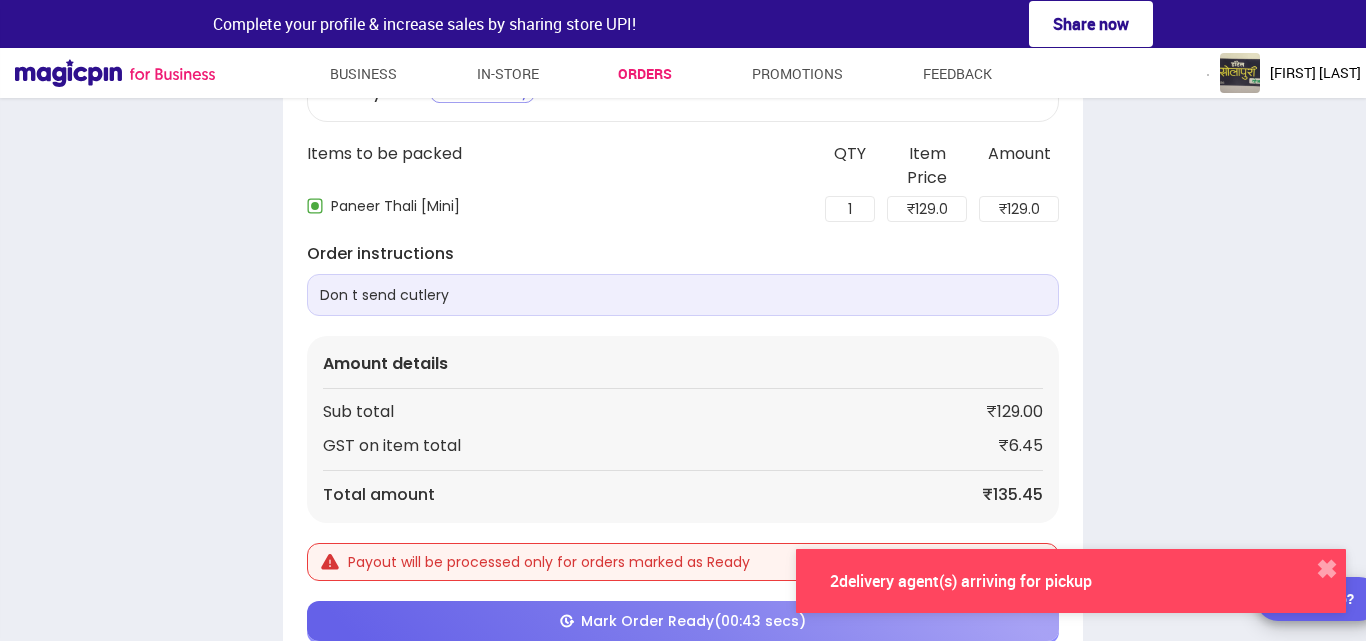 click on "Mark Order Ready  (00:43 [TIME_UNIT])" at bounding box center [693, 621] 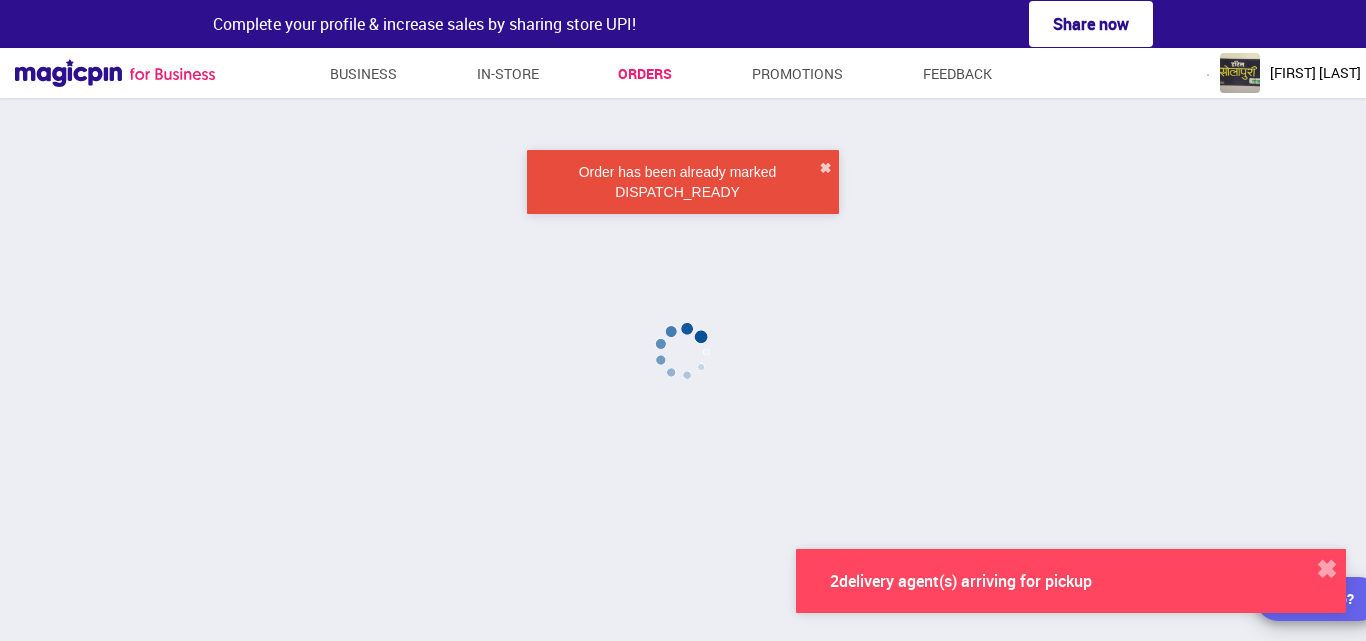 scroll, scrollTop: 34, scrollLeft: 0, axis: vertical 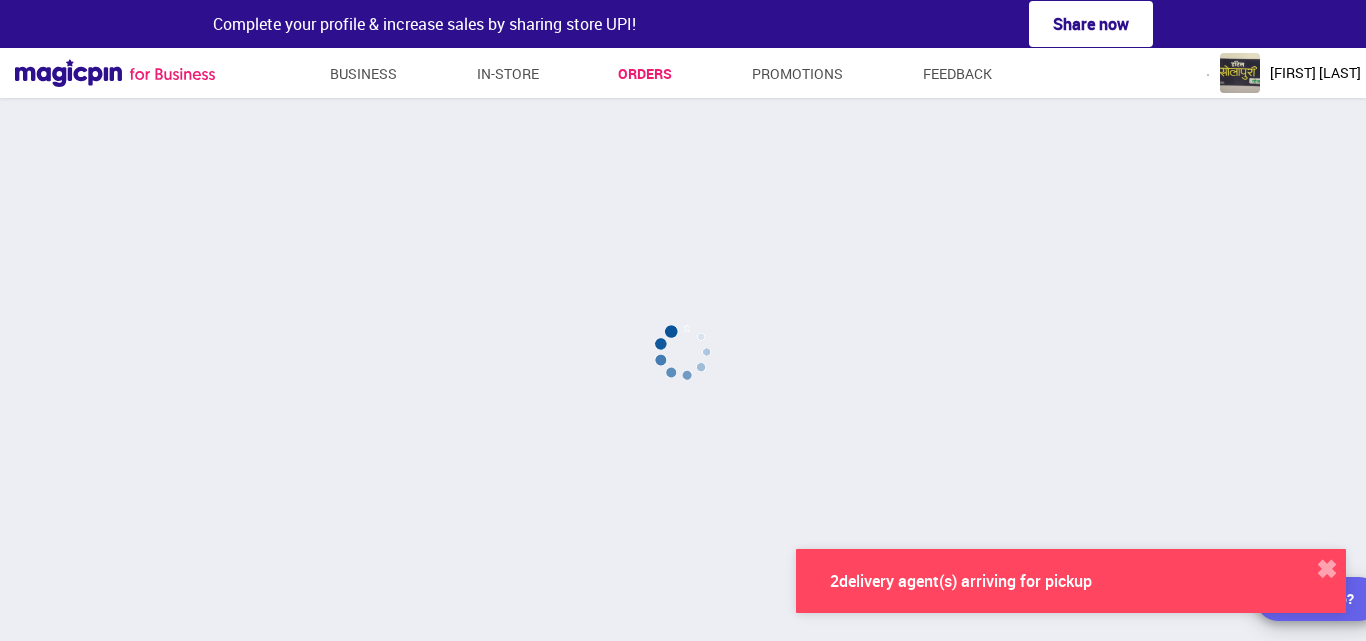 click on "✖" at bounding box center [1326, 569] 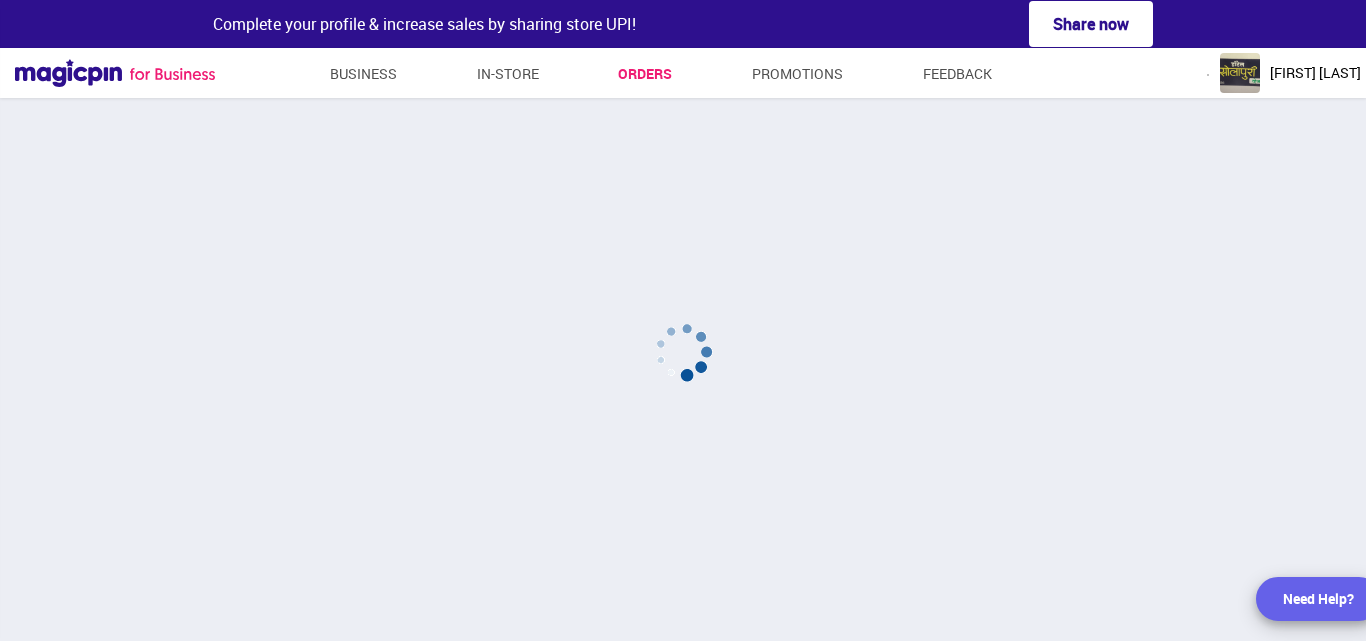 click at bounding box center [683, 352] 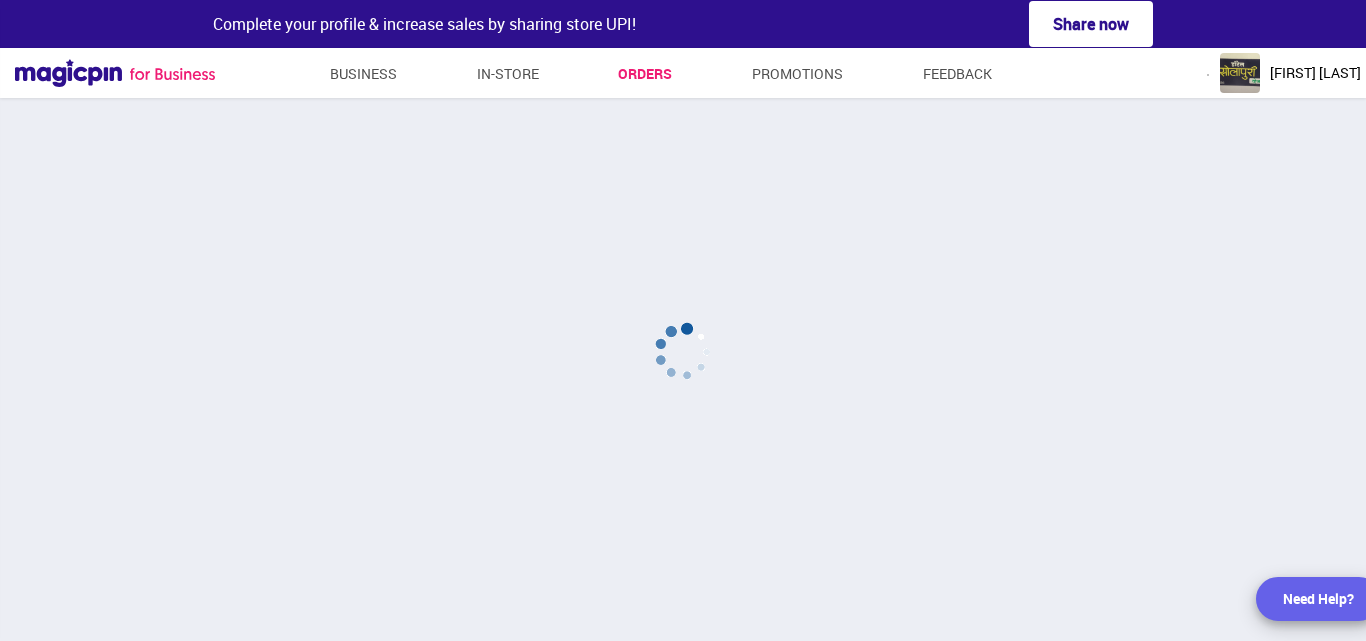 click at bounding box center (683, 352) 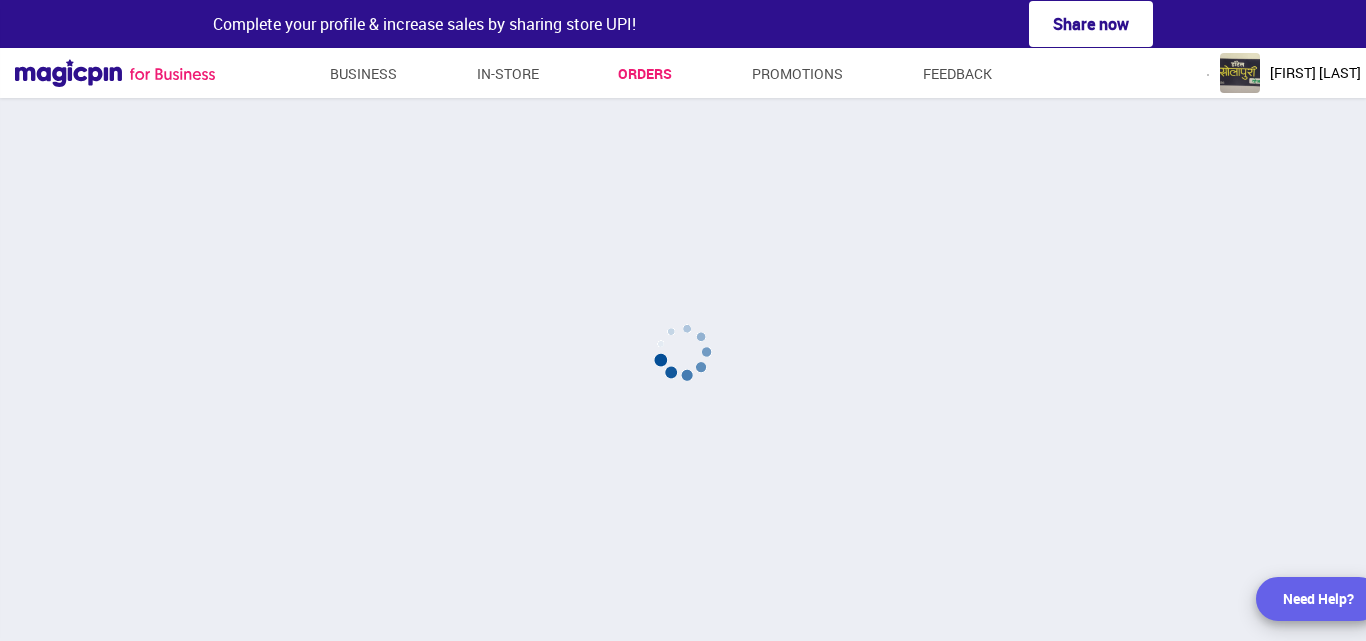 click at bounding box center (683, 352) 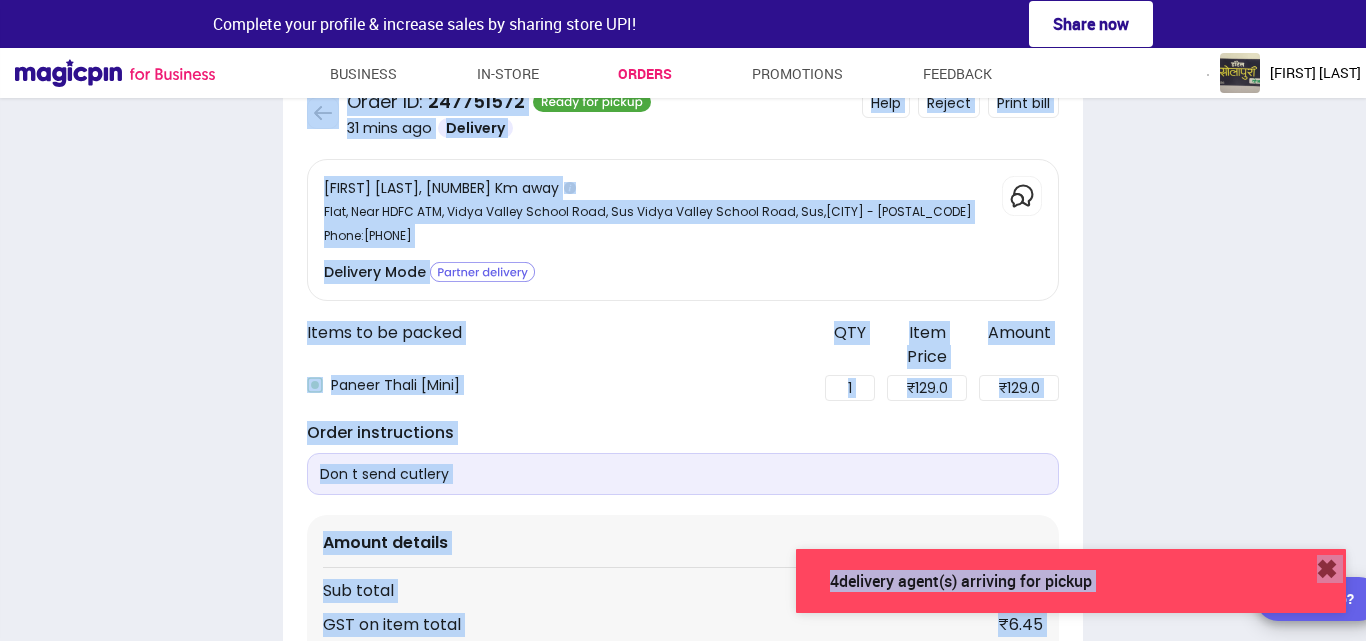 click at bounding box center [323, 113] 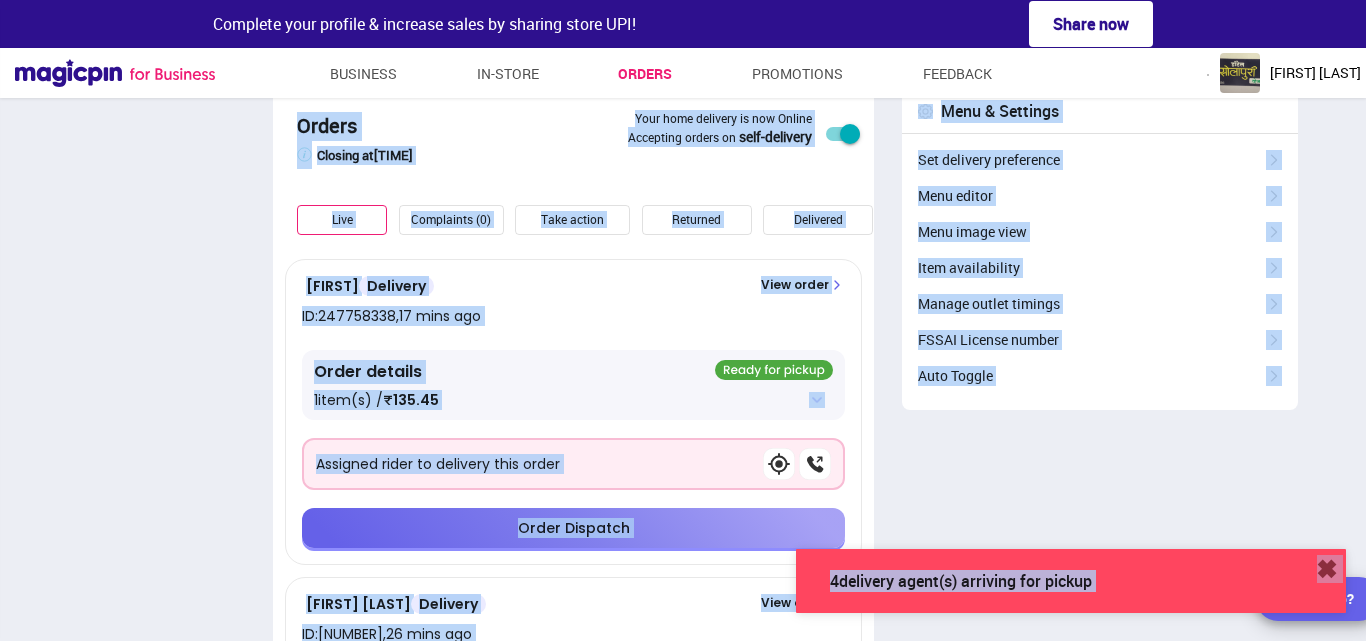 scroll, scrollTop: 58, scrollLeft: 0, axis: vertical 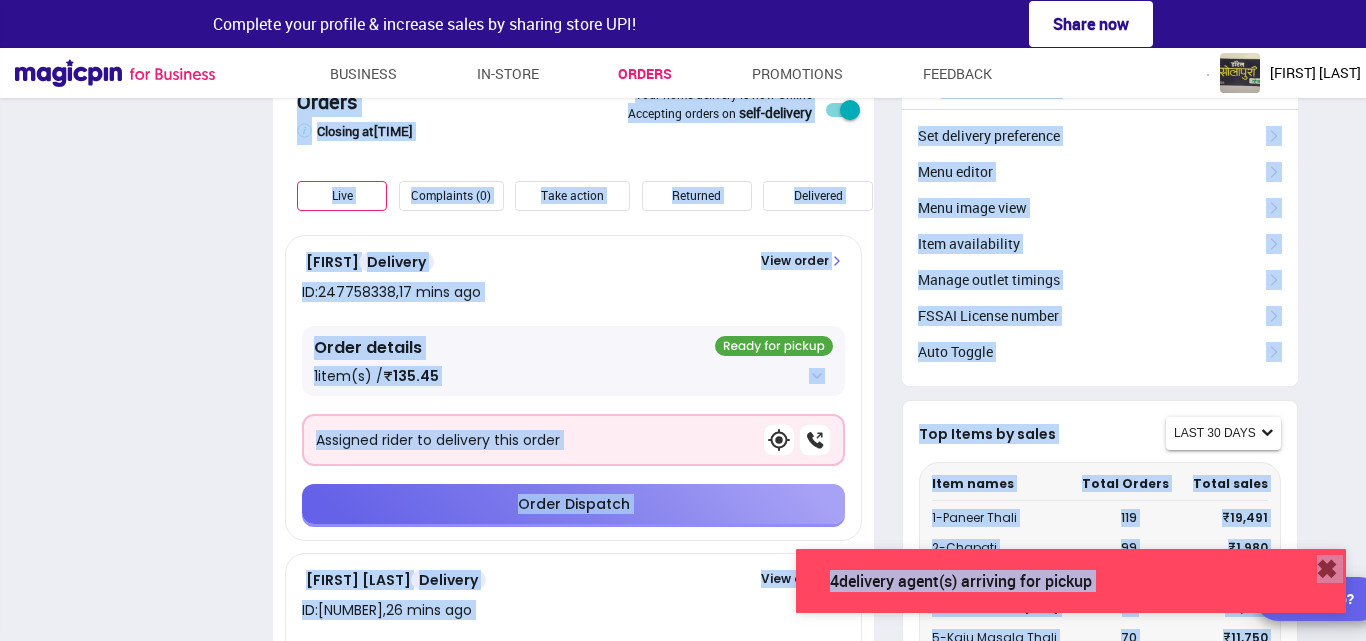 click on "Orders   Store closes 15 mins earlier than the selected time to prevent last minute orders. Closing at  11:59 pm Your home delivery is now Online Accepting orders on   self-delivery Live Complaints   (0) Take action Returned Delivered Rejected [PERSON] Delivery ID:  [NUMBER] ,  17 mins ago View order Order details 1  item(s) /  ₹135.45 Assigned rider  to delivery this order Order Dispatch   [PERSON] Delivery ID:  [NUMBER] ,  26 mins ago View order Order details 1  item(s) /  ₹135.45 Assigned rider  to delivery this order Order Dispatch   [PERSON] Delivery ID:  [NUMBER] ,  31 mins ago View order Order details 2  item(s) /  ₹151.20 Order Dispatch   [PERSON] Delivery ID:  [NUMBER] ,  31 mins ago View order Order details 1  item(s) /  ₹135.45 Assigned rider  to delivery this order Order Dispatch   [PERSON] Delivery ID:  [NUMBER] ,  33 mins ago View order Order details 3  item(s) /  ₹325.50 Assigned rider  to delivery this order Order Dispatch   [PERSON] Delivery ID:  ," at bounding box center [683, 1239] 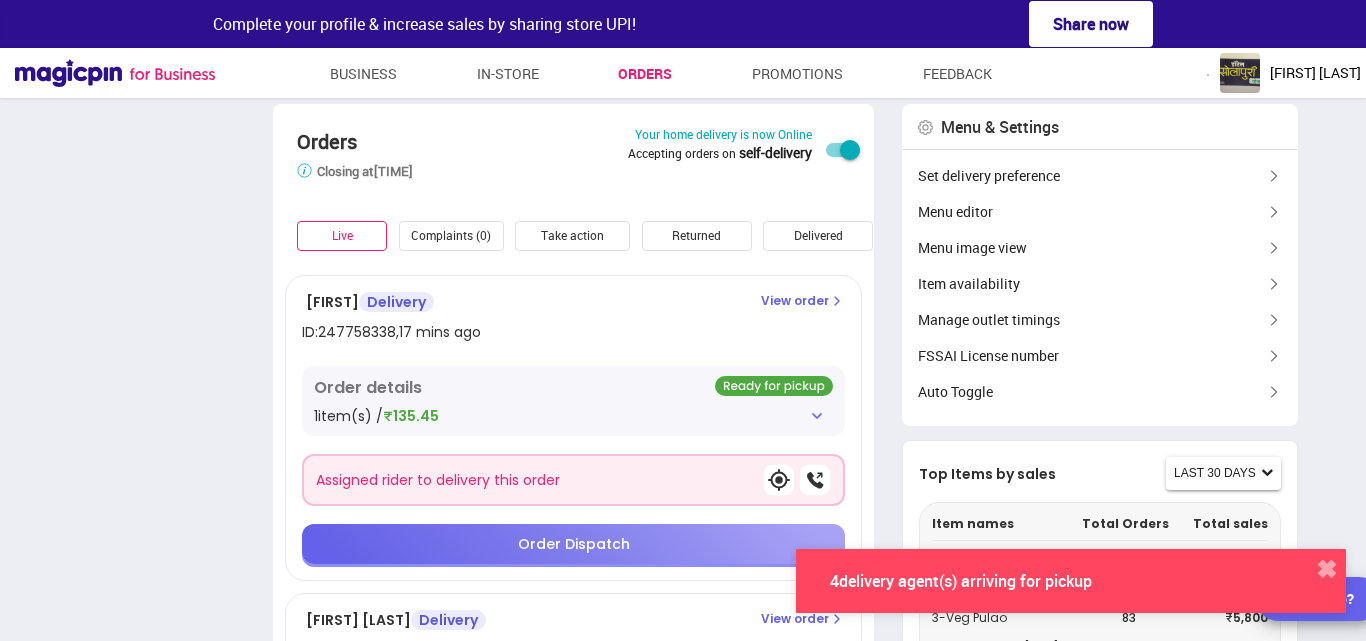 scroll, scrollTop: 0, scrollLeft: 0, axis: both 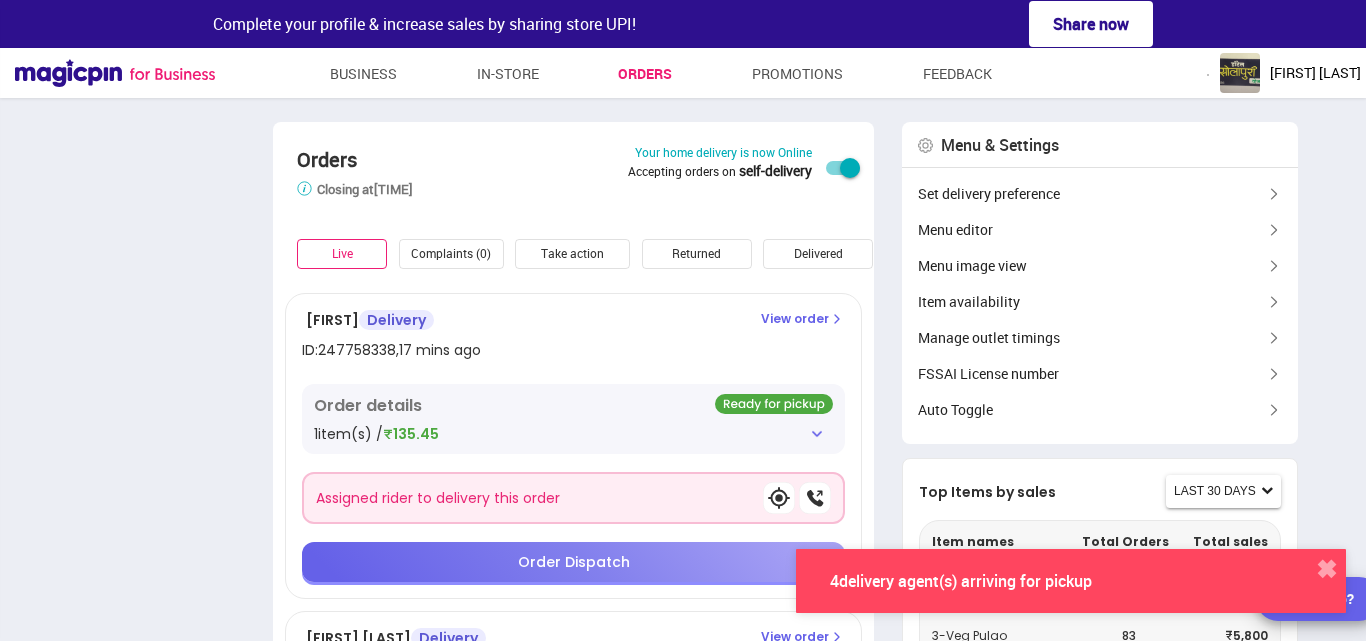 click on "Orders   Store closes 15 mins earlier than the selected time to prevent last minute orders. Closing at  11:59 pm Your home delivery is now Online Accepting orders on   self-delivery Live Complaints   (0) Take action Returned Delivered Rejected [PERSON] Delivery ID:  [NUMBER] ,  17 mins ago View order Order details 1  item(s) /  ₹135.45 Assigned rider  to delivery this order Order Dispatch   [PERSON] Delivery ID:  [NUMBER] ,  26 mins ago View order Order details 1  item(s) /  ₹135.45 Assigned rider  to delivery this order Order Dispatch   [PERSON] Delivery ID:  [NUMBER] ,  31 mins ago View order Order details 2  item(s) /  ₹151.20 Order Dispatch   [PERSON] Delivery ID:  [NUMBER] ,  31 mins ago View order Order details 1  item(s) /  ₹135.45 Assigned rider  to delivery this order Order Dispatch   [PERSON] Delivery ID:  [NUMBER] ,  33 mins ago View order Order details 3  item(s) /  ₹325.50 Assigned rider  to delivery this order Order Dispatch   [PERSON] Delivery ID:  ," at bounding box center (683, 1297) 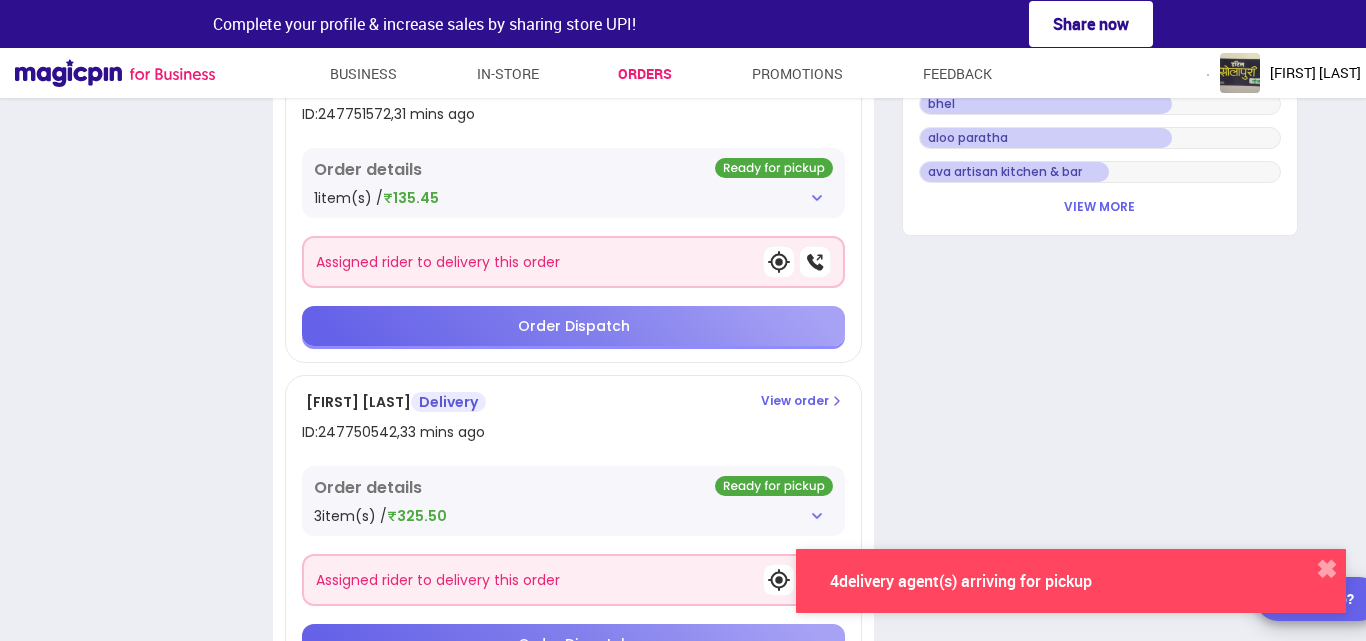 scroll, scrollTop: 1280, scrollLeft: 0, axis: vertical 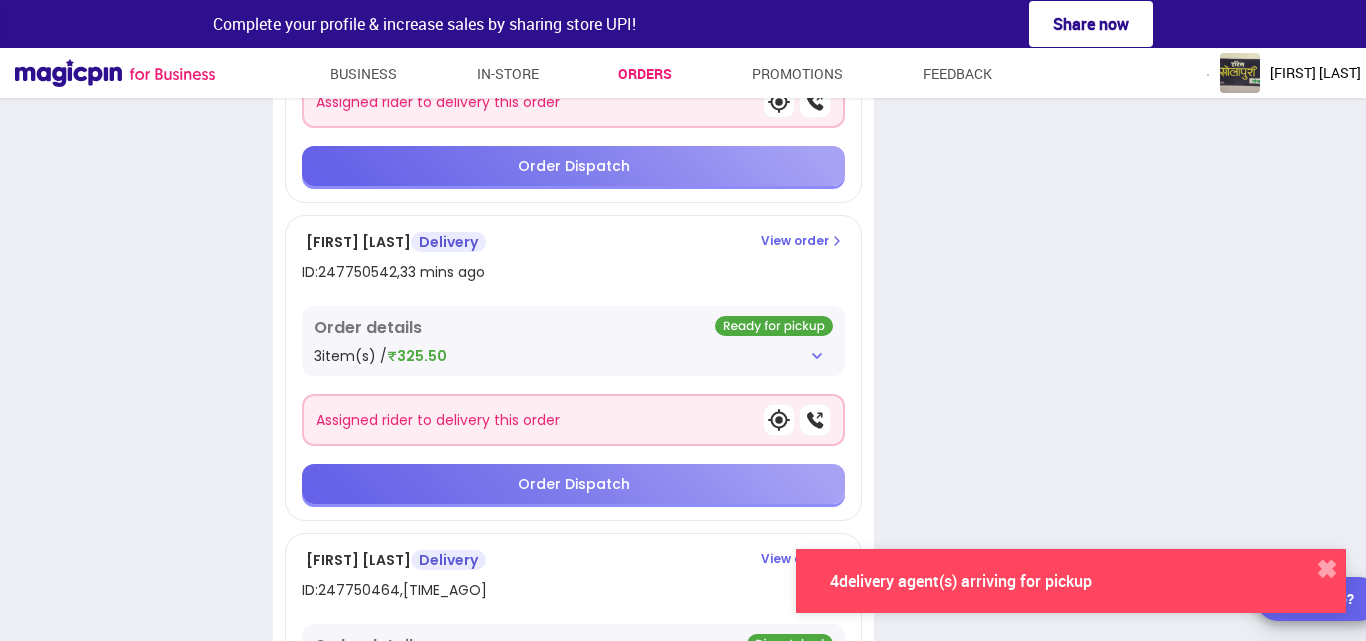 click at bounding box center [817, 356] 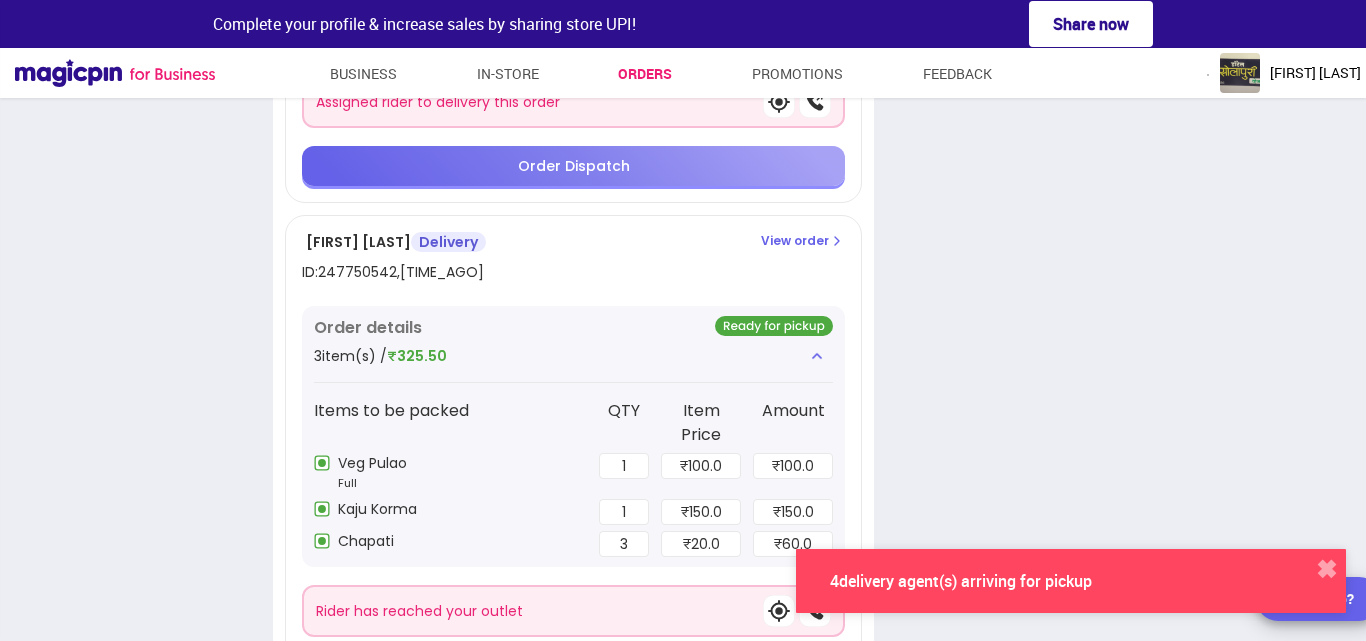 click on "Orders   Store closes 15 mins earlier than the selected time to prevent last minute orders. Closing at  11:59 pm Your home delivery is now Online Accepting orders on   self-delivery Live Complaints   (0) Take action Returned Delivered Rejected [PERSON] Delivery ID:  247758338 ,  17 mins ago View order Order details 1  item(s) /  ₹135.45 Assigned rider  to delivery this order Order Dispatch   [PERSON] Delivery ID:  247754145 ,  26 mins ago View order Order details 1  item(s) /  ₹135.45 Rider  has reached your outlet Order Dispatch   [PERSON] Delivery ID:  247751703 ,  31 mins ago View order Order details 2  item(s) /  ₹151.20 Order Dispatch   [PERSON] Delivery ID:  247751572 ,  32 mins ago View order Order details 1  item(s) /  ₹135.45 Assigned rider  to delivery this order Order Dispatch   [PERSON] Delivery ID:  247750542 ,  34 mins ago View order Order details 3  item(s) /  ₹325.50 Items to be packed QTY Item Price  Amount Veg Pulao Full 1 ₹ 100.0 ₹ 100.0 Kaju Korma 1 ₹" at bounding box center (683, 113) 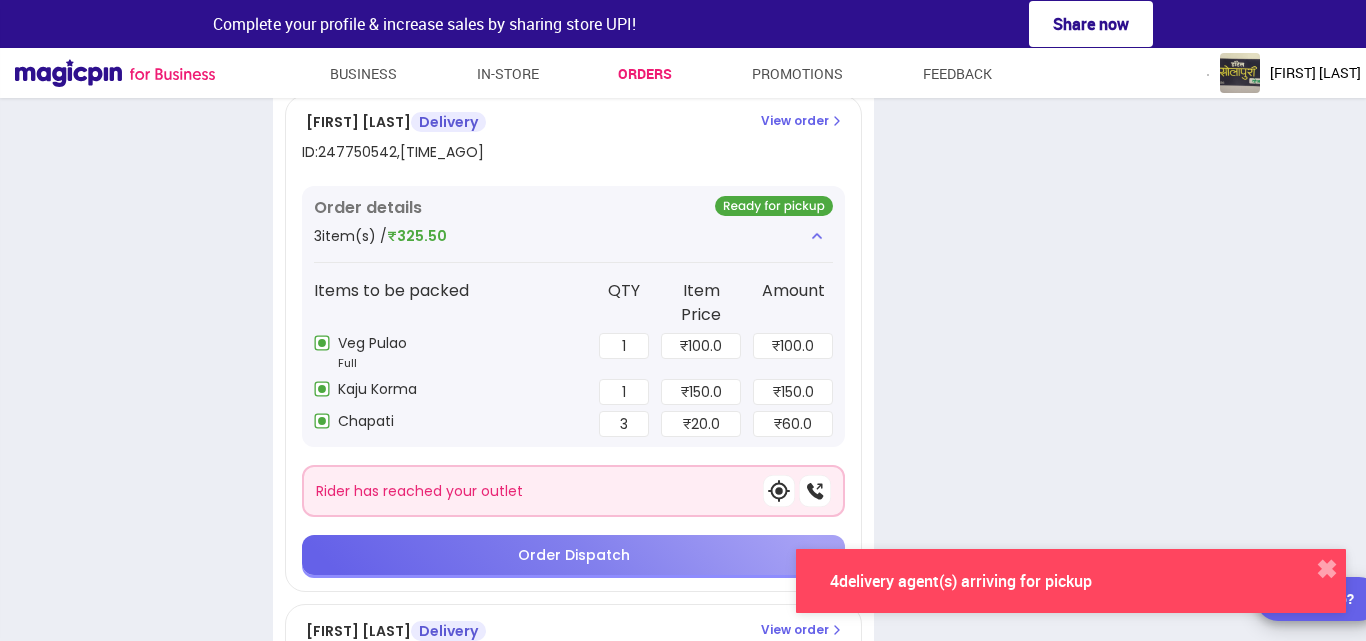scroll, scrollTop: 1440, scrollLeft: 0, axis: vertical 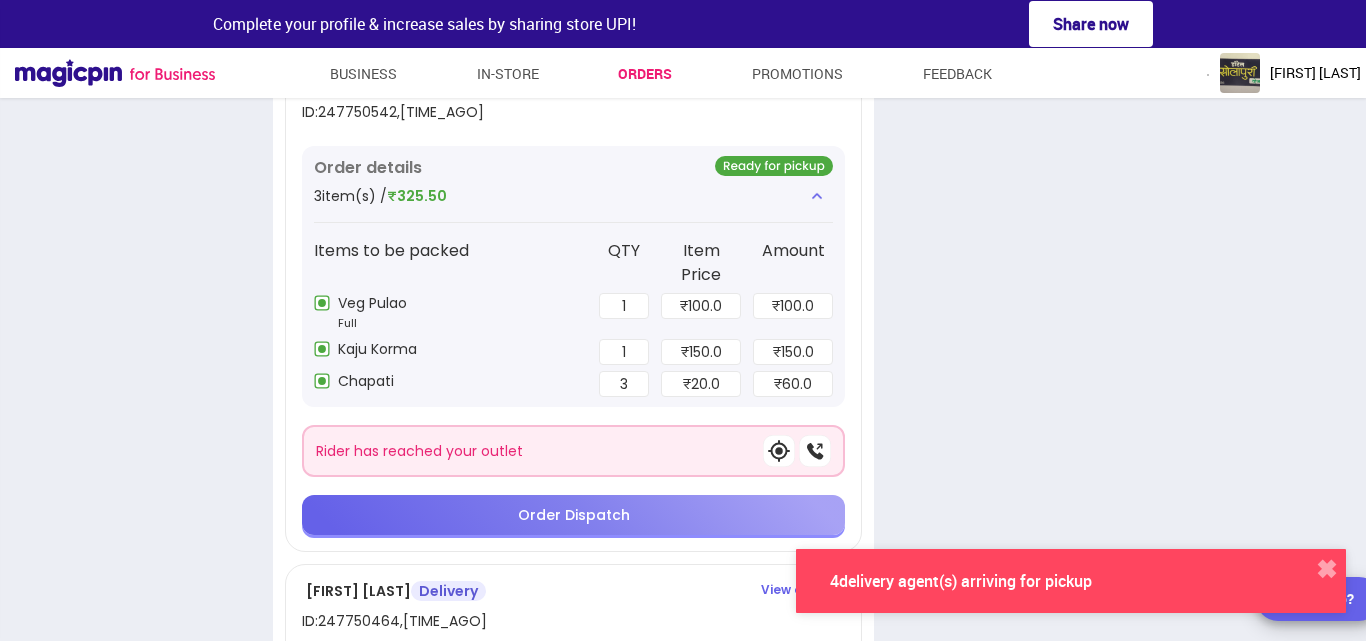 click on "Order Dispatch" at bounding box center (574, 515) 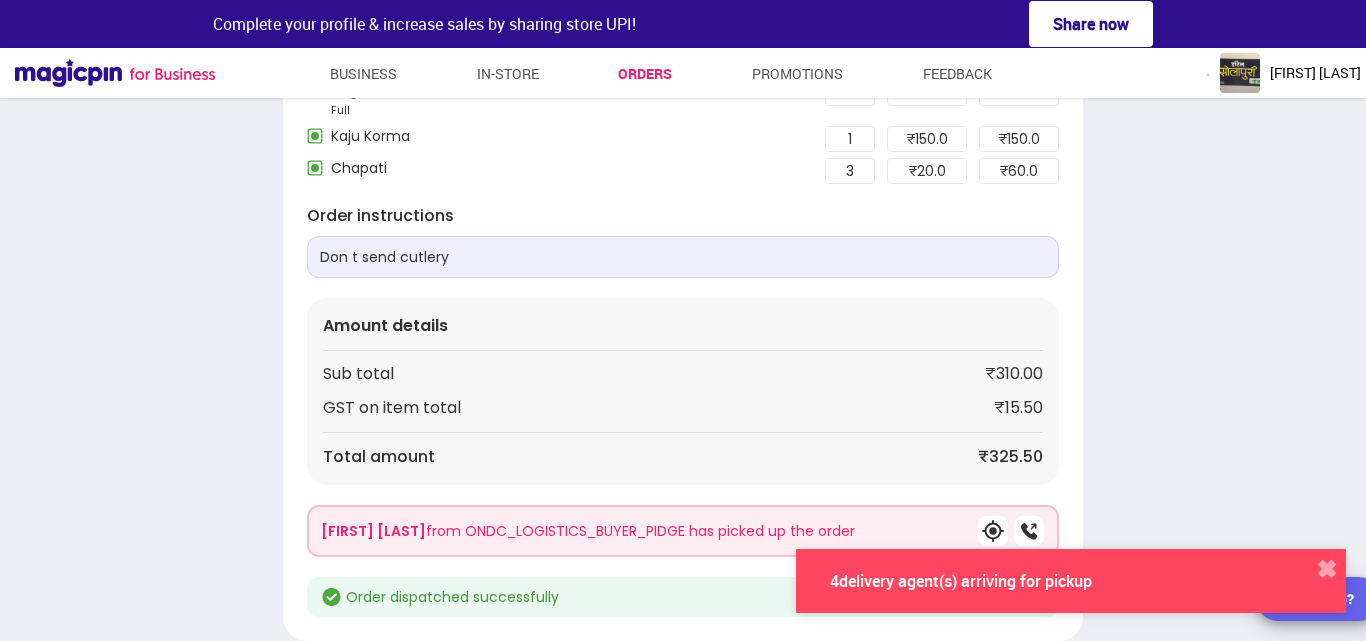 scroll, scrollTop: 305, scrollLeft: 0, axis: vertical 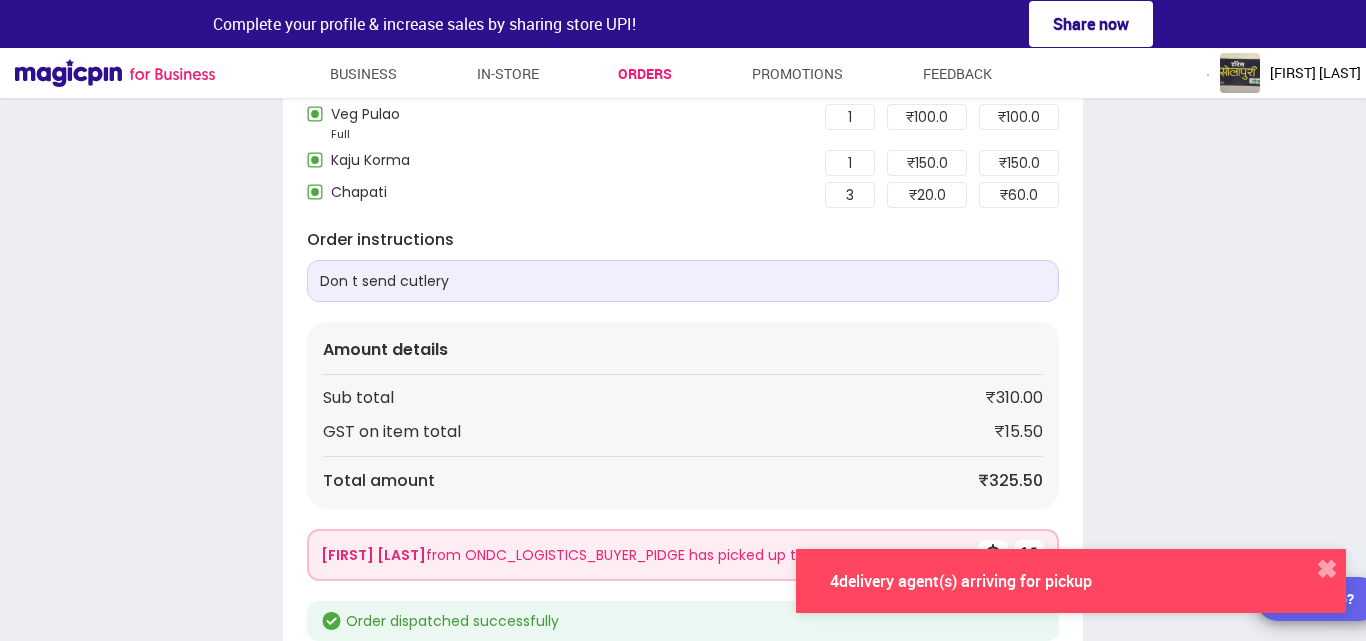 click on "Order from MAGICPIN -  [NUMBER] [STREET], [CITY] FSSAI License Number -  [NUMBER] --------- Invoice --------- Date:  [DATE] Time:  [TIME] Item Name  Qty   Rate   Amount  Veg Pulao  1   100.00     100.00  Full (1) Kaju Korma  1   150.00     150.00  Chapati  3   20.00     60.00  Sub Total:    310.00 GST on item total :    15.50 Total:    325.50 Order ID:   [NUMBER] [TIME] ago Delivery Help Reject Print bill [FIRST] [LAST] ,   3.2 Km away [LOCATION], Third floor , 302, [LOCATION] [LOCATION] ,  [CITY] - [POSTAL_CODE] Phone:  [PHONE] Delivery Mode Items to be packed QTY Item Price  Amount Veg Pulao Full 1 ₹ 100.0 ₹ 100.0 Kaju Korma 1 ₹ 150.0 ₹ 150.0 Chapati 3 ₹ 20.0 ₹ 60.0 Order instructions  Don t send cutlery  Amount details Sub total ₹310.00 GST on item total ₹15.50 Total amount ₹325.50 [FIRST] [LAST]  from ONDC_LOGISTICS_BUYER_PIDGE has picked up the order Order dispatched successfully 4  delivery agent(s) arriving for pickup ✖ Need Help?" at bounding box center (683, 229) 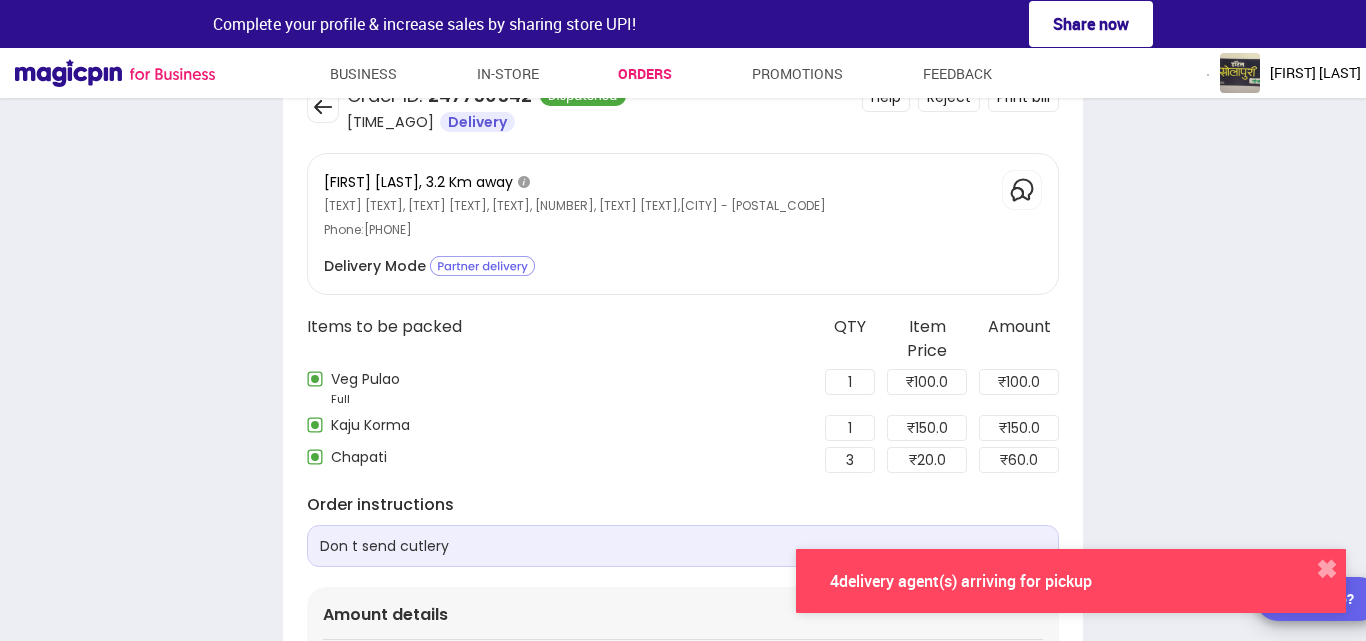 scroll, scrollTop: 0, scrollLeft: 0, axis: both 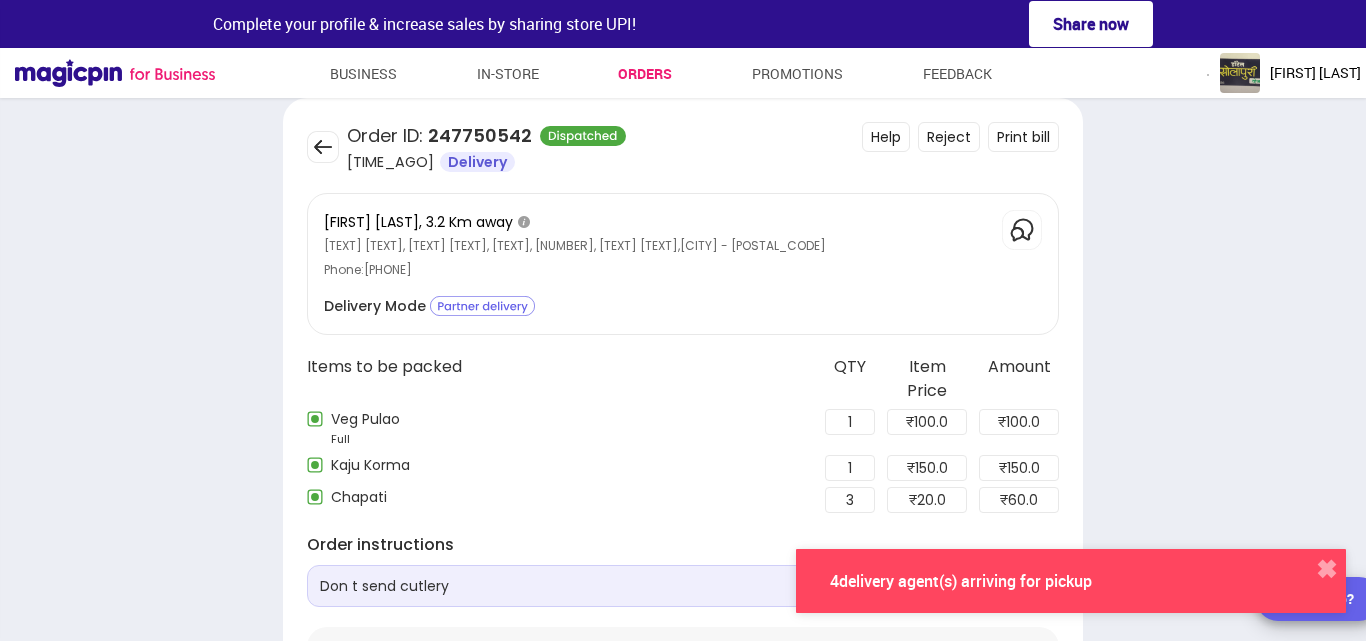 click at bounding box center [323, 147] 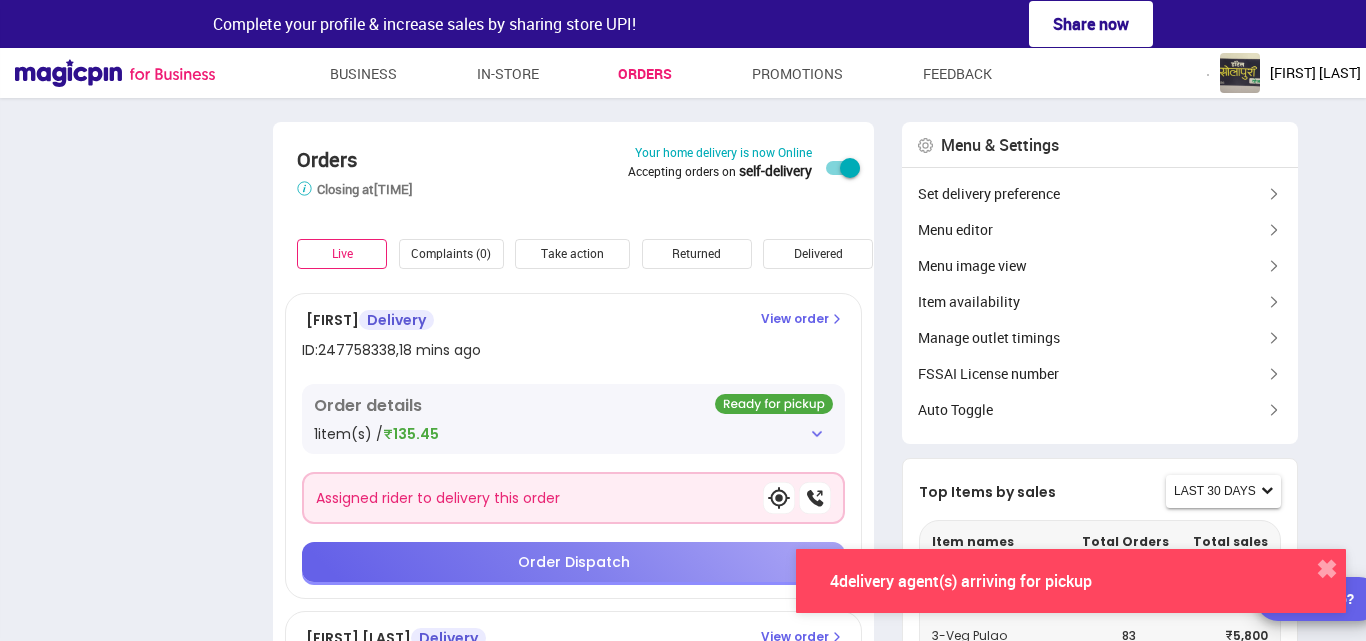 click on "1  item(s) /  ₹135.45" at bounding box center [573, 434] 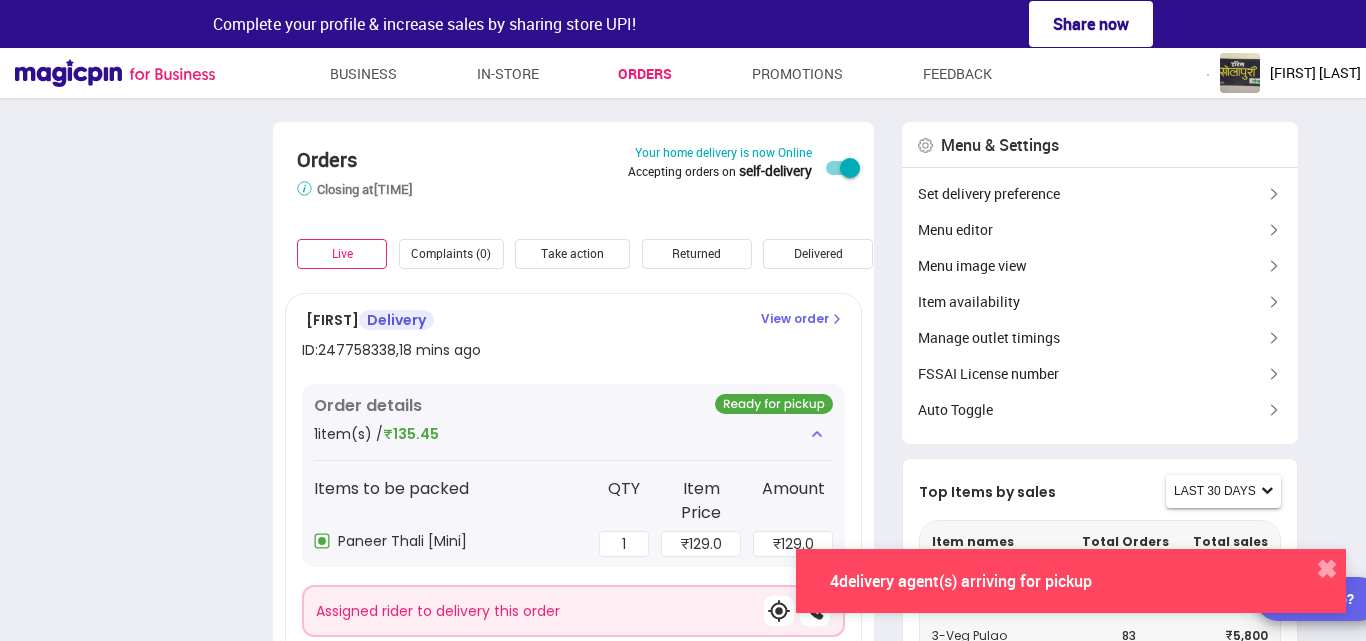 click on "1  item(s) /  ₹135.45" at bounding box center [573, 434] 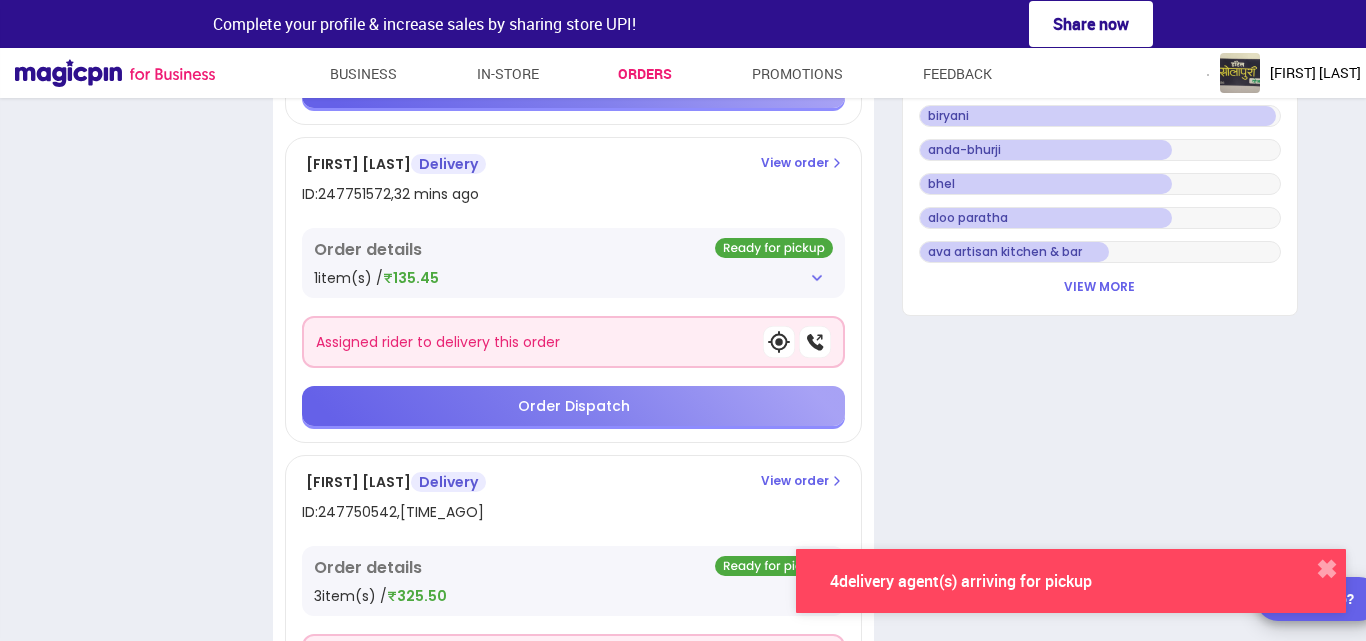 scroll, scrollTop: 1000, scrollLeft: 0, axis: vertical 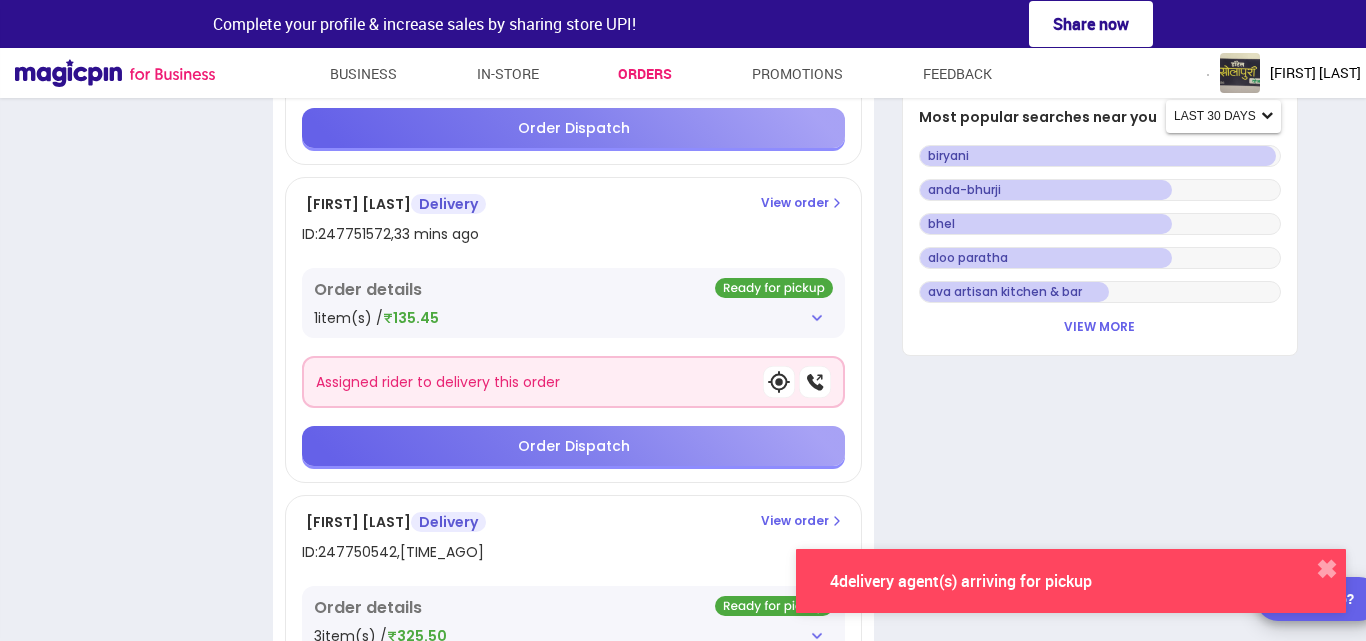 click at bounding box center [817, 318] 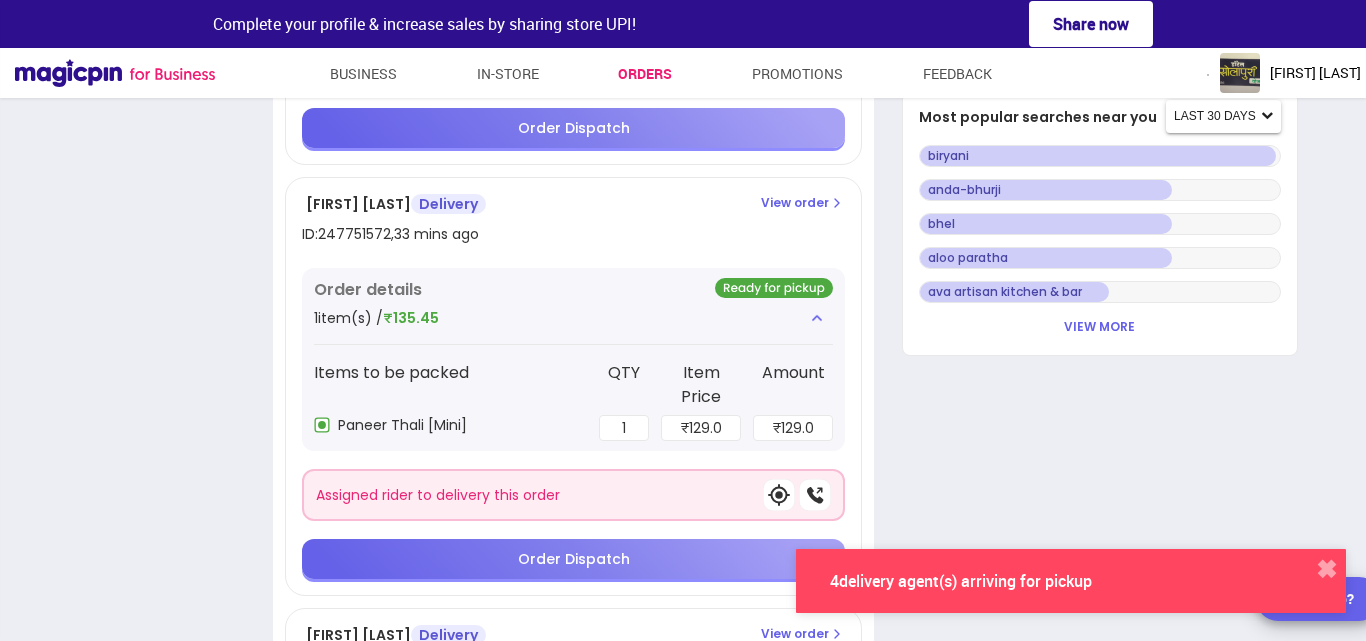 click on "Orders Store closes 15 mins earlier than the selected time to prevent last minute orders. Closing at 11:59 pm Your home delivery is now Online Accepting orders on self-delivery Live Complaints (0) Take action Returned Delivered Rejected [FIRST] [LAST] Delivery ID: 247758338 , 18 mins ago View order Order details 1 item(s) / ₹135.45 Assigned rider to delivery this order Order Dispatch [FIRST] [LAST] Delivery ID: 247754145 , 27 mins ago View order Order details 1 item(s) / ₹135.45 Rider has reached your outlet Order Dispatch [FIRST] [LAST] Delivery ID: 247751703 , 32 mins ago View order Order details 2 item(s) / ₹151.20 Order Dispatch [FIRST] [LAST] Delivery ID: 247751572 , 33 mins ago View order Order details 1 item(s) / ₹135.45 Items to be packed QTY Item Price Amount Paneer Thali [Mini] 1 ₹ 129.0 ₹ 129.0 Assigned rider to delivery this order Order Dispatch [FIRST] [LAST] Delivery ID: 247750542 , 35 mins ago View order Order details 3 item(s) / ₹325.50 Delivery" at bounding box center (683, 354) 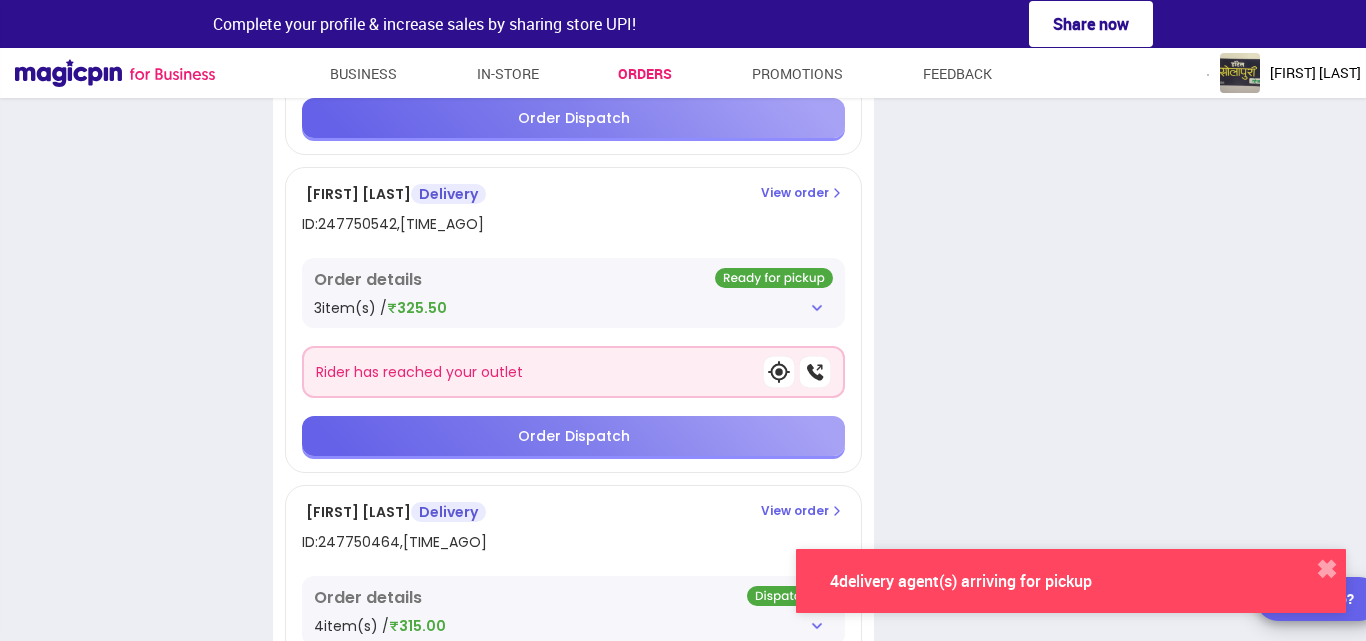 scroll, scrollTop: 1401, scrollLeft: 0, axis: vertical 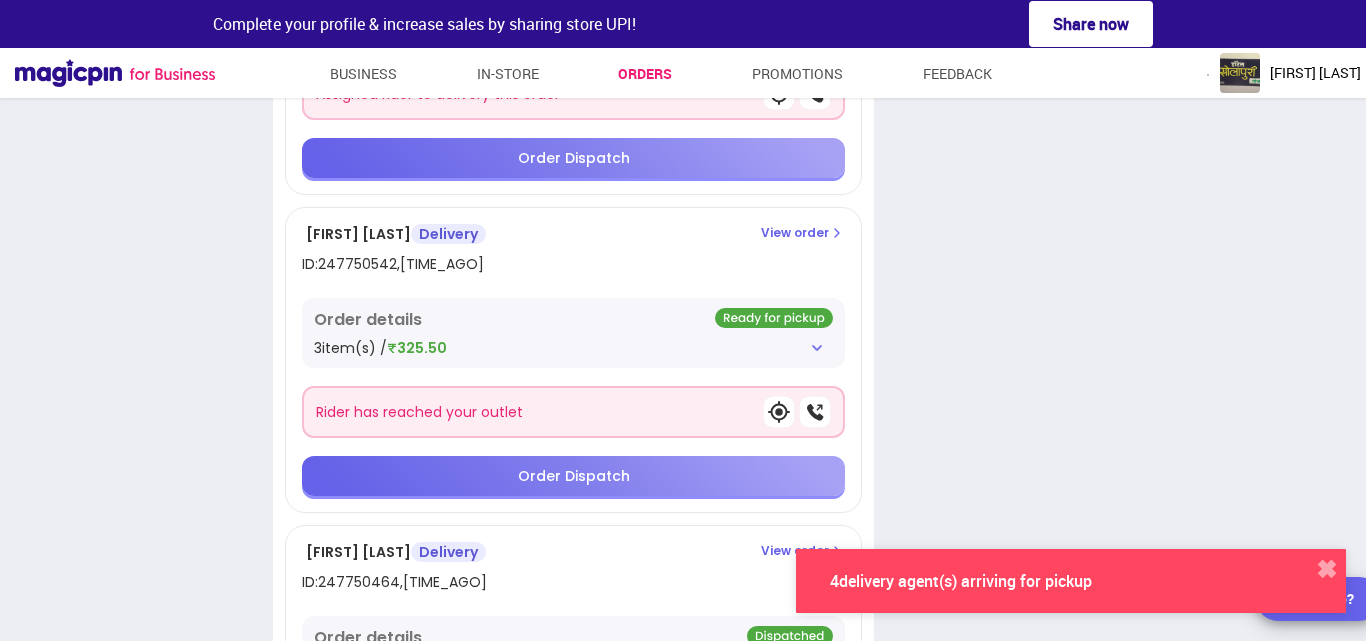 click on "Order details 3  item(s) /  ₹325.50" at bounding box center [573, 333] 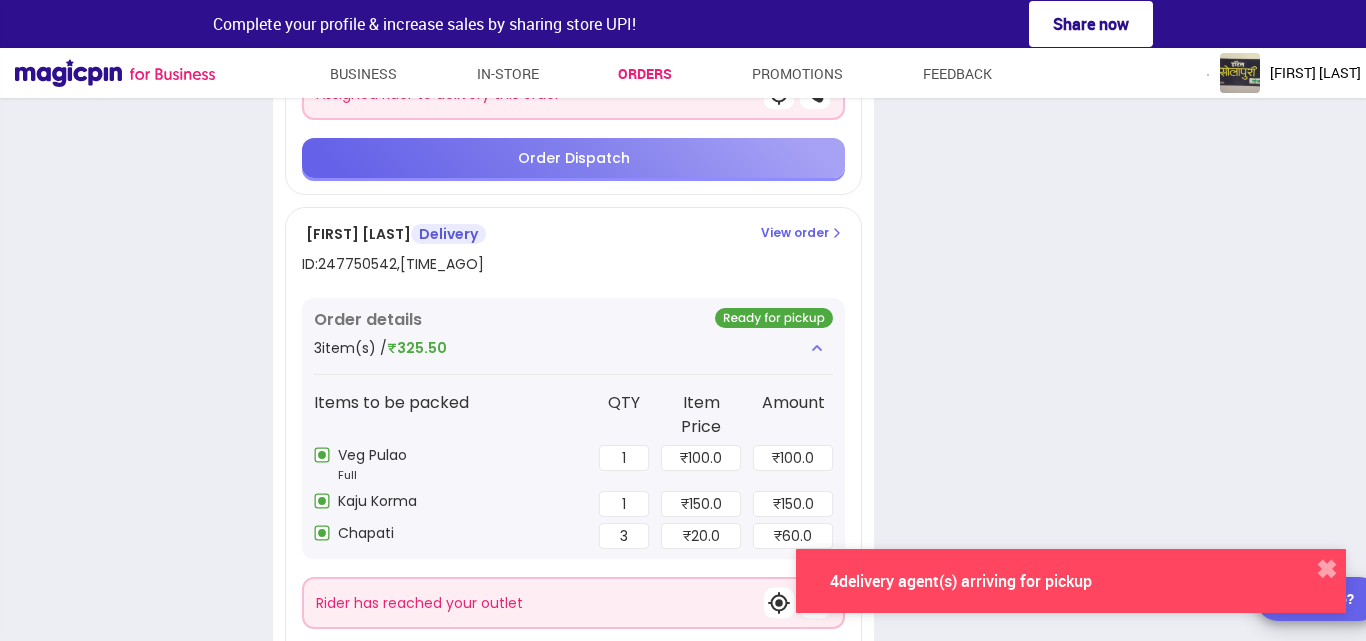 click on "Order Dispatch" at bounding box center [574, 667] 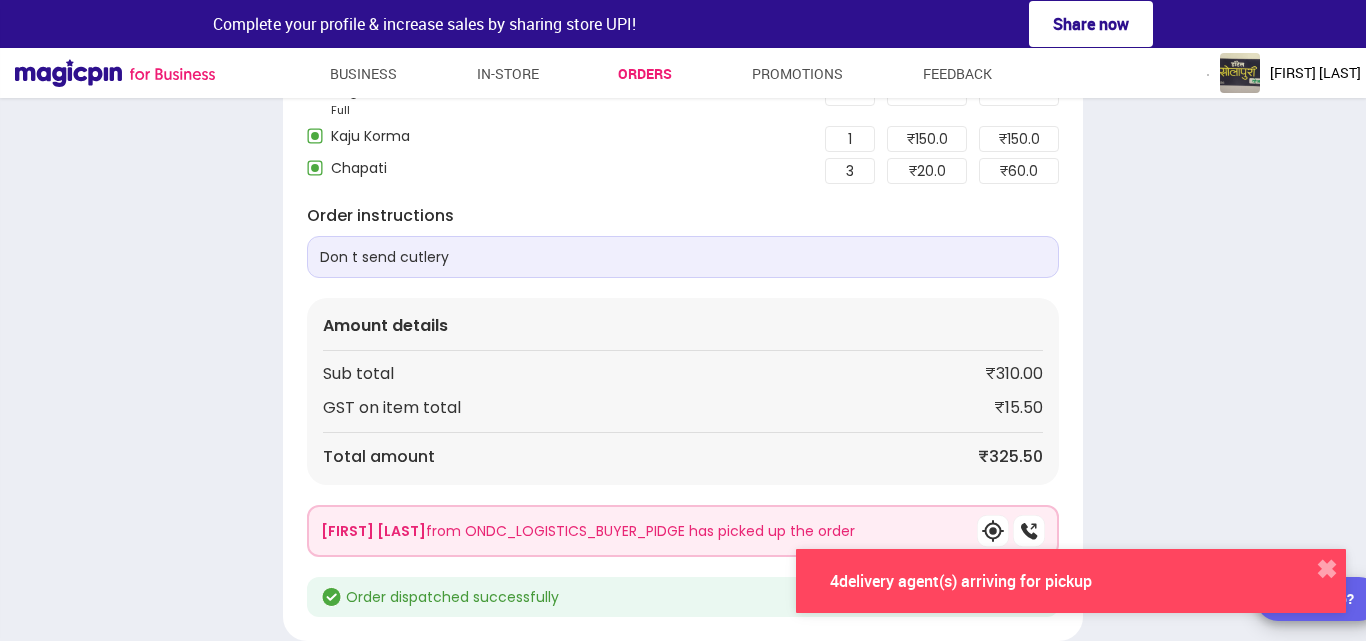 scroll, scrollTop: 305, scrollLeft: 0, axis: vertical 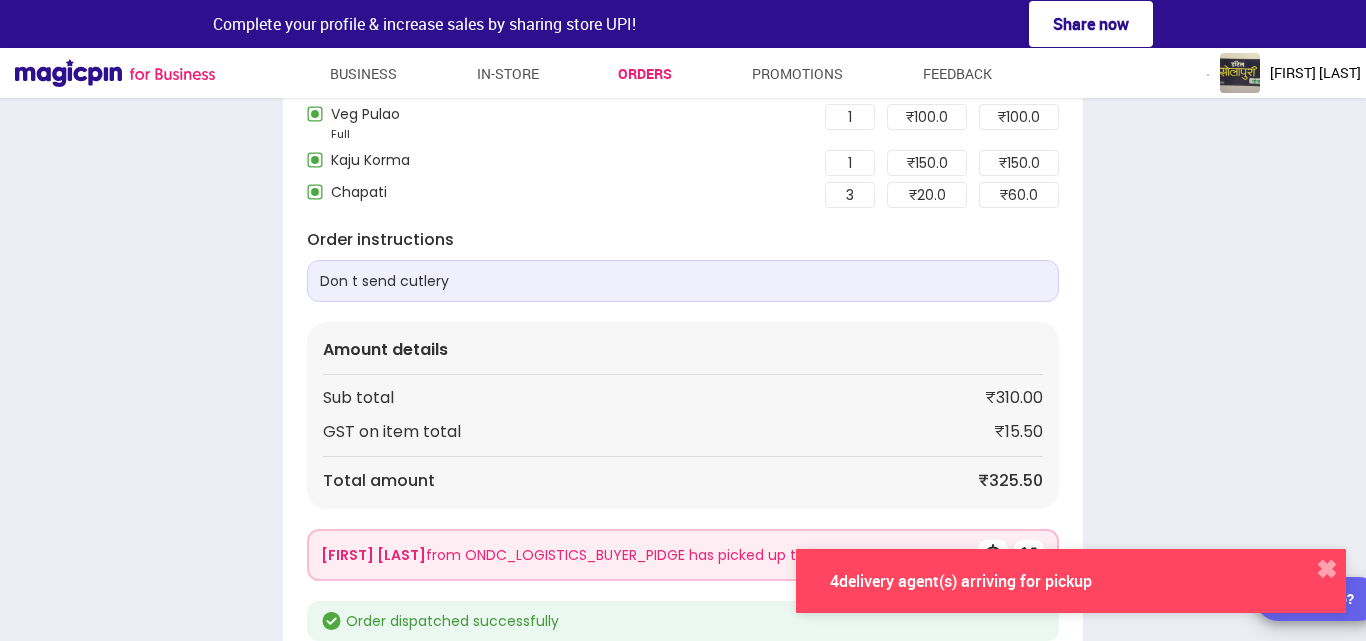 click on "Order from MAGICPIN -  [NUMBER] [STREET], [CITY] FSSAI License Number -  [NUMBER] --------- Invoice --------- Date:  [DATE] Time:  [TIME] Item Name  Qty   Rate   Amount  Veg Pulao  1   100.00     100.00  Full (1) Kaju Korma  1   150.00     150.00  Chapati  3   20.00     60.00  Sub Total:    310.00 GST on item total :    15.50 Total:    325.50 Order ID:   [NUMBER] [TIME] ago Delivery Help Reject Print bill [FIRST] [LAST] ,   3.2 Km away [LOCATION], Third floor , 302, [LOCATION] [LOCATION] ,  [CITY] - [POSTAL_CODE] Phone:  [PHONE] Delivery Mode Items to be packed QTY Item Price  Amount Veg Pulao Full 1 ₹ 100.0 ₹ 100.0 Kaju Korma 1 ₹ 150.0 ₹ 150.0 Chapati 3 ₹ 20.0 ₹ 60.0 Order instructions  Don t send cutlery  Amount details Sub total ₹310.00 GST on item total ₹15.50 Total amount ₹325.50 [FIRST] [LAST]  from ONDC_LOGISTICS_BUYER_PIDGE has picked up the order Order dispatched successfully 4  delivery agent(s) arriving for pickup ✖ Need Help?" at bounding box center [683, 229] 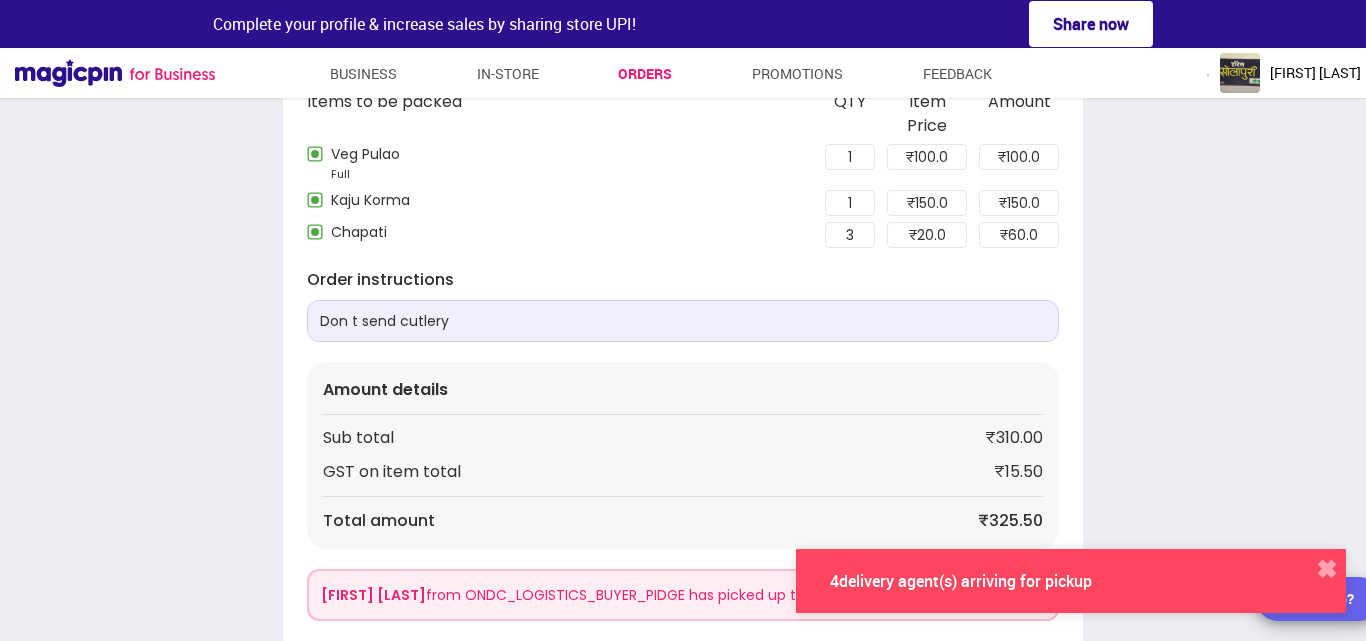 scroll, scrollTop: 0, scrollLeft: 0, axis: both 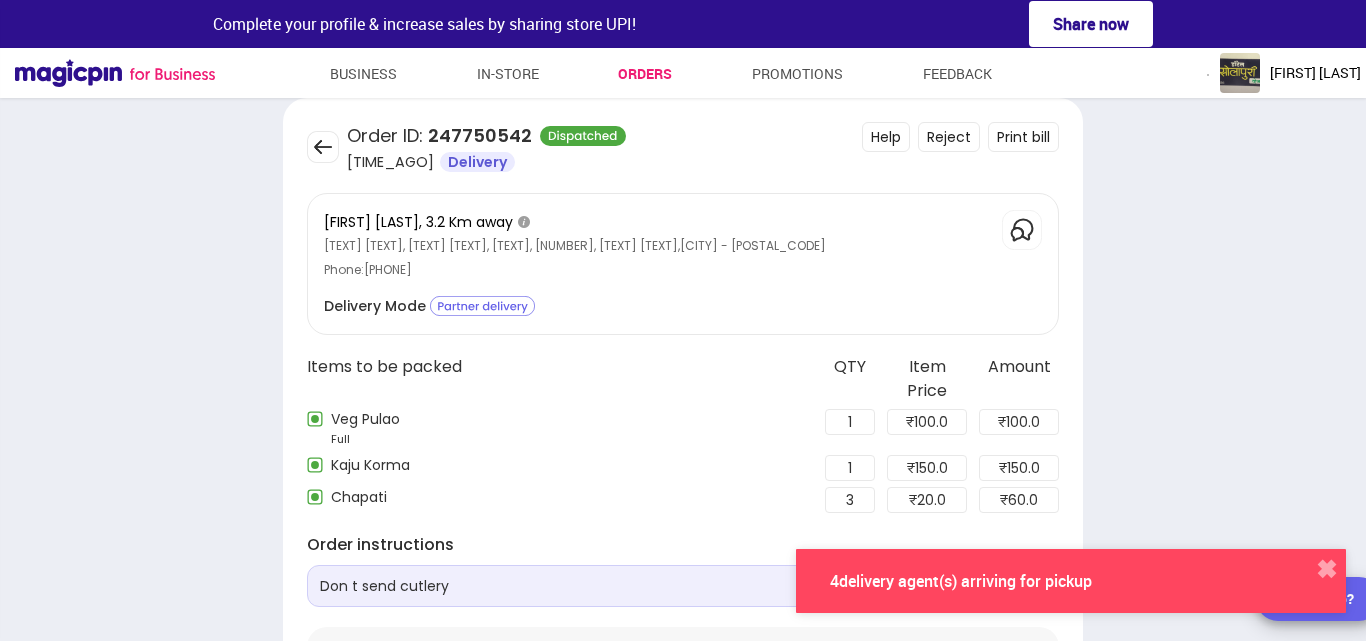 click at bounding box center (323, 147) 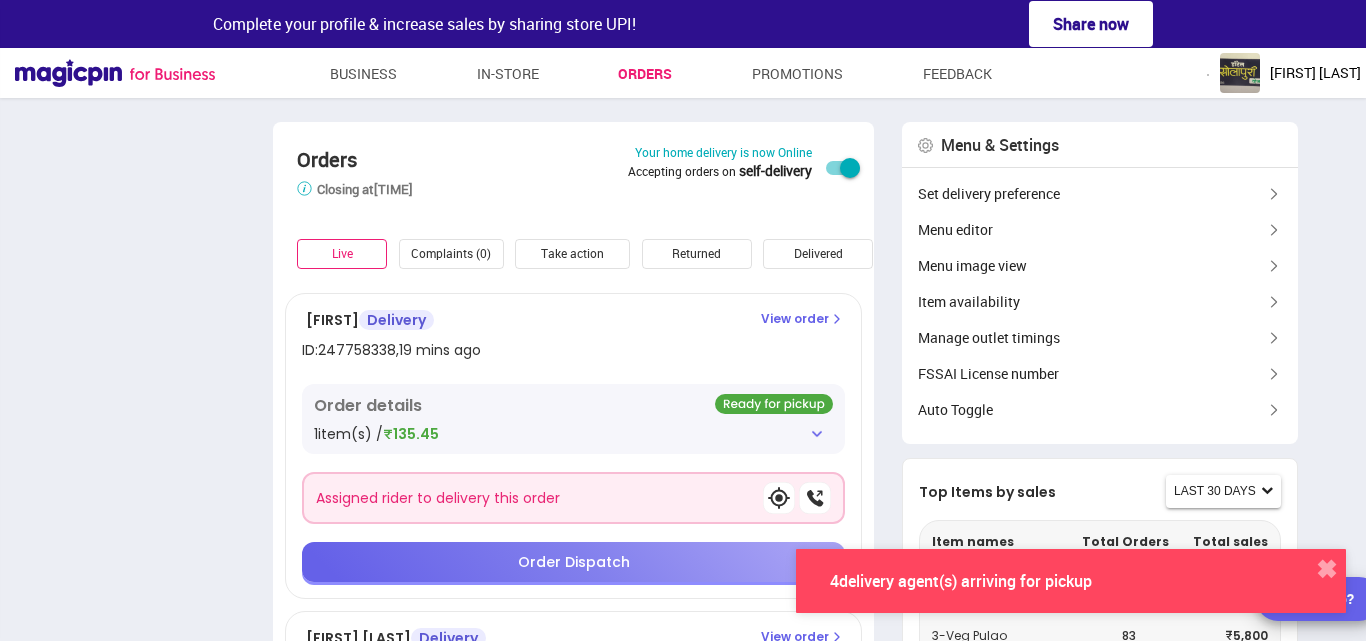 click on "Orders   Store closes 15 mins earlier than the selected time to prevent last minute orders. Closing at  11:59 pm Your home delivery is now Online Accepting orders on   self-delivery Live Complaints   (0) Take action Returned Delivered Rejected [FIRST] [LAST] Delivery ID:  [NUMBER] ,  [MINUTES] ago View order Order details [NUMBER]  item(s) /  [PRICE] Assigned rider  to delivery this order Order Dispatch   [FIRST] [LAST] Delivery ID:  [NUMBER] ,  [MINUTES] ago View order Order details [NUMBER]  item(s) /  [PRICE] Rider  has reached your outlet Order Dispatch   [FIRST] [LAST] Delivery ID:  [NUMBER] ,  [MINUTES] ago View order Order details [NUMBER]  item(s) /  [PRICE] Order Dispatch   [FIRST] [LAST] Delivery ID:  [NUMBER] ,  [MINUTES] ago View order Order details [NUMBER]  item(s) /  [PRICE] Assigned rider  to delivery this order Order Dispatch   [FIRST] [LAST] Delivery ID:  [NUMBER] ,  [MINUTES] ago View order Order details [NUMBER]  item(s) /  [PRICE] Rider  has reached your outlet Order Dispatch   [FIRST] [LAST] Delivery ID:  [NUMBER] ,  [MINUTES] ago ," at bounding box center [683, 1297] 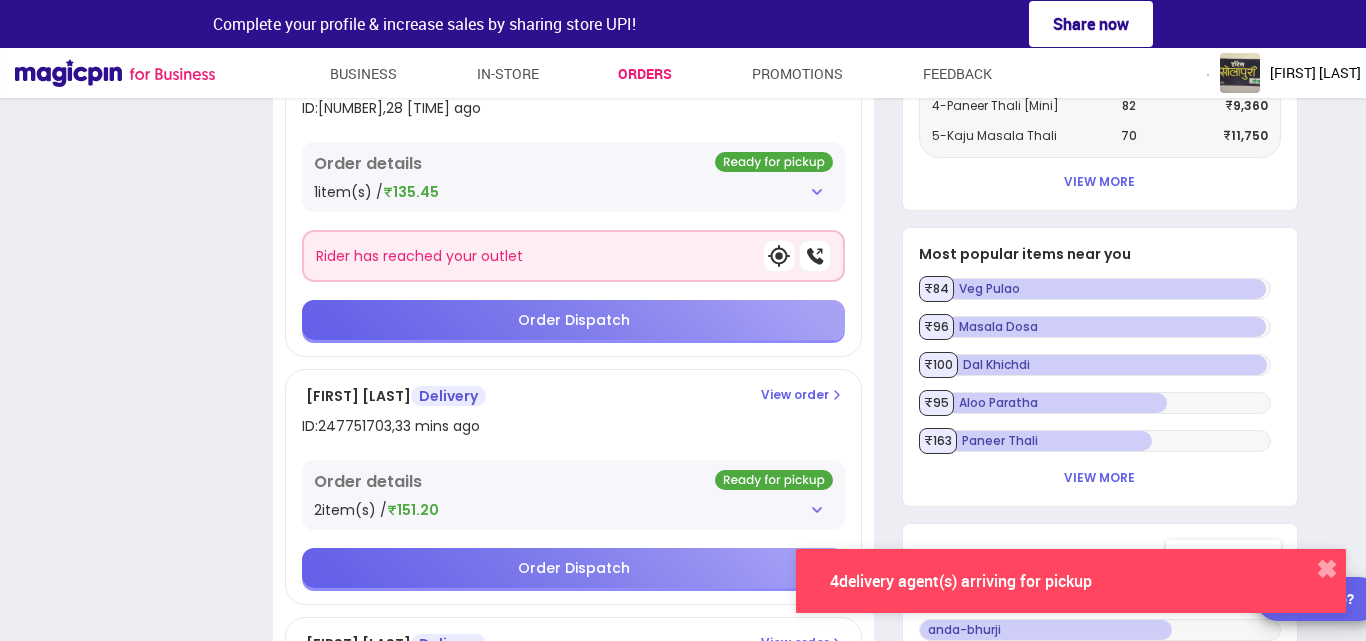 scroll, scrollTop: 720, scrollLeft: 0, axis: vertical 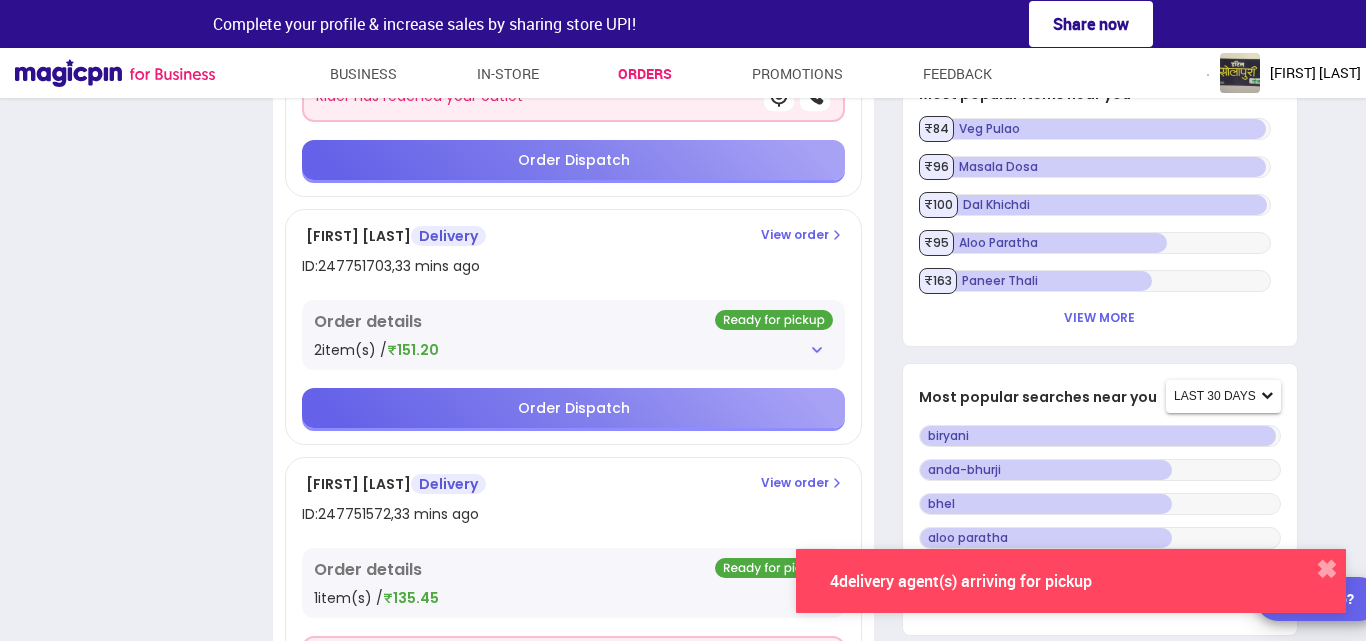 click on "Order details 2  item(s) /  ₹151.20" at bounding box center [573, 335] 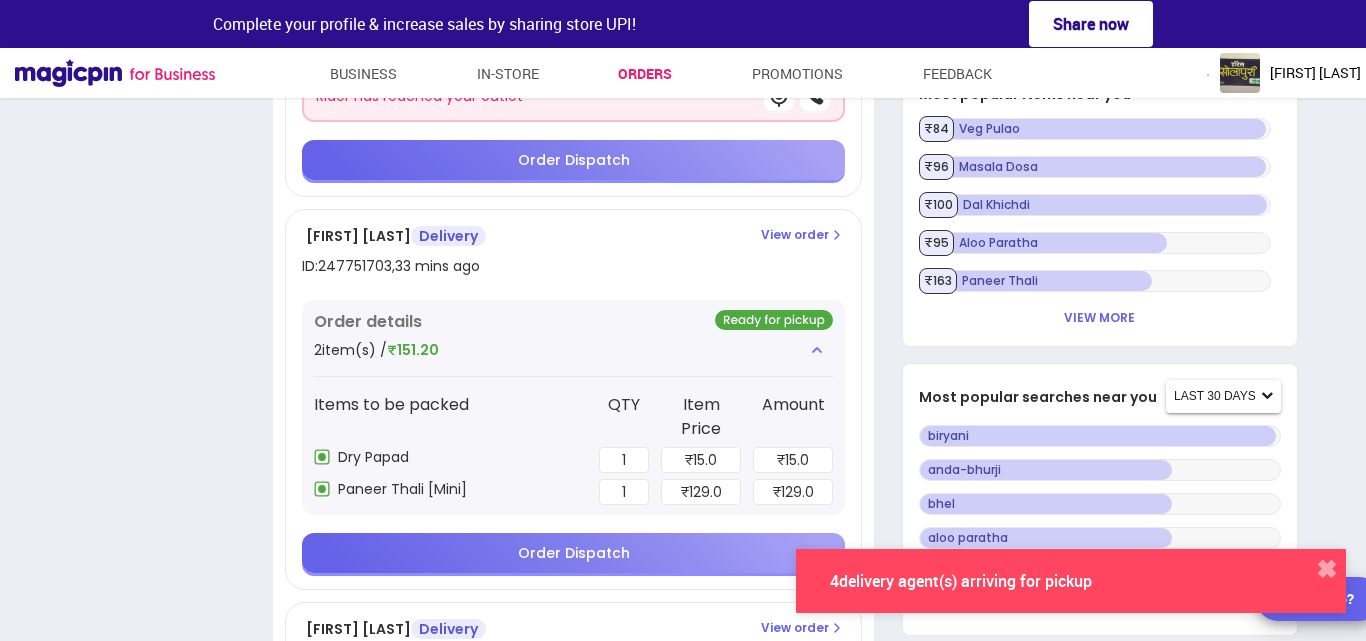 click on "Order details 2  item(s) /  ₹151.20 Items to be packed QTY Item Price  Amount Dry Papad 1 ₹ 15.0 ₹ 15.0 Paneer Thali [Mini] 1 ₹ 129.0 ₹ 129.0" at bounding box center [573, 407] 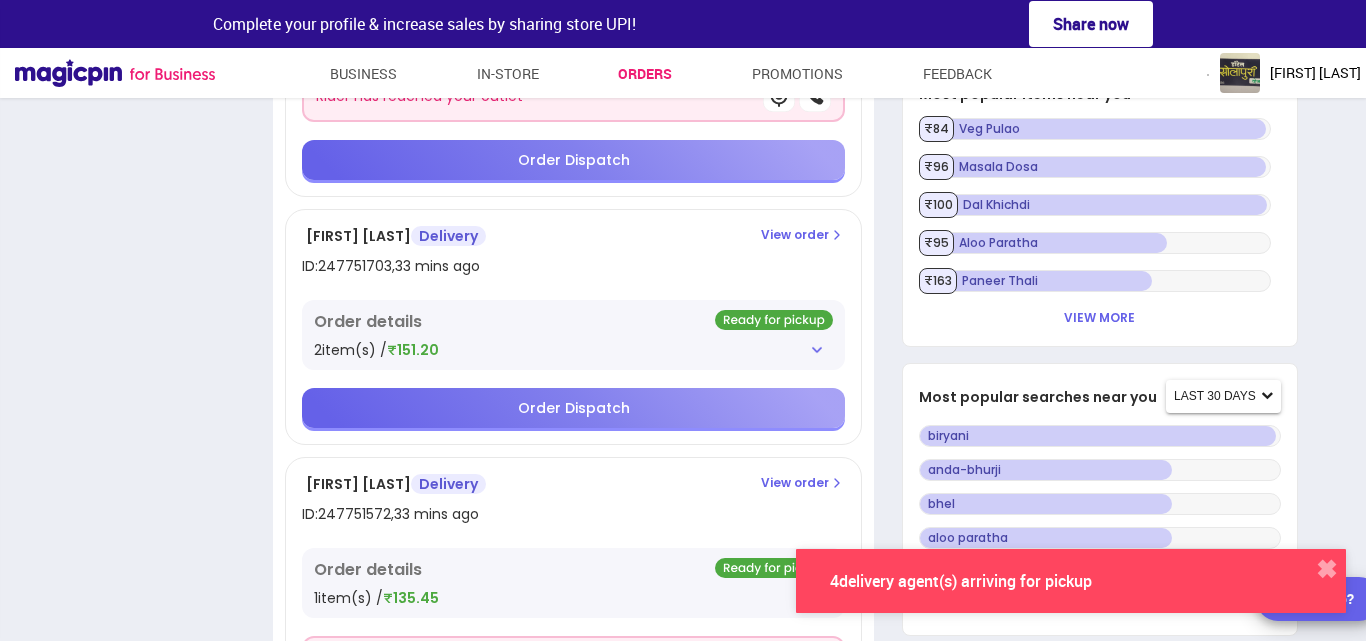 click on "Orders   Store closes 15 mins earlier than the selected time to prevent last minute orders. Closing at  11:59 pm Your home delivery is now Online Accepting orders on   self-delivery Live Complaints   (0) Take action Returned Delivered Rejected [FIRST] [LAST] Delivery ID:  [NUMBER] ,  [MINUTES] ago View order Order details [NUMBER]  item(s) /  [PRICE] Assigned rider  to delivery this order Order Dispatch   [FIRST] [LAST] Delivery ID:  [NUMBER] ,  [MINUTES] ago View order Order details [NUMBER]  item(s) /  [PRICE] Rider  has reached your outlet Order Dispatch   [FIRST] [LAST] Delivery ID:  [NUMBER] ,  [MINUTES] ago View order Order details [NUMBER]  item(s) /  [PRICE] Order Dispatch   [FIRST] [LAST] Delivery ID:  [NUMBER] ,  [MINUTES] ago View order Order details [NUMBER]  item(s) /  [PRICE] Assigned rider  to delivery this order Order Dispatch   [FIRST] [LAST] Delivery ID:  [NUMBER] ,  [MINUTES] ago View order Order details [NUMBER]  item(s) /  [PRICE] Rider  has reached your outlet Order Dispatch   [FIRST] [LAST] Delivery ID:  [NUMBER] ,  [MINUTES] ago ," at bounding box center [683, 577] 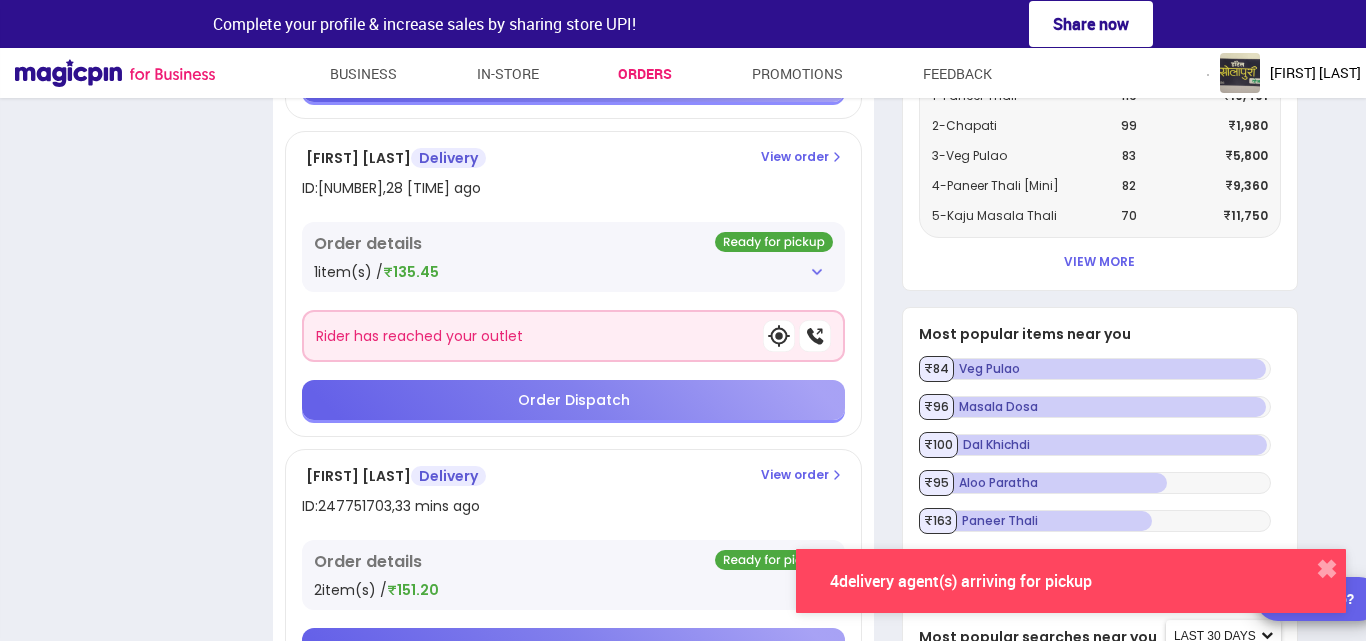 scroll, scrollTop: 440, scrollLeft: 0, axis: vertical 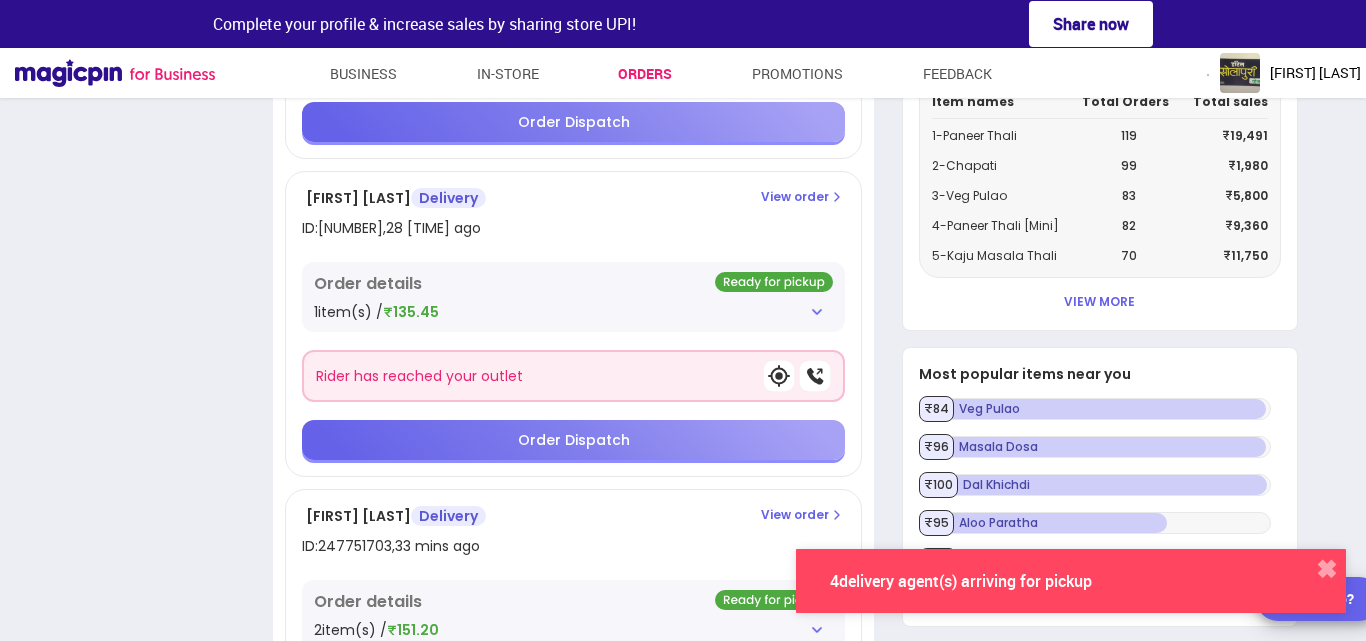 click on "1  item(s) /  ₹135.45" at bounding box center (573, 312) 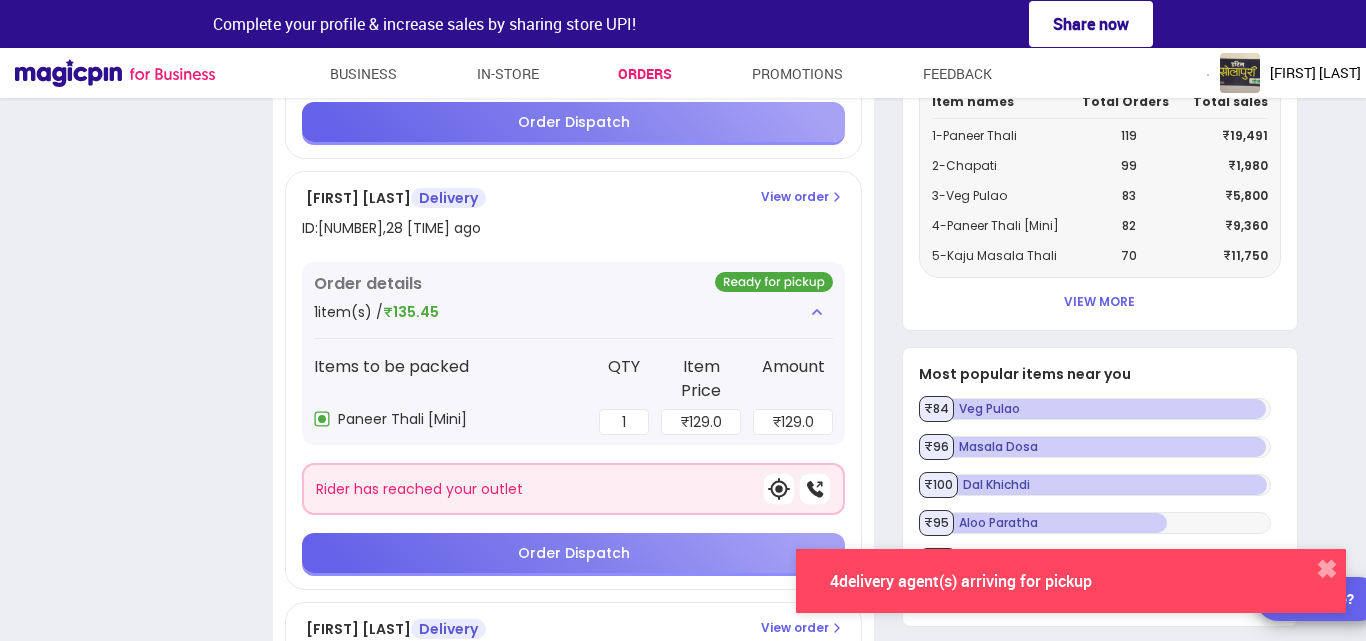 click on "Order Dispatch" at bounding box center (574, 553) 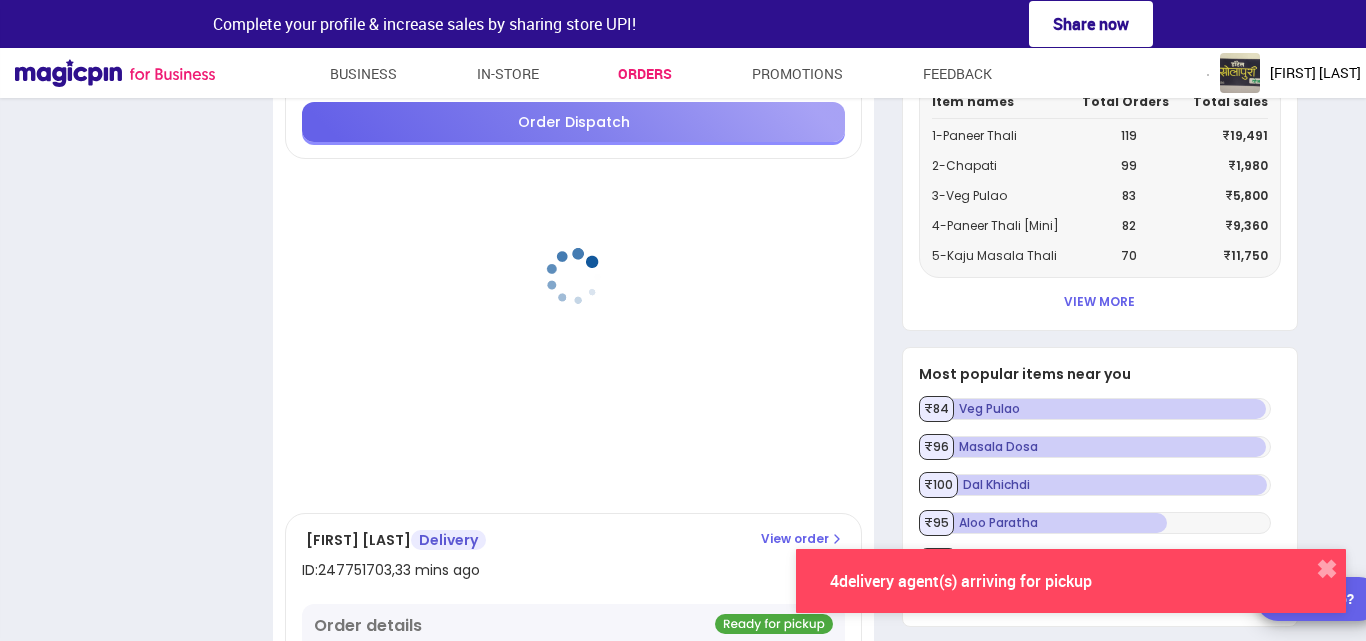 scroll, scrollTop: 227, scrollLeft: 0, axis: vertical 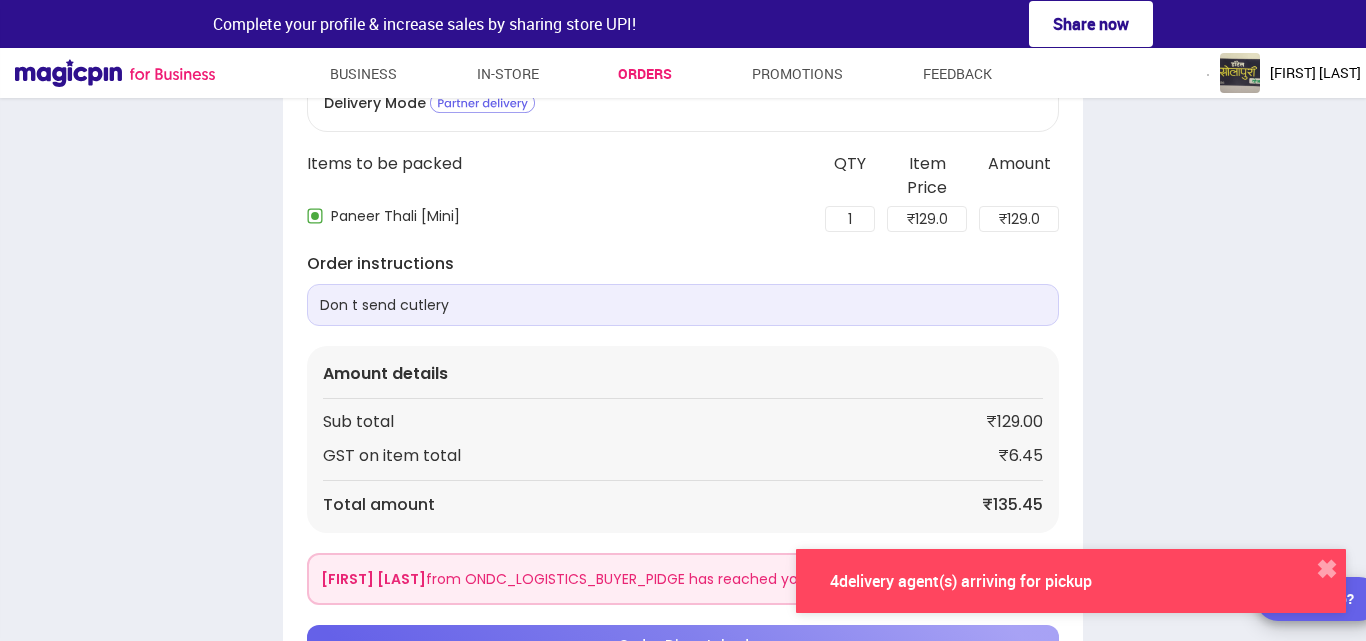 click on "Order Dispatched" at bounding box center [683, 645] 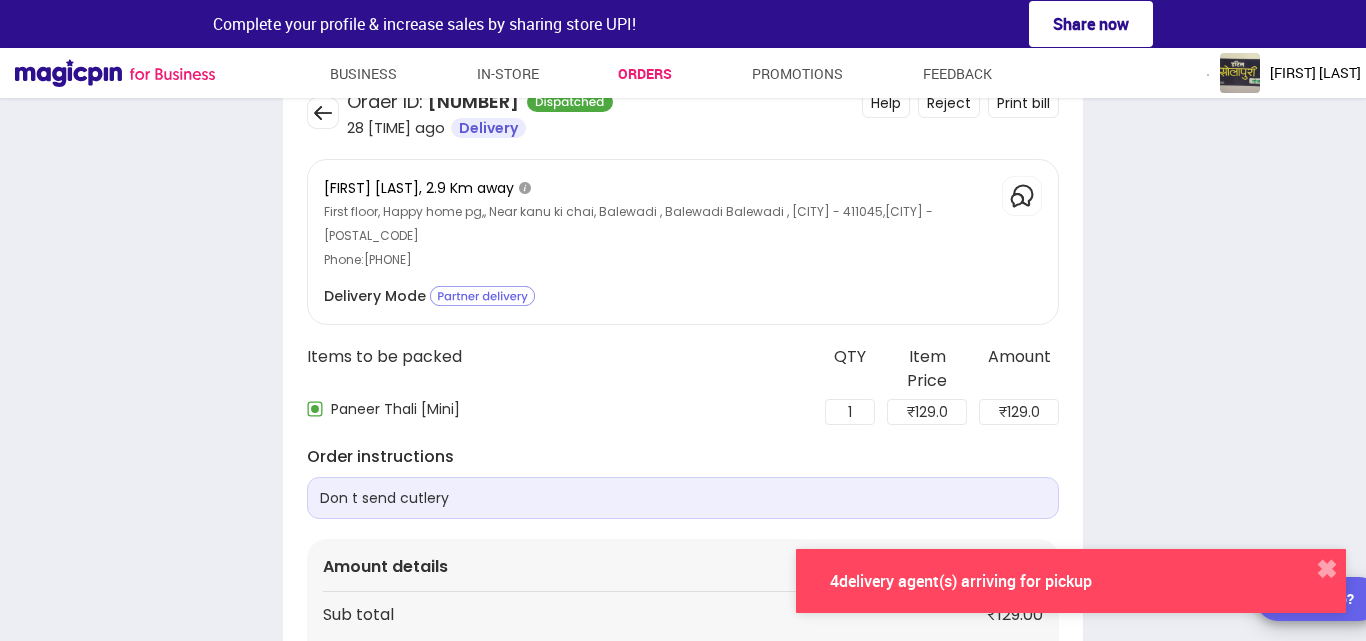 scroll, scrollTop: 227, scrollLeft: 0, axis: vertical 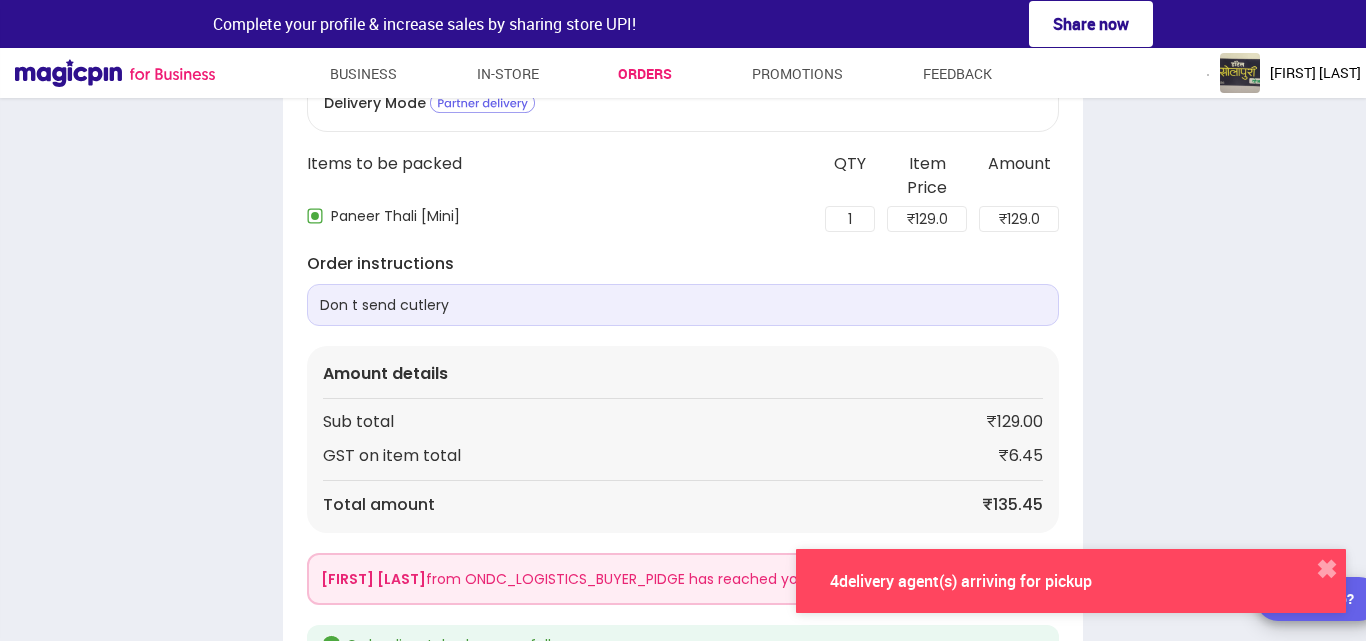 click on "Order from MAGICPIN -  [NUMBER] [TEXT] [TEXT] ,  [TEXT] FSSAI License Number -  [NUMBER] --------- Invoice --------- Date:  [DAY]/[MONTH]/[YEAR] Time:  [HOUR]:[MINUTE] [AMPM] Item Name  Qty   Rate   Amount  [ITEM] [ITEM] [NUMBER]   [PRICE]     [PRICE] Sub Total:    [PRICE] GST on item total :    [PRICE] Total:    [PRICE] Order ID:   [NUMBER] [MINUTES] ago Delivery Help Reject Print bill [FIRST] [LAST]  ,   [NUMBER] Km away [TEXT] [TEXT], Near [TEXT] [TEXT], [TEXT] , [TEXT] [TEXT] - [POSTAL_CODE] Phone:  [PHONE] Delivery Mode Items to be packed QTY Item Price  Amount [ITEM] [ITEM] [NUMBER] ₹ [PRICE] ₹ [PRICE] Order instructions  Don t send cutlery  Amount details Sub total ₹[PRICE] GST on item total ₹[PRICE] Total amount ₹[PRICE] [FIRST] [LAST]  from ONDC_LOGISTICS_BUYER_PIDGE has reached your outlet Order dispatched successfully [NUMBER]  delivery agent(s) arriving for pickup ✖ Need Help?" at bounding box center [683, 280] 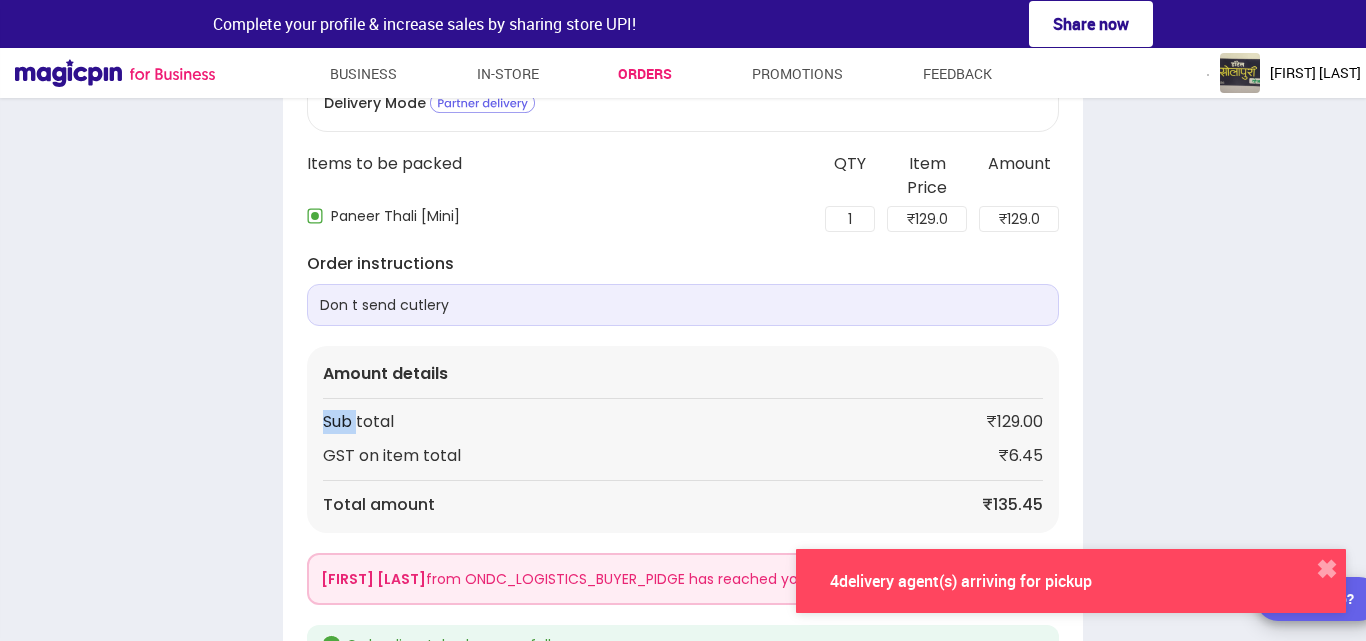click on "Order from MAGICPIN -  [NUMBER] [TEXT] [TEXT] ,  [TEXT] FSSAI License Number -  [NUMBER] --------- Invoice --------- Date:  [DAY]/[MONTH]/[YEAR] Time:  [HOUR]:[MINUTE] [AMPM] Item Name  Qty   Rate   Amount  [ITEM] [ITEM] [NUMBER]   [PRICE]     [PRICE] Sub Total:    [PRICE] GST on item total :    [PRICE] Total:    [PRICE] Order ID:   [NUMBER] [MINUTES] ago Delivery Help Reject Print bill [FIRST] [LAST]  ,   [NUMBER] Km away [TEXT] [TEXT], Near [TEXT] [TEXT], [TEXT] , [TEXT] [TEXT] - [POSTAL_CODE] Phone:  [PHONE] Delivery Mode Items to be packed QTY Item Price  Amount [ITEM] [ITEM] [NUMBER] ₹ [PRICE] ₹ [PRICE] Order instructions  Don t send cutlery  Amount details Sub total ₹[PRICE] GST on item total ₹[PRICE] Total amount ₹[PRICE] [FIRST] [LAST]  from ONDC_LOGISTICS_BUYER_PIDGE has reached your outlet Order dispatched successfully [NUMBER]  delivery agent(s) arriving for pickup ✖ Need Help?" at bounding box center (683, 280) 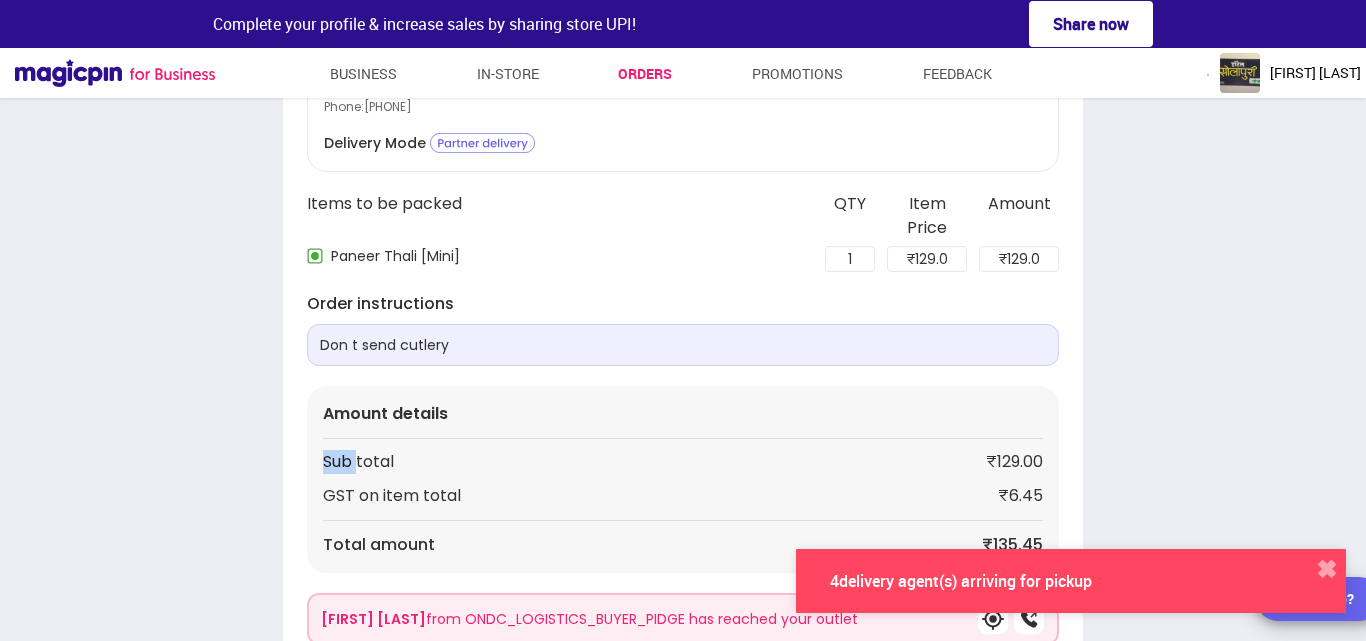 scroll, scrollTop: 0, scrollLeft: 0, axis: both 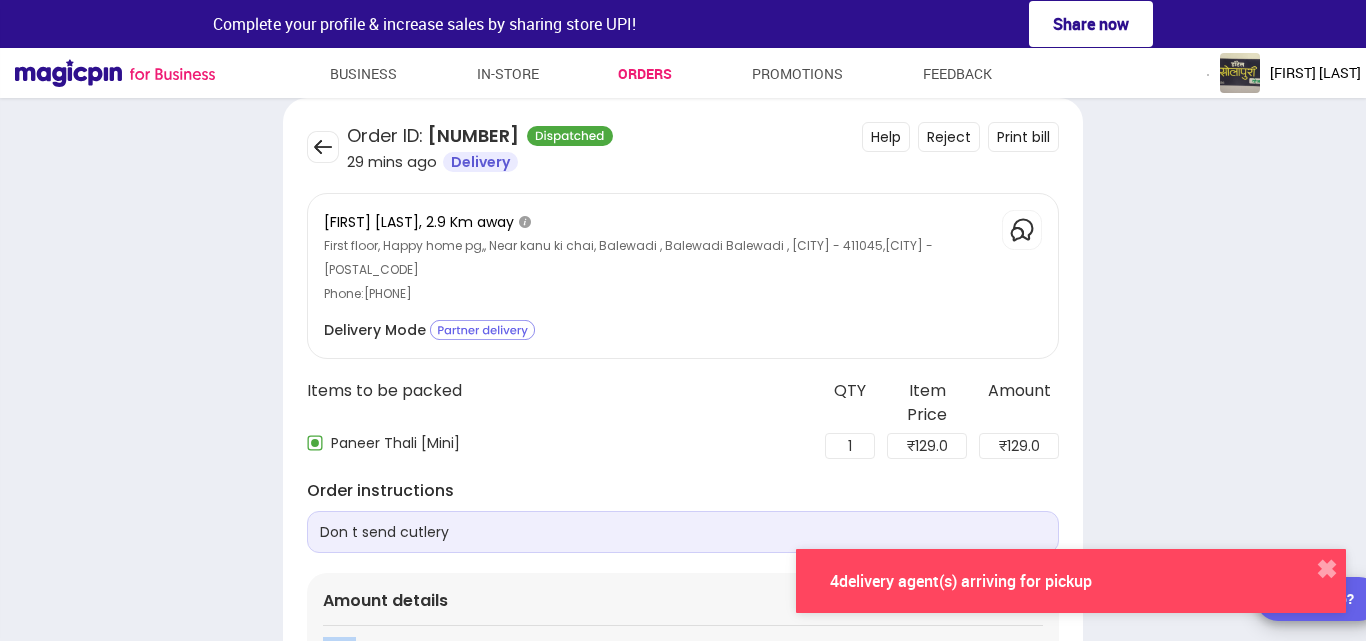 click at bounding box center [323, 147] 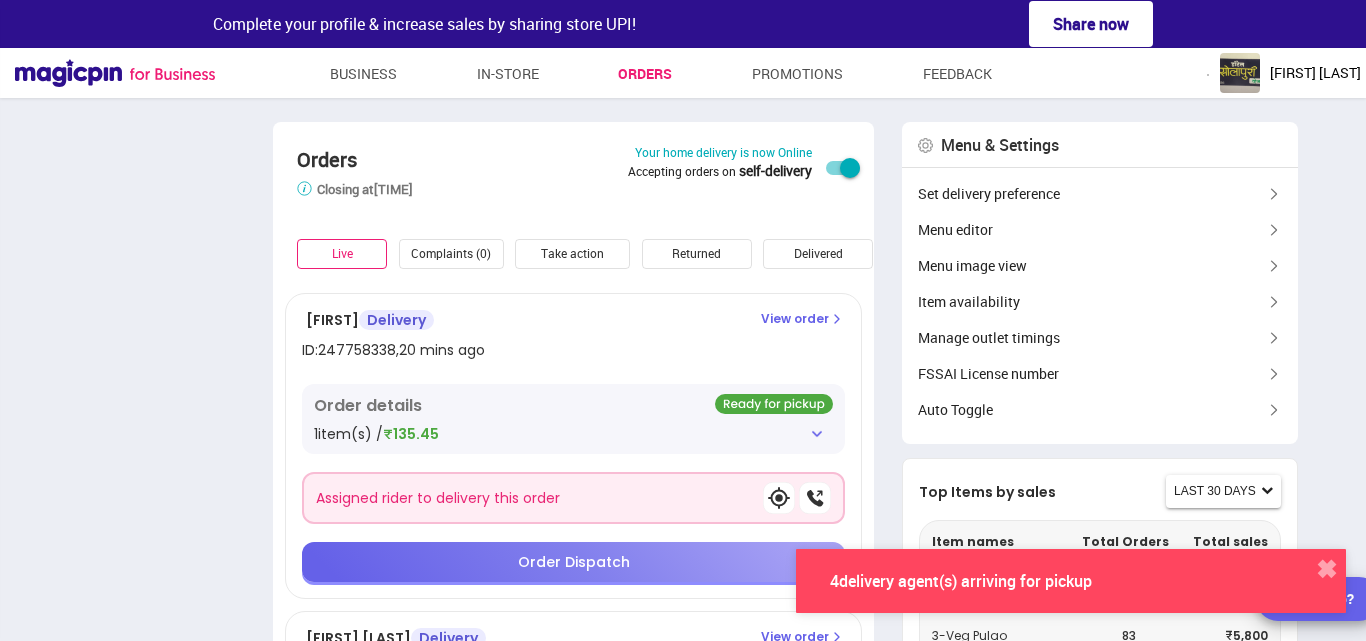 click on "1  item(s) /  ₹135.45" at bounding box center (573, 434) 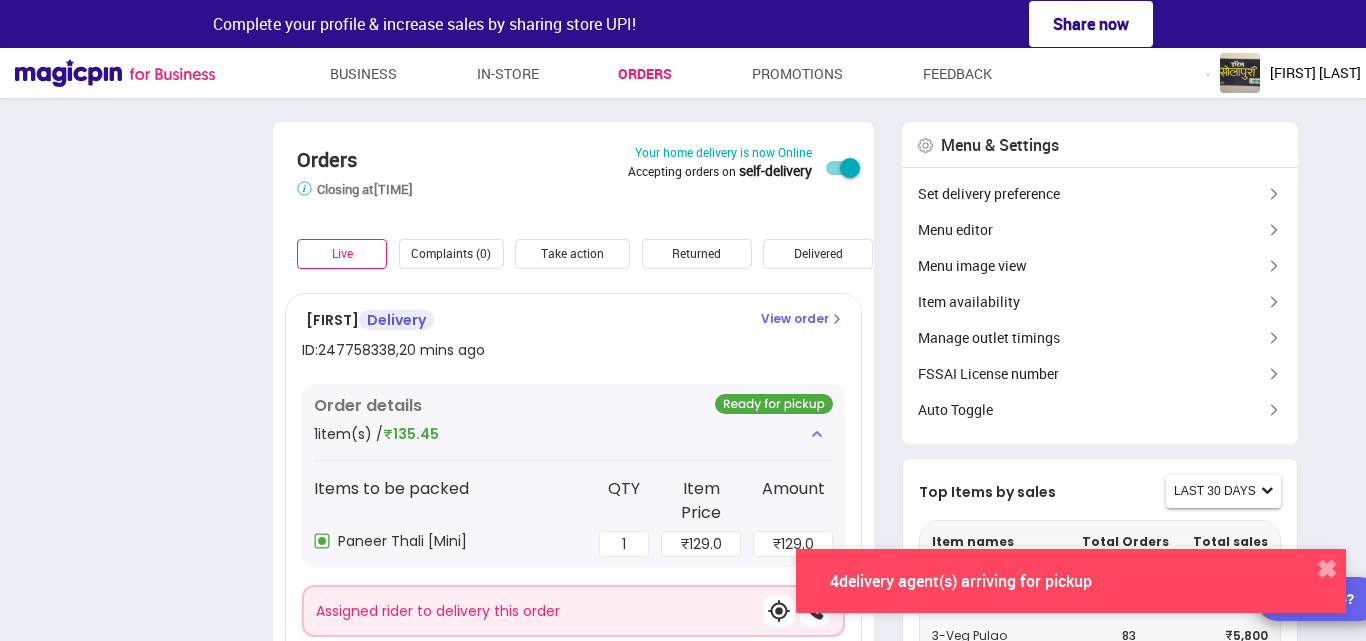 click on "1  item(s) /  ₹135.45" at bounding box center [573, 434] 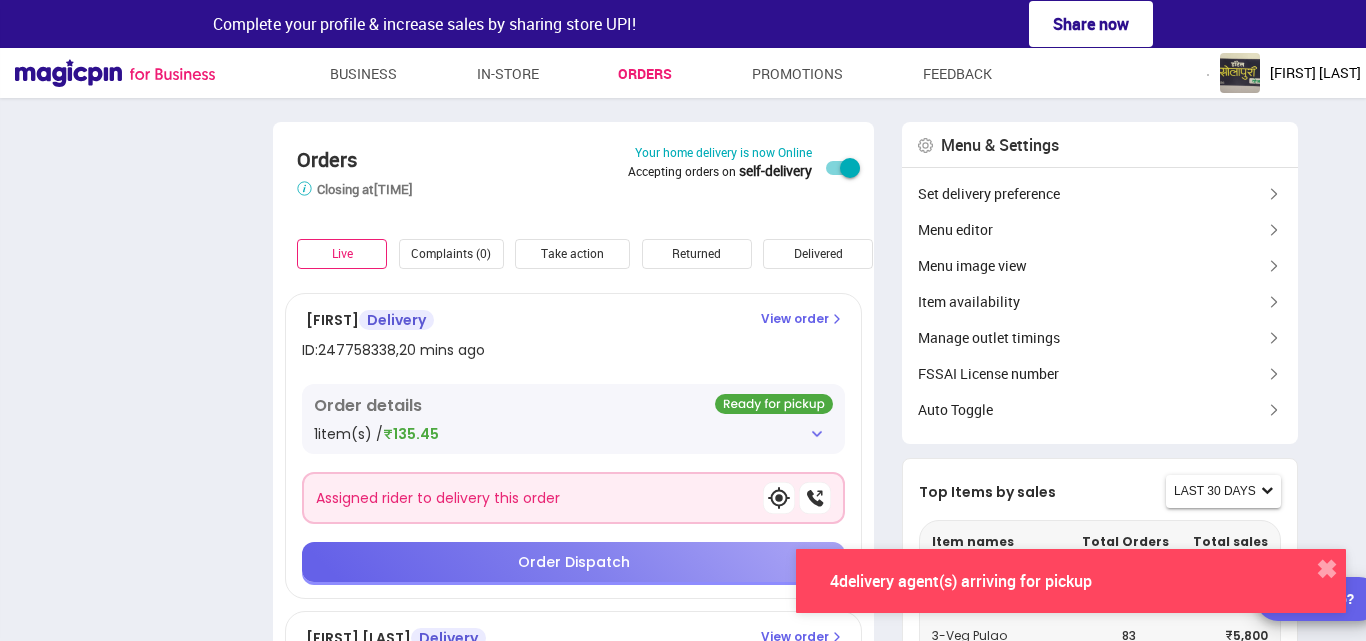 click on "Orders   Store closes 15 mins earlier than the selected time to prevent last minute orders. Closing at  [TIME] Your home delivery is now Online Accepting orders on   self-delivery Live Complaints   (0) Take action Returned Delivered Rejected [FIRST] [LAST] Delivery ID:  [NUMBER] ,  20 [TIME] ago View order Order details 1  item(s) /  ₹135.45 Assigned rider  to delivery this order Order Dispatch   [FIRST] [LAST]  Delivery ID:  [NUMBER] ,  29 [TIME] ago View order Order details 1  item(s) /  ₹135.45 Rider  has reached your outlet Order dispatched successfully [FIRST] [LAST] Delivery ID:  [NUMBER] ,  34 [TIME] ago View order Order details 2  item(s) /  ₹151.20 Assigned rider  to delivery this order Order Dispatch   [FIRST] [LAST] Delivery ID:  [NUMBER] ,  34 [TIME] ago View order Order details 1  item(s) /  ₹135.45 Rider  has reached your outlet Order Dispatch   [FIRST] [LAST] Delivery ID:  [NUMBER] ,  36 [TIME] ago View order Order details 3  item(s) /  ₹325.50 Rider  has picked up the order [FIRST] [LAST] ID:" at bounding box center [683, 1332] 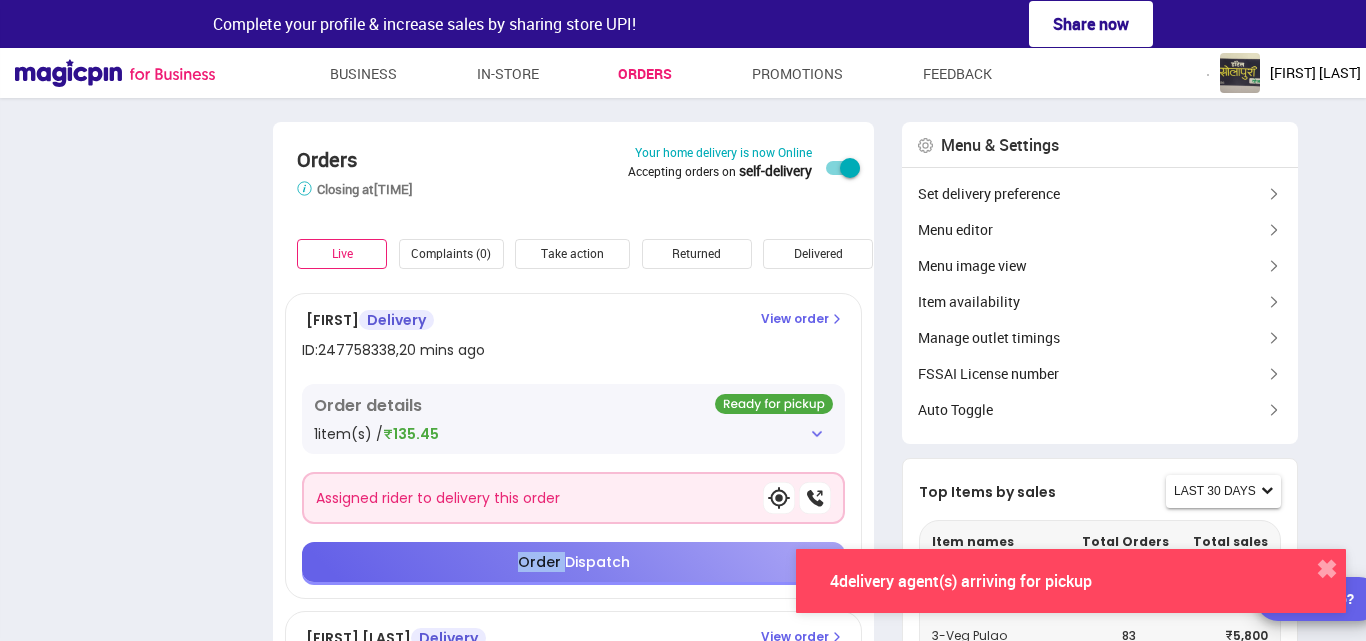 click on "Orders   Store closes 15 mins earlier than the selected time to prevent last minute orders. Closing at  [TIME] Your home delivery is now Online Accepting orders on   self-delivery Live Complaints   (0) Take action Returned Delivered Rejected [FIRST] [LAST] Delivery ID:  [NUMBER] ,  20 [TIME] ago View order Order details 1  item(s) /  ₹135.45 Assigned rider  to delivery this order Order Dispatch   [FIRST] [LAST]  Delivery ID:  [NUMBER] ,  29 [TIME] ago View order Order details 1  item(s) /  ₹135.45 Rider  has reached your outlet Order dispatched successfully [FIRST] [LAST] Delivery ID:  [NUMBER] ,  34 [TIME] ago View order Order details 2  item(s) /  ₹151.20 Assigned rider  to delivery this order Order Dispatch   [FIRST] [LAST] Delivery ID:  [NUMBER] ,  34 [TIME] ago View order Order details 1  item(s) /  ₹135.45 Rider  has reached your outlet Order Dispatch   [FIRST] [LAST] Delivery ID:  [NUMBER] ,  36 [TIME] ago View order Order details 3  item(s) /  ₹325.50 Rider  has picked up the order [FIRST] [LAST] ID:" at bounding box center [683, 1332] 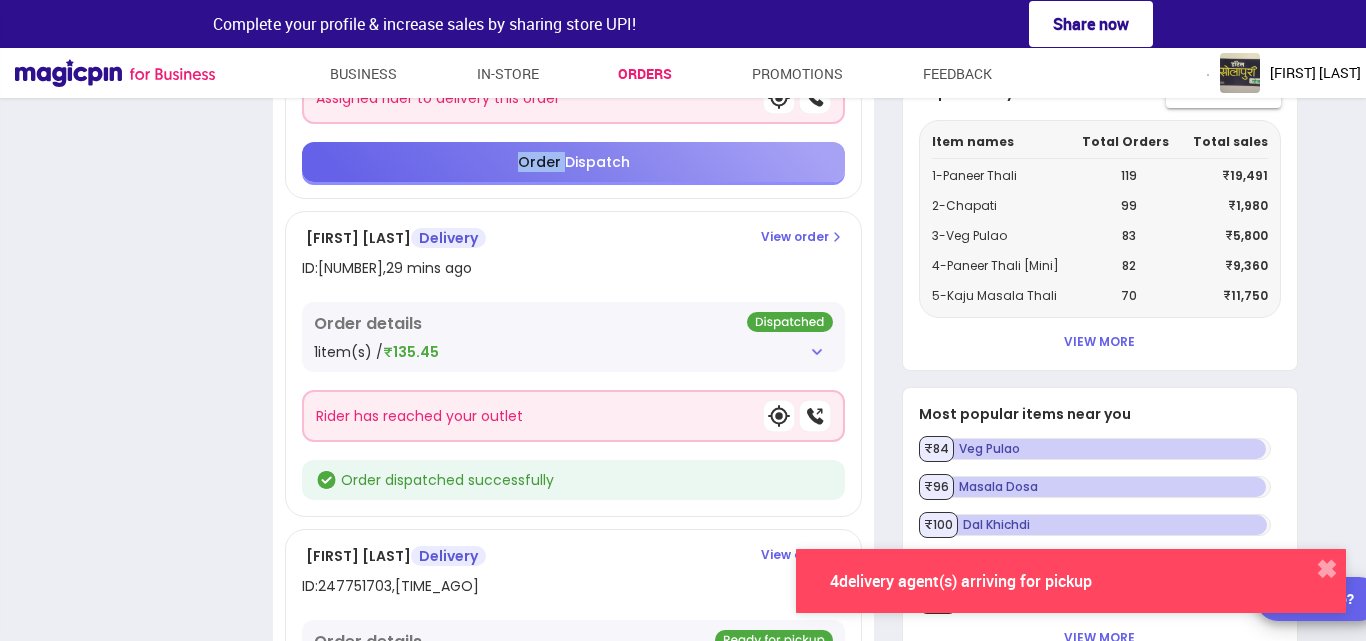 scroll, scrollTop: 440, scrollLeft: 0, axis: vertical 